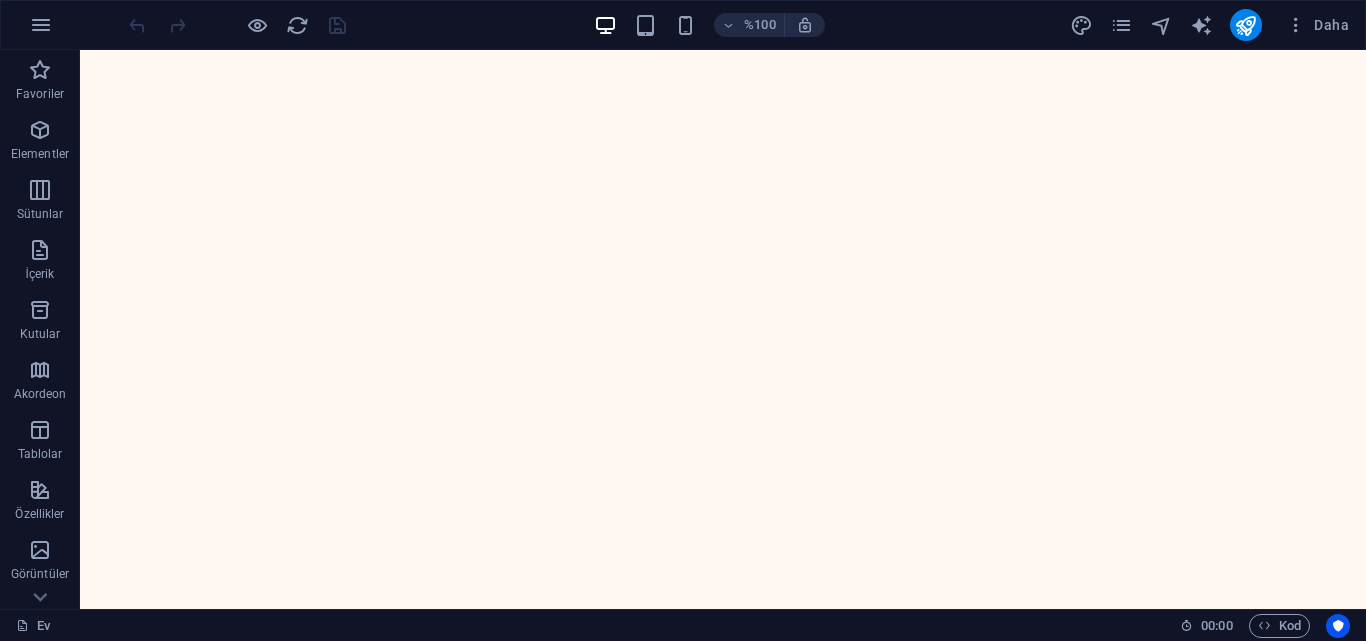 scroll, scrollTop: 0, scrollLeft: 0, axis: both 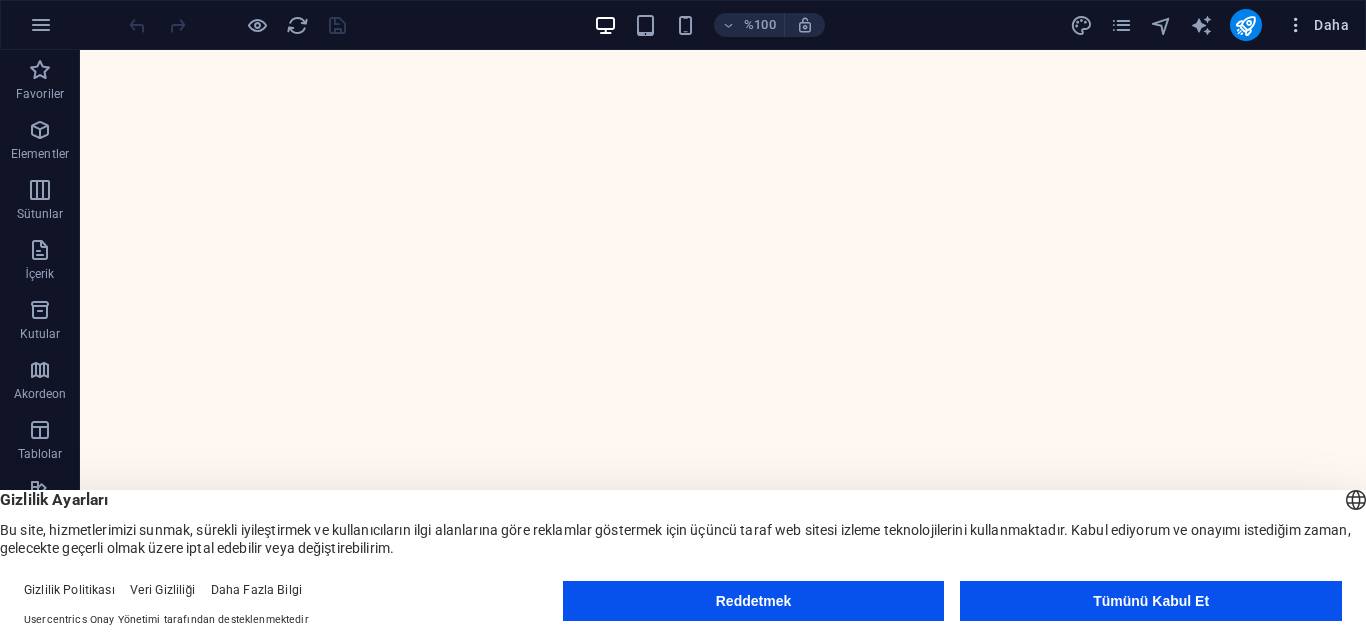 click on "Daha" at bounding box center (1331, 25) 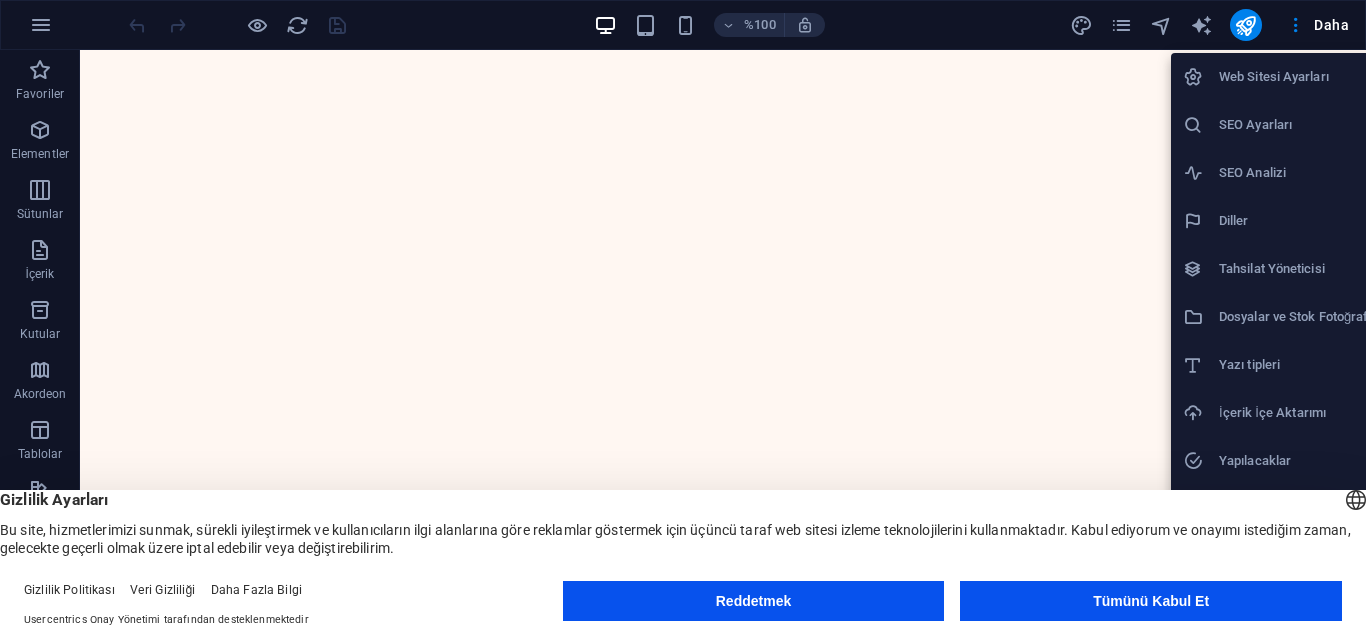 click on "Dosyalar ve Stok Fotoğraflar" at bounding box center [1301, 317] 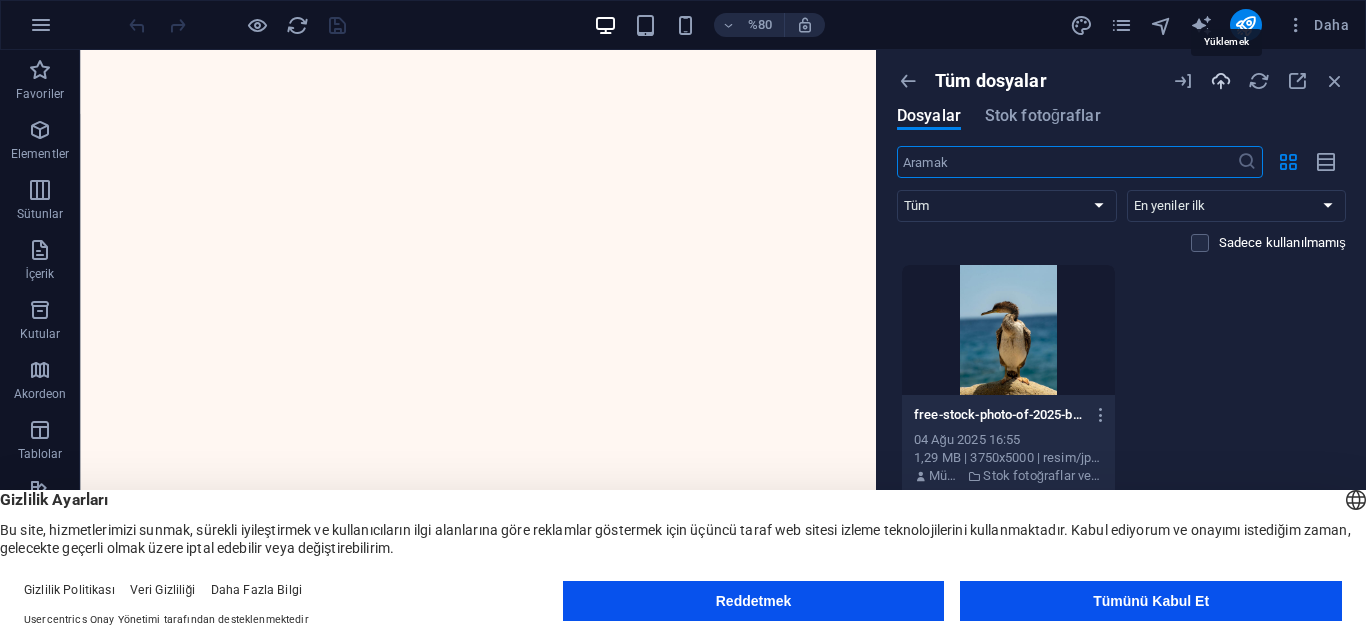 click at bounding box center [1221, 81] 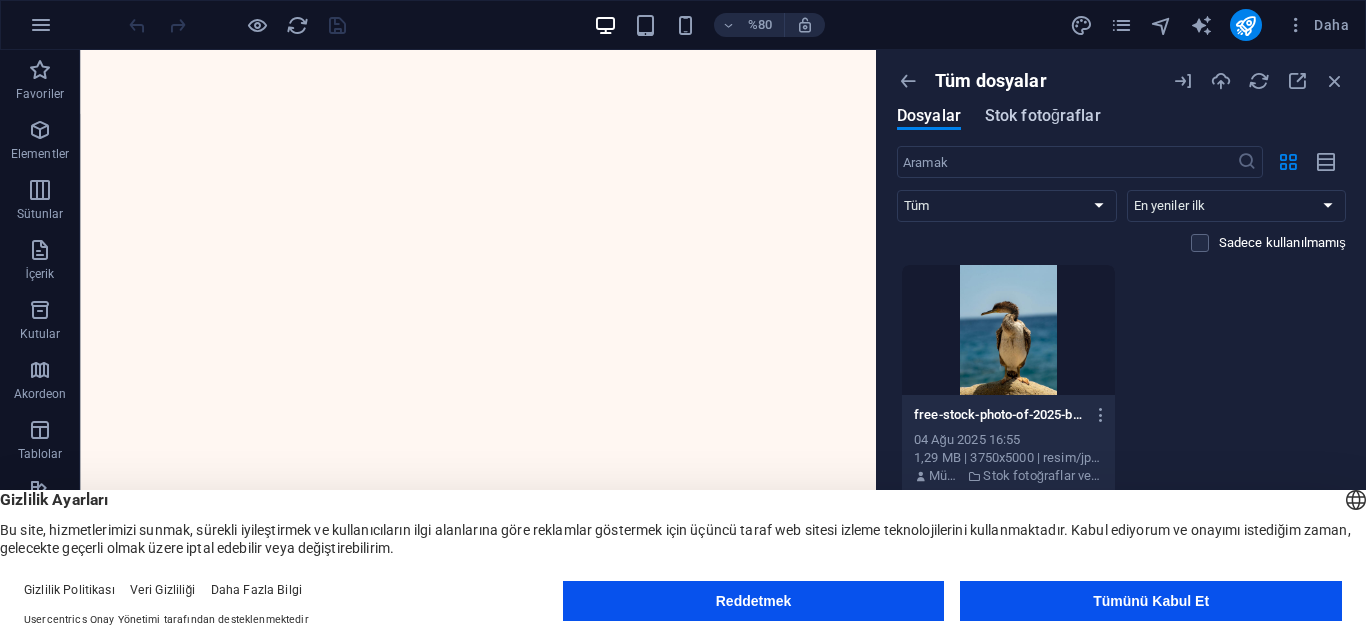 click on "Stok fotoğraflar" at bounding box center (1043, 115) 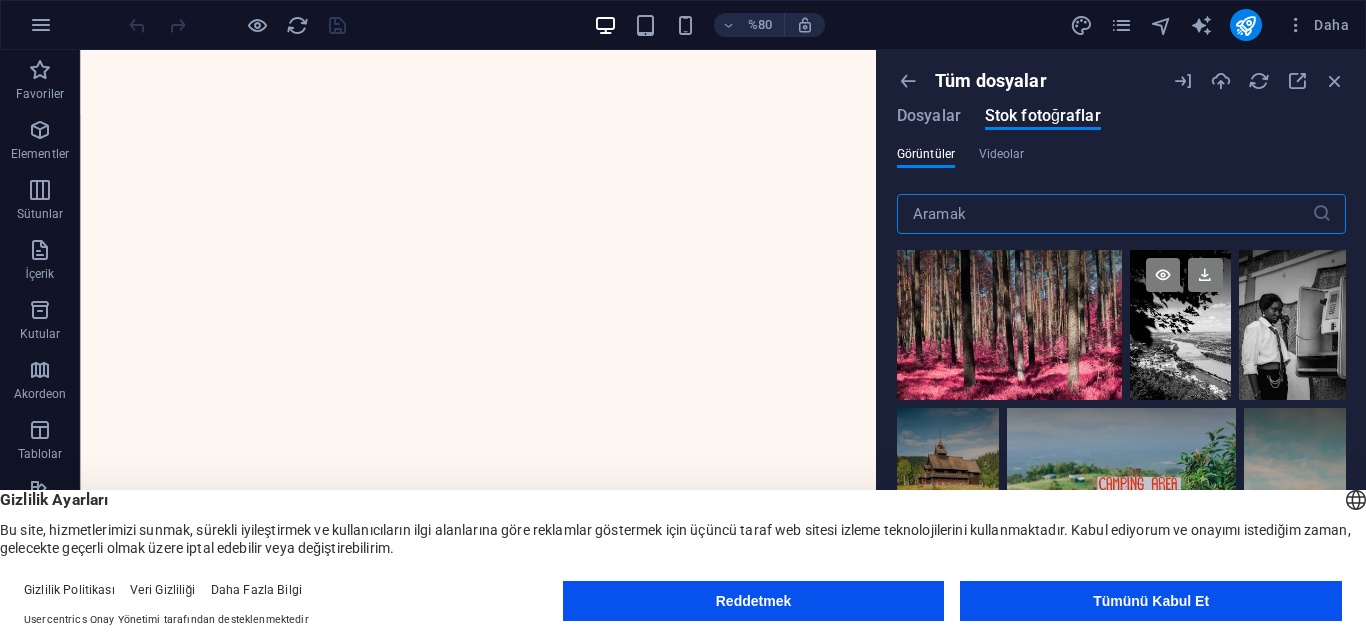 click at bounding box center [1180, 287] 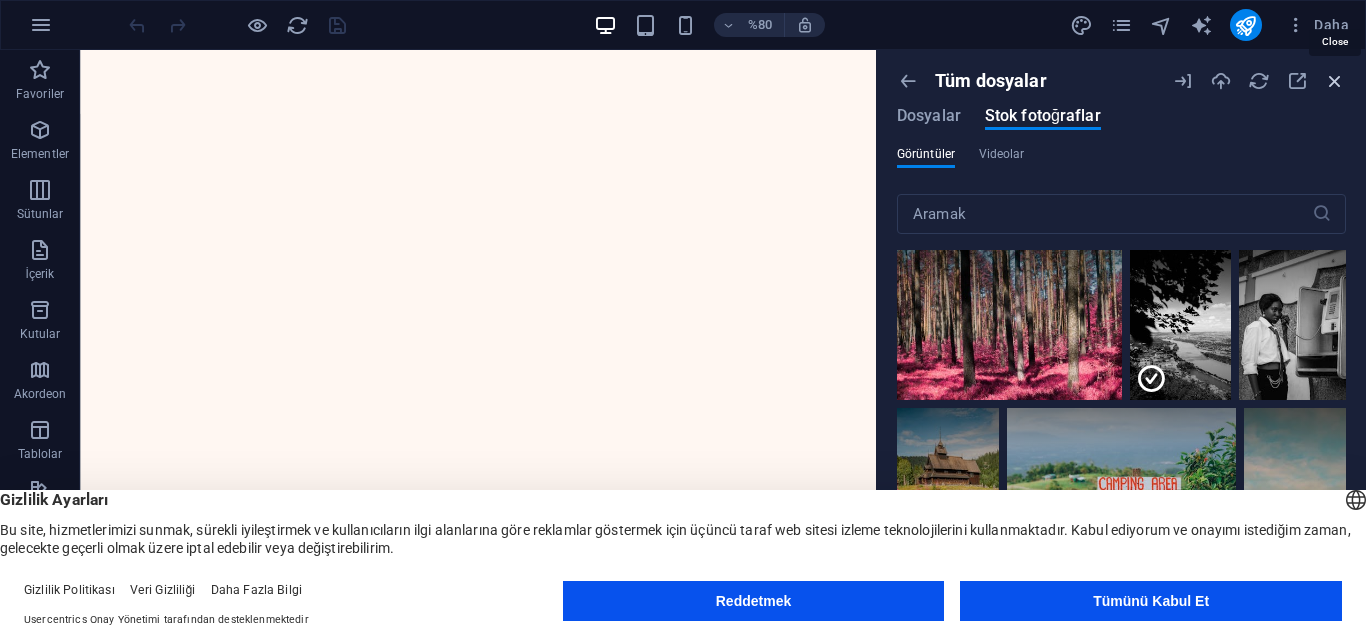 click at bounding box center [1335, 81] 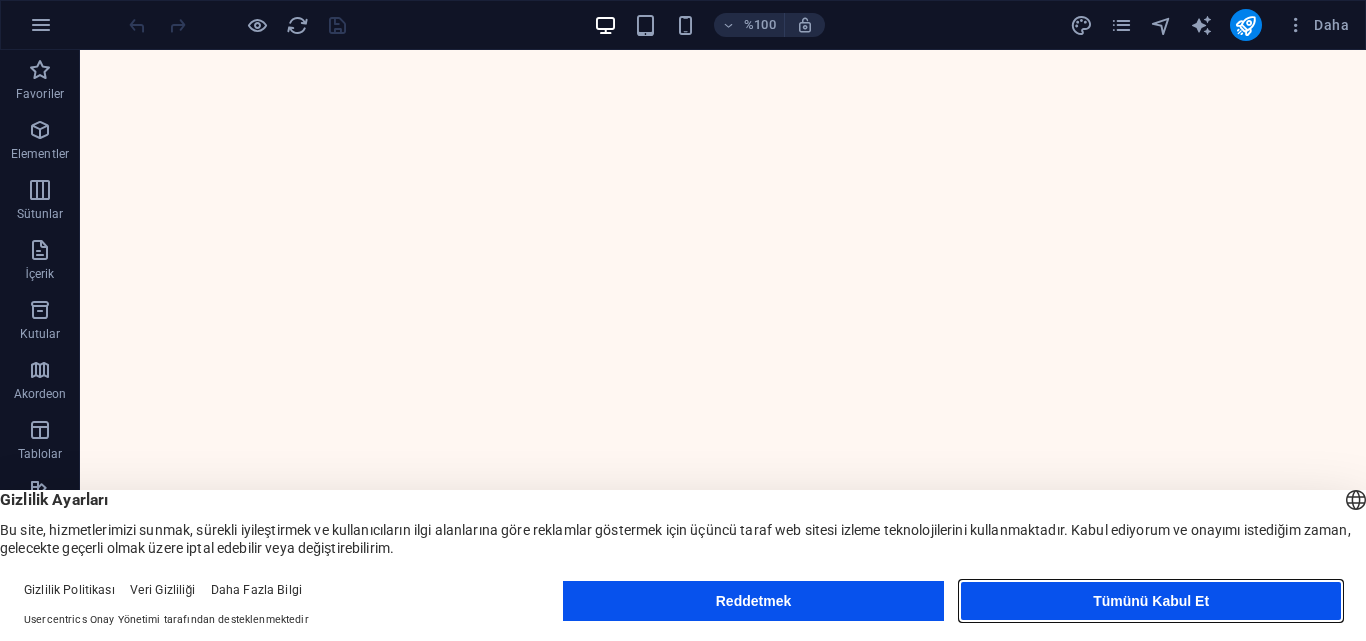 click on "Tümünü Kabul Et" at bounding box center [1151, 601] 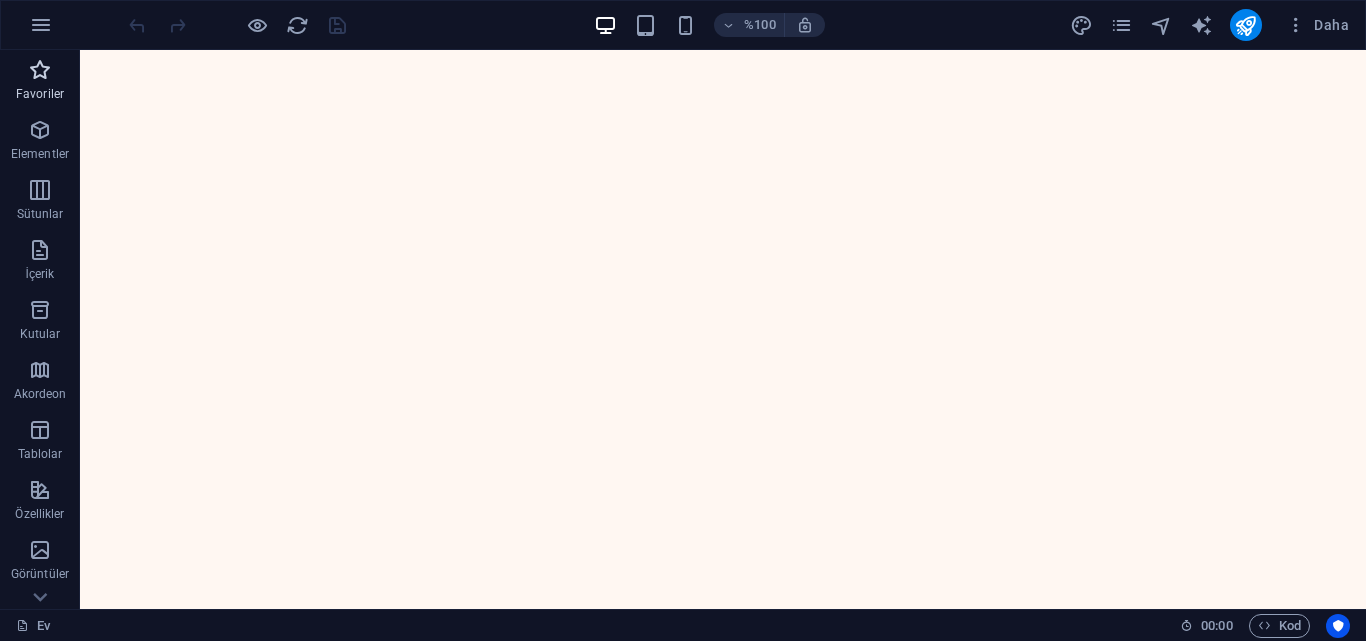 click at bounding box center (40, 70) 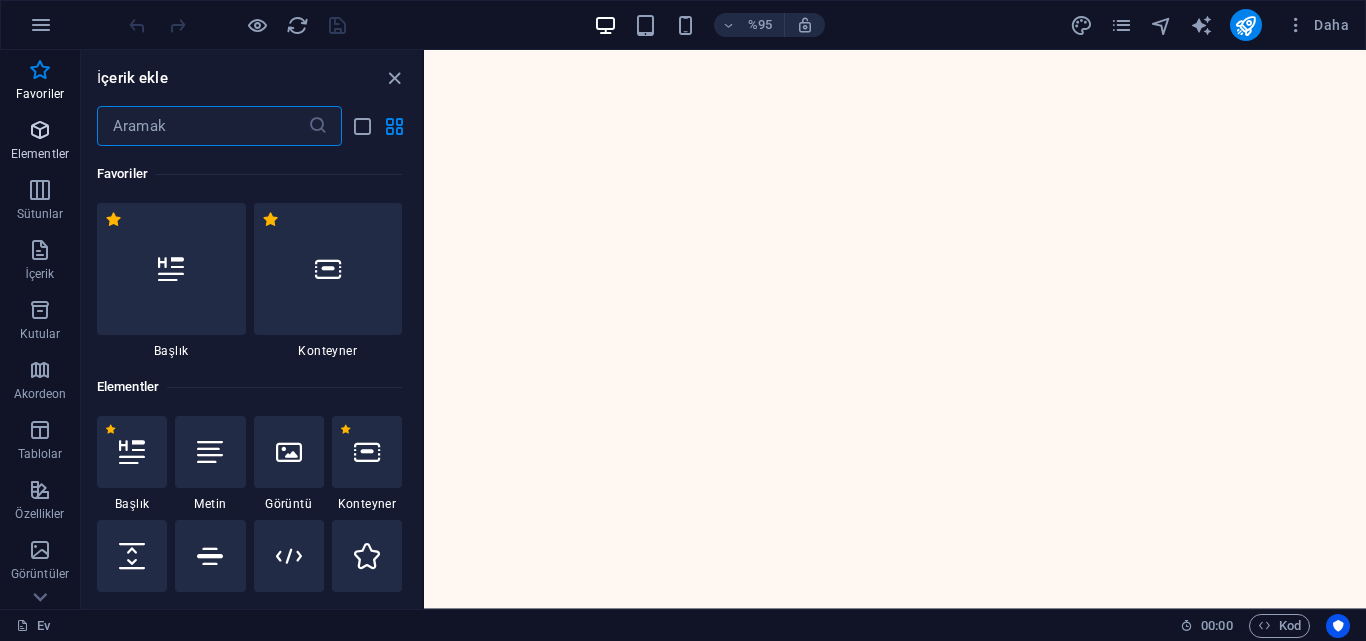 click on "Elementler" at bounding box center (40, 142) 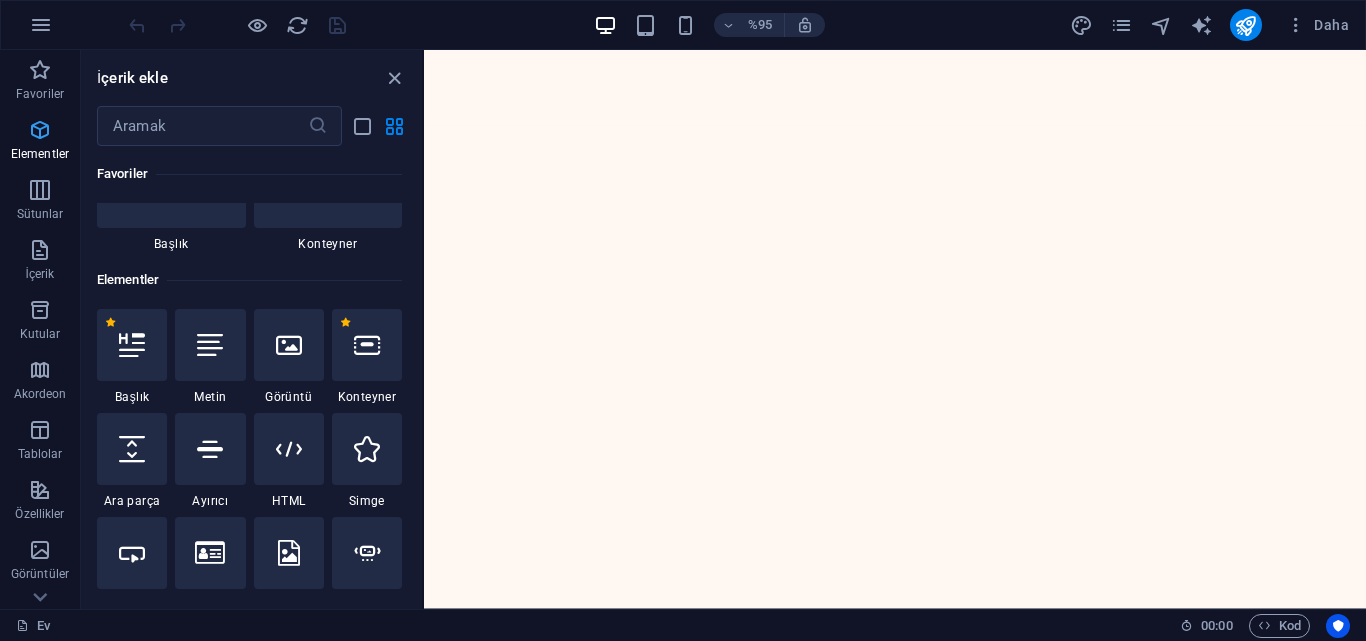 scroll, scrollTop: 213, scrollLeft: 0, axis: vertical 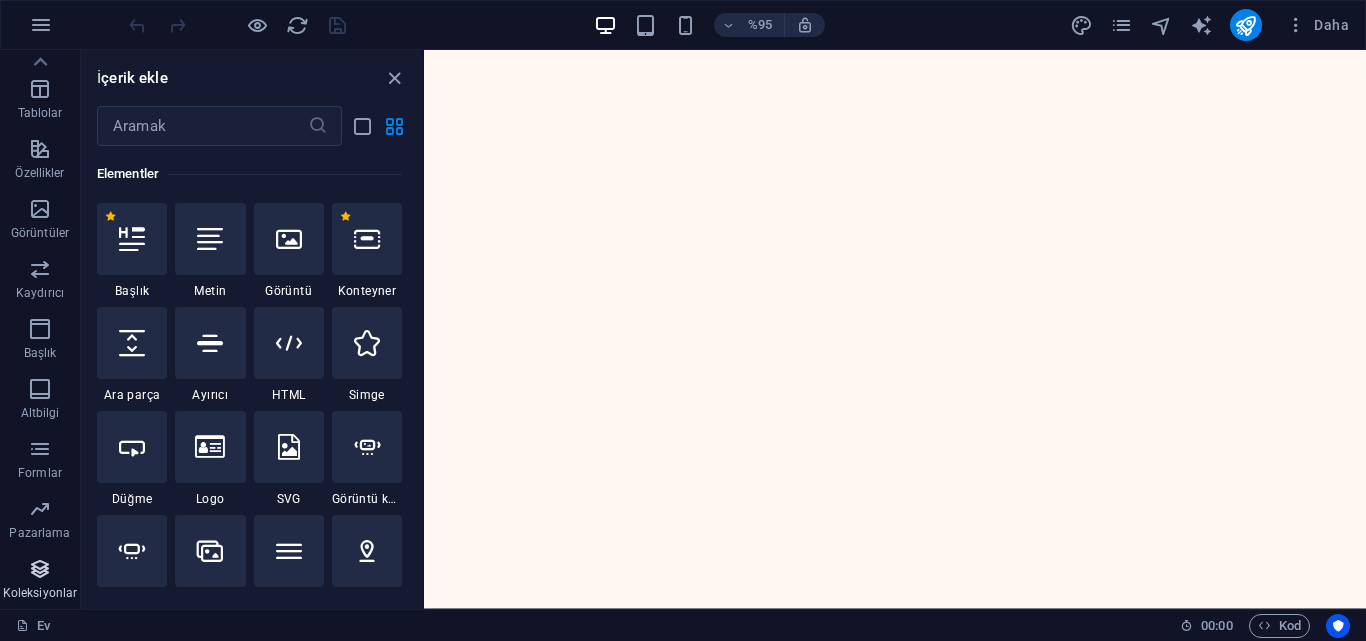 click at bounding box center (40, 569) 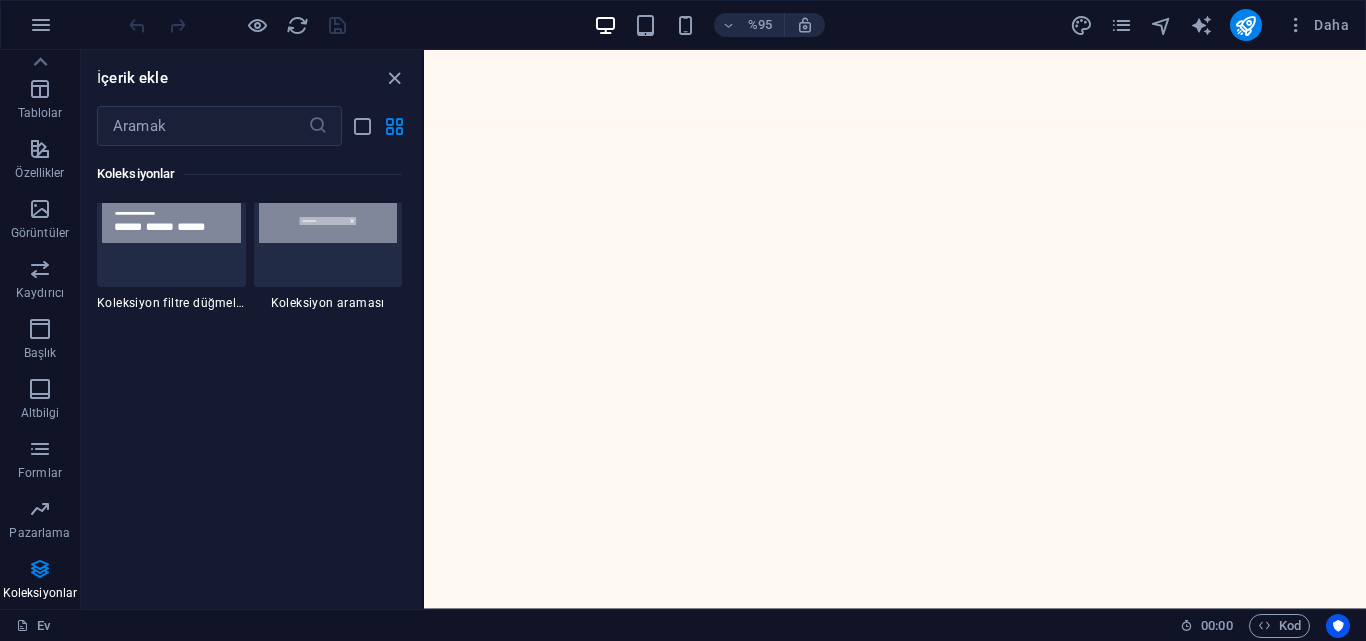 scroll, scrollTop: 18906, scrollLeft: 0, axis: vertical 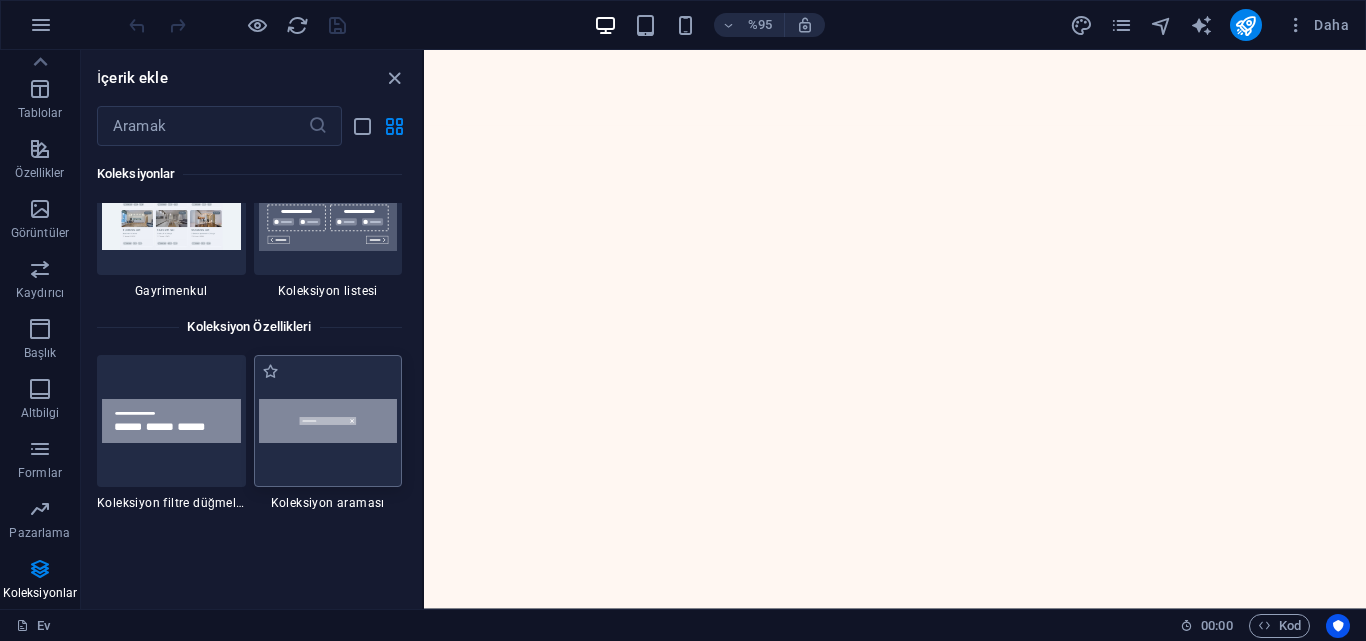 click at bounding box center [328, 421] 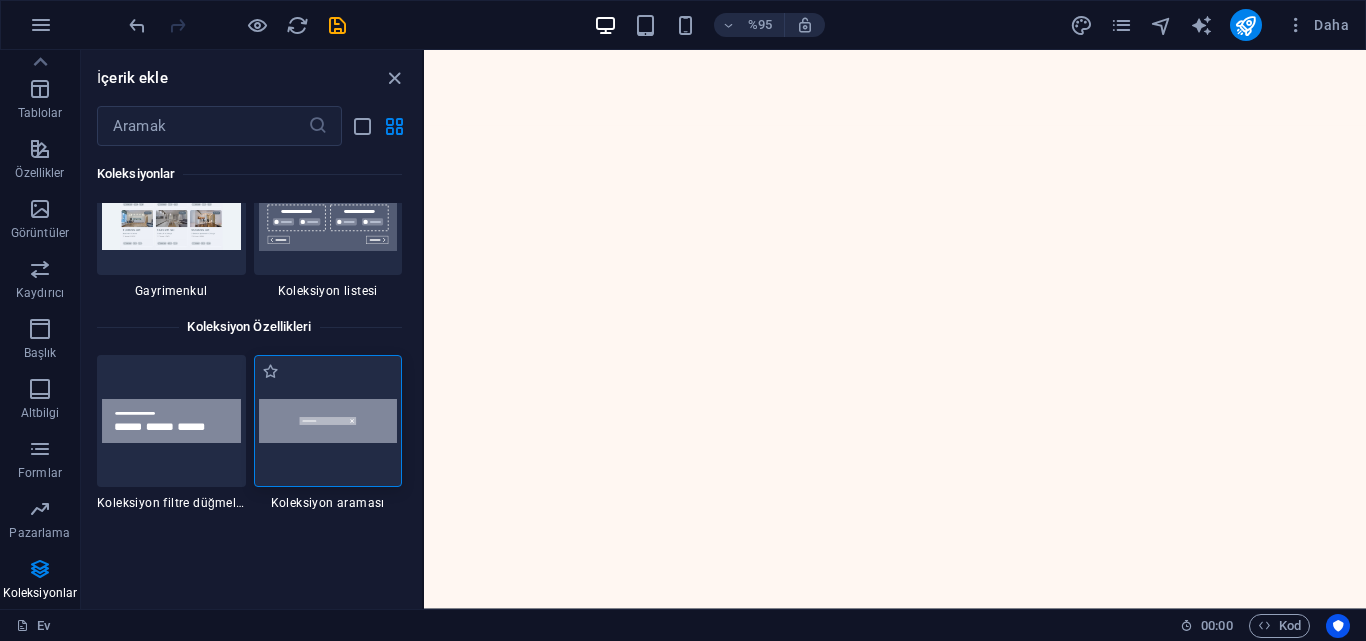 click at bounding box center (328, 421) 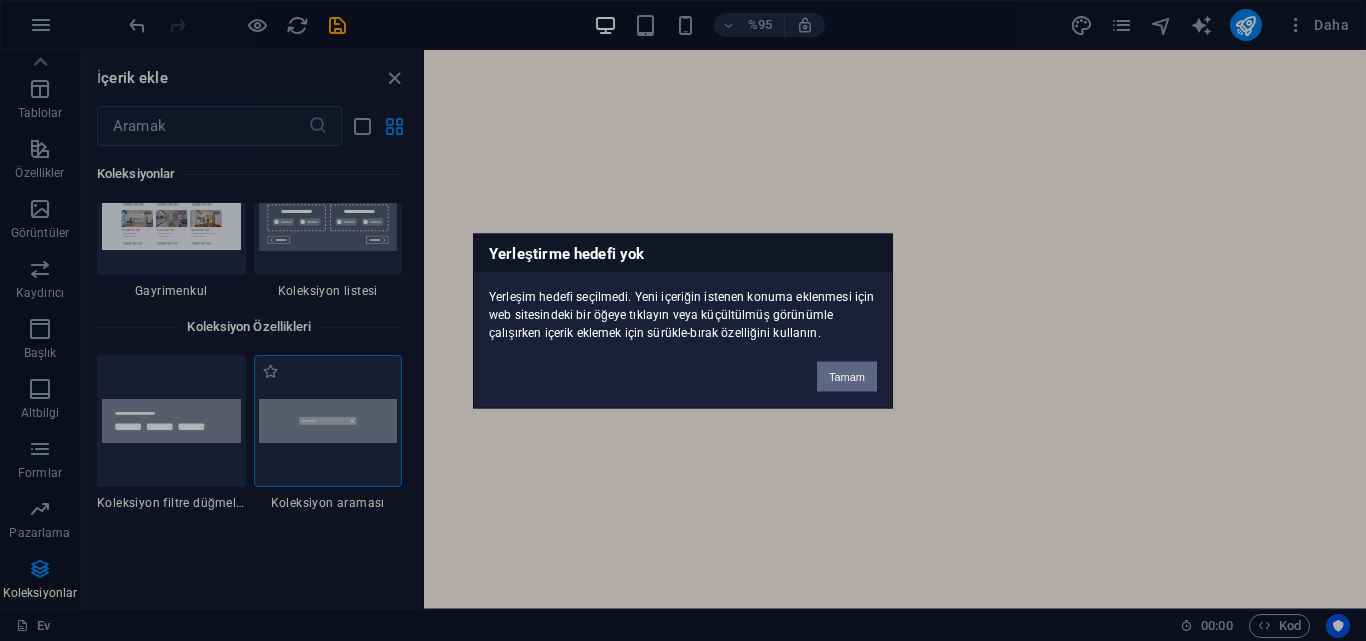 click on "Yerleştirme hedefi yok Yerleşim hedefi seçilmedi. Yeni içeriğin istenen konuma eklenmesi için web sitesindeki bir öğeye tıklayın veya küçültülmüş görünümle çalışırken içerik eklemek için sürükle-bırak özelliğini kullanın. Tamam" at bounding box center [683, 320] 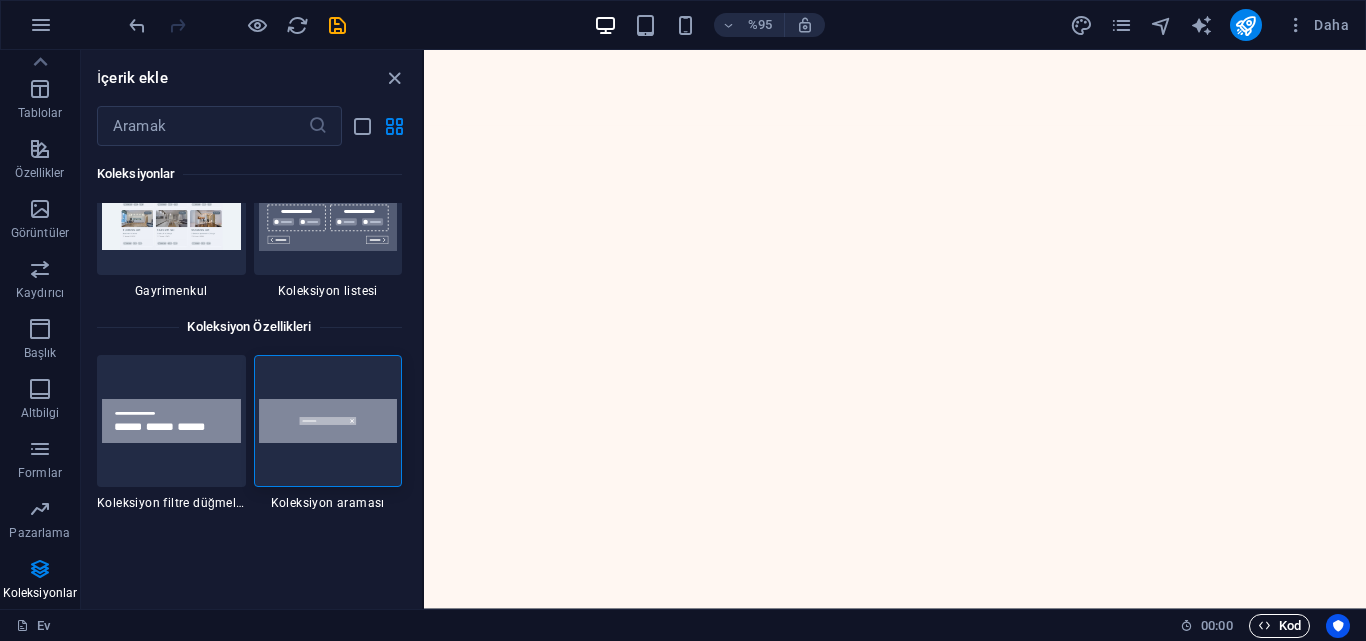 click on "Kod" at bounding box center (1290, 625) 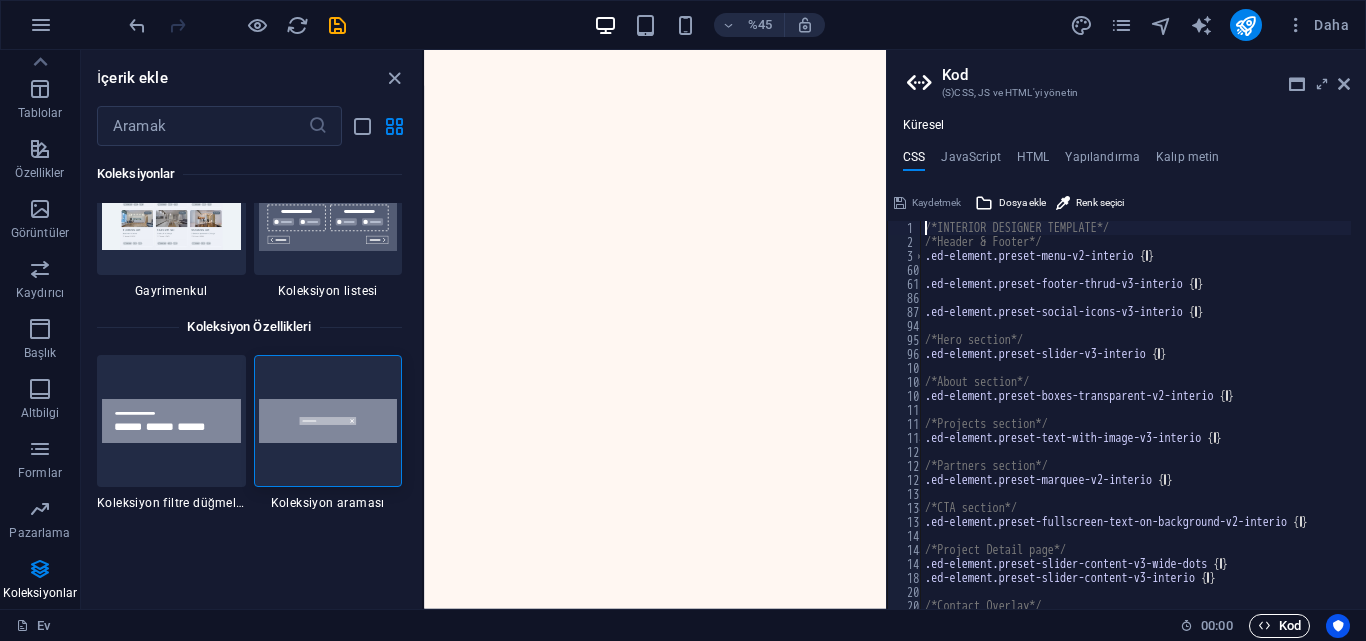 click on "Kod" at bounding box center (1290, 625) 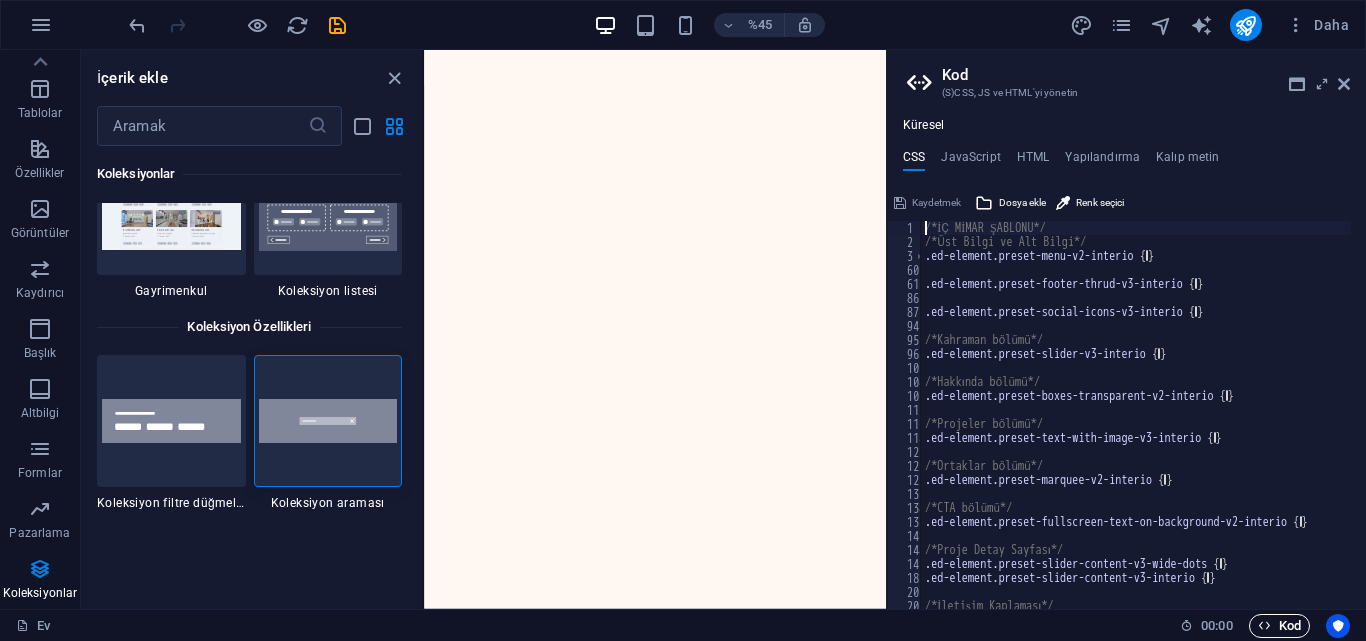 click on "Kod" at bounding box center [1290, 625] 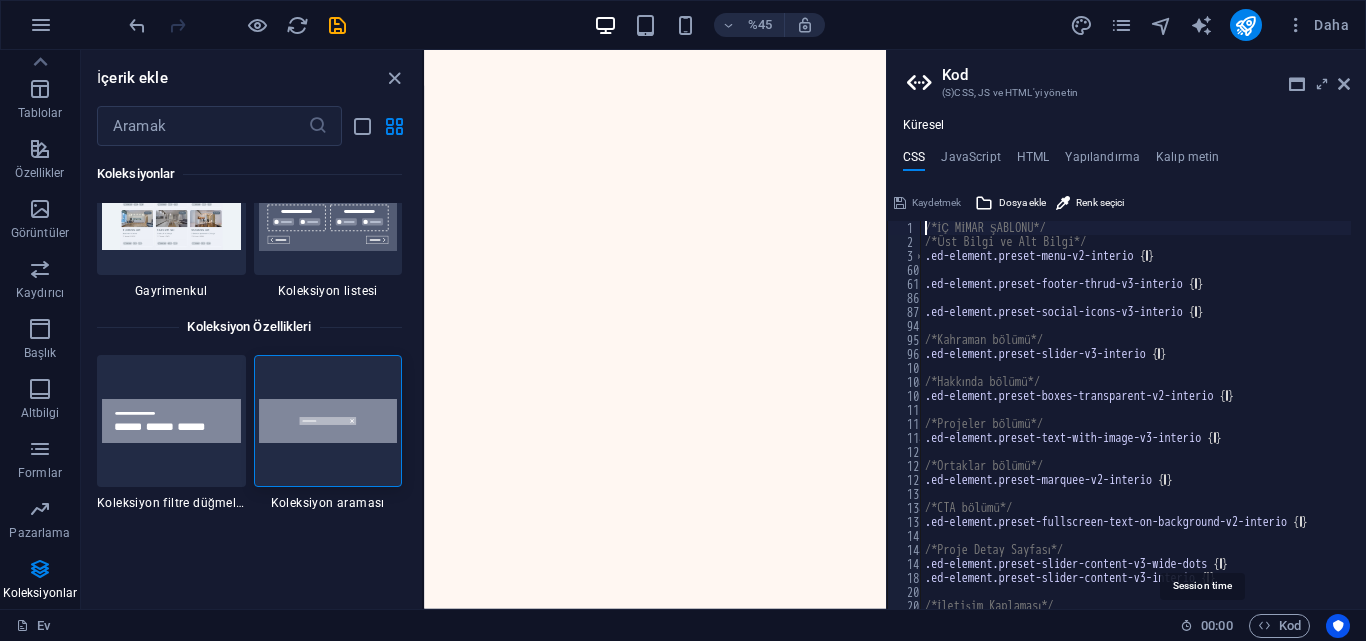 click on "00" at bounding box center [1225, 625] 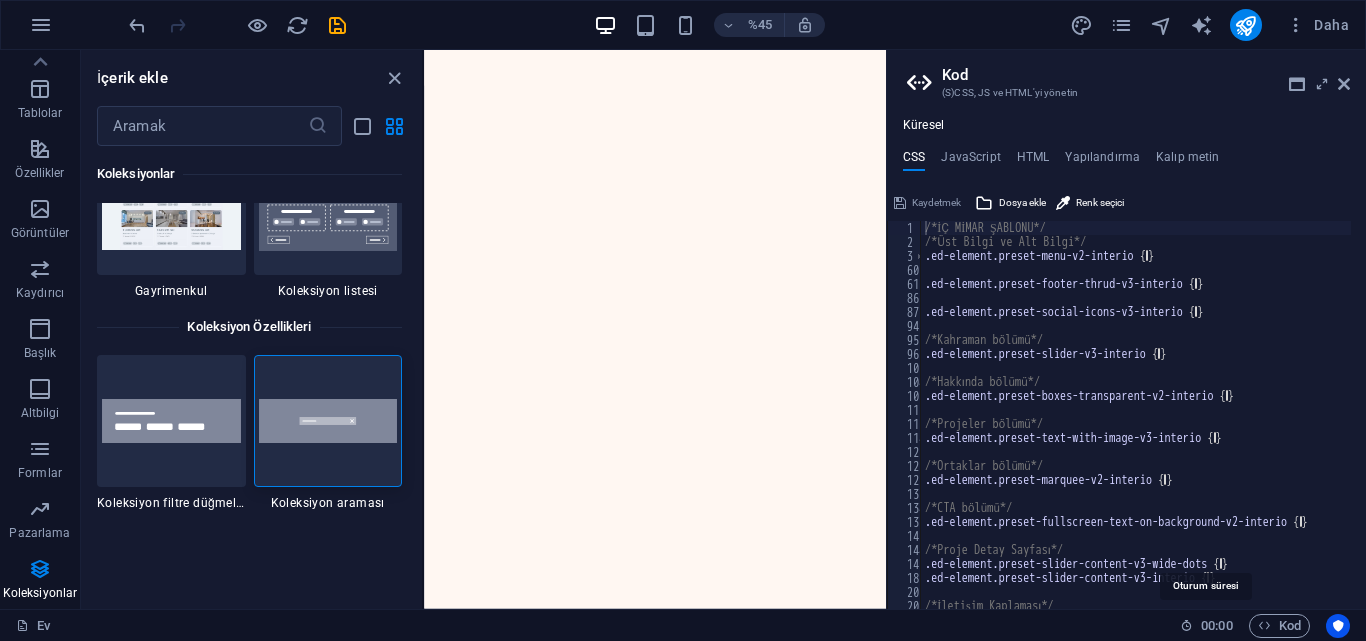 click at bounding box center [1186, 625] 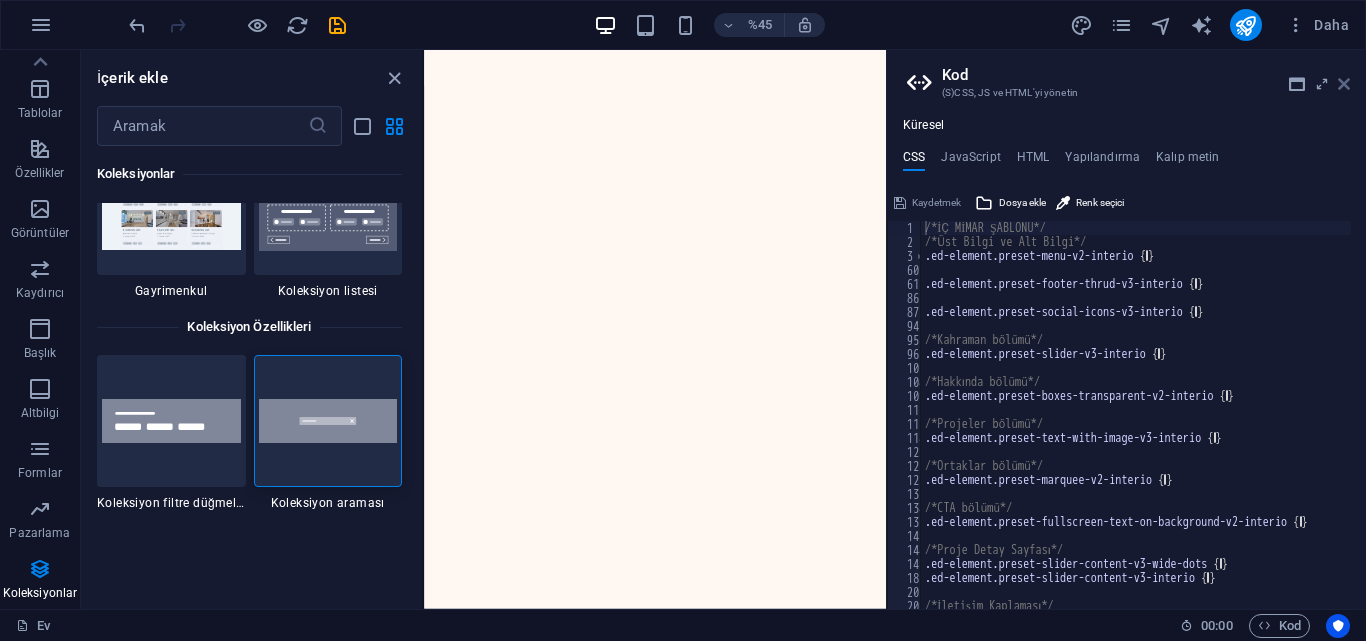 click at bounding box center [1344, 84] 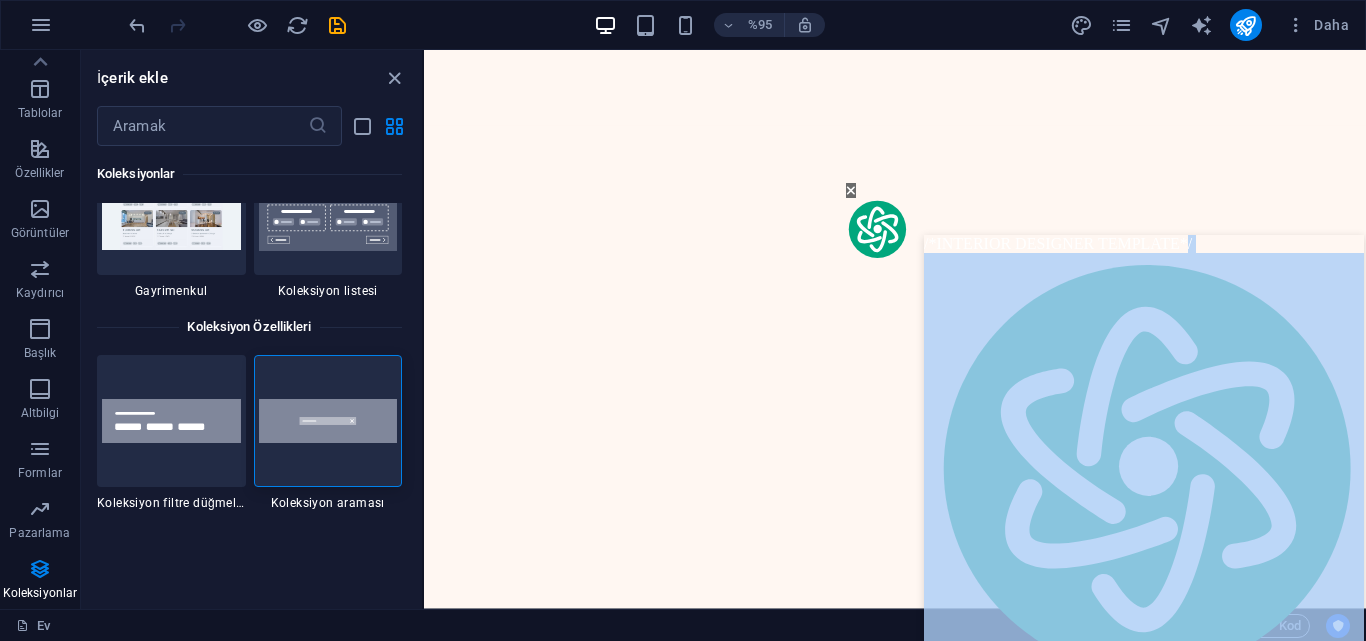 click 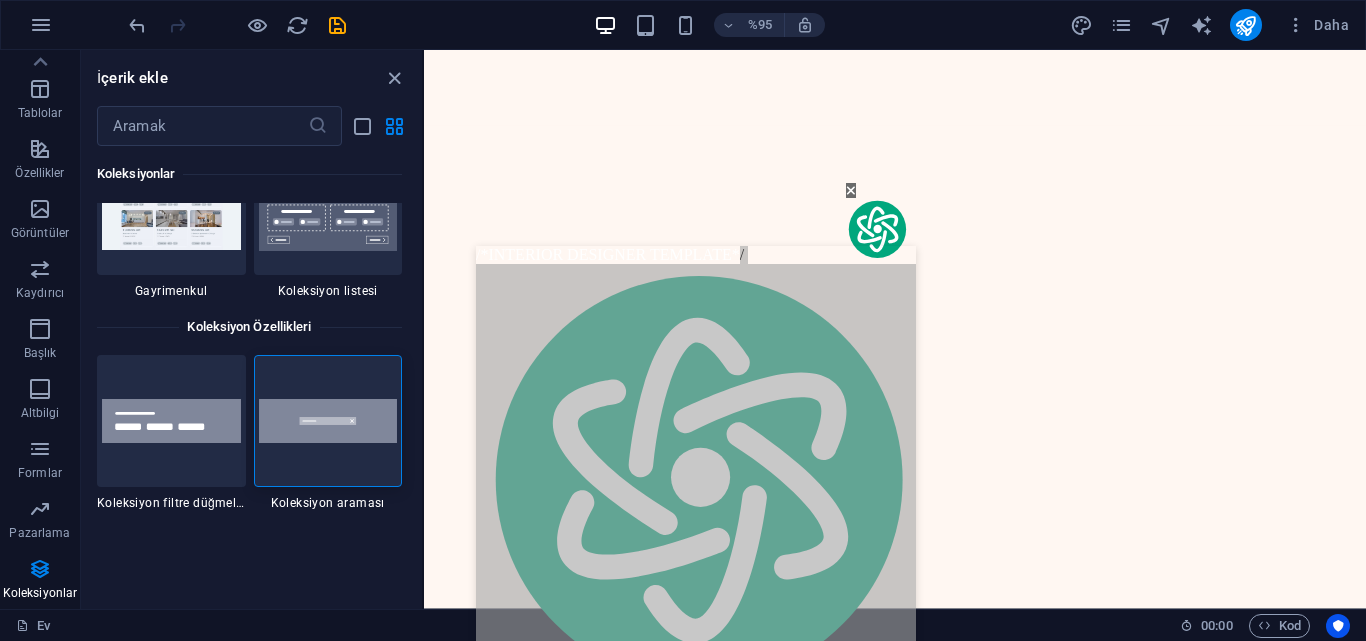 click on "Ana içeriğe geç
Bana Ulaşın" at bounding box center (920, 90) 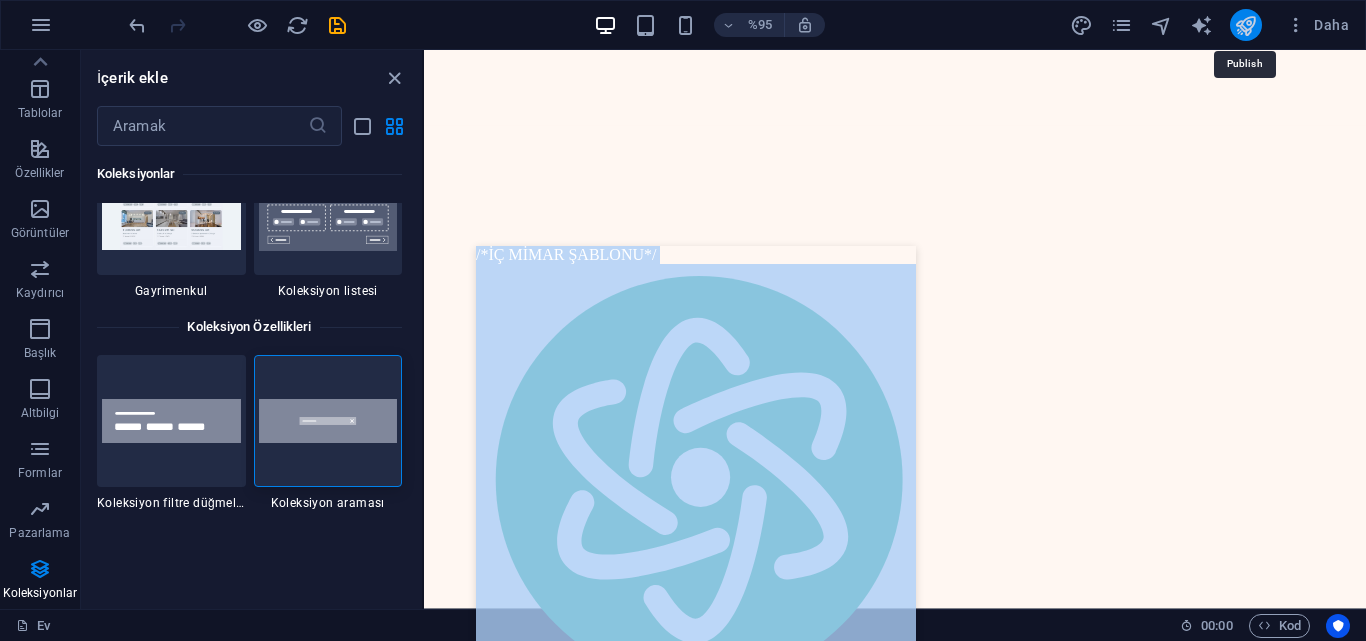 click at bounding box center (1245, 25) 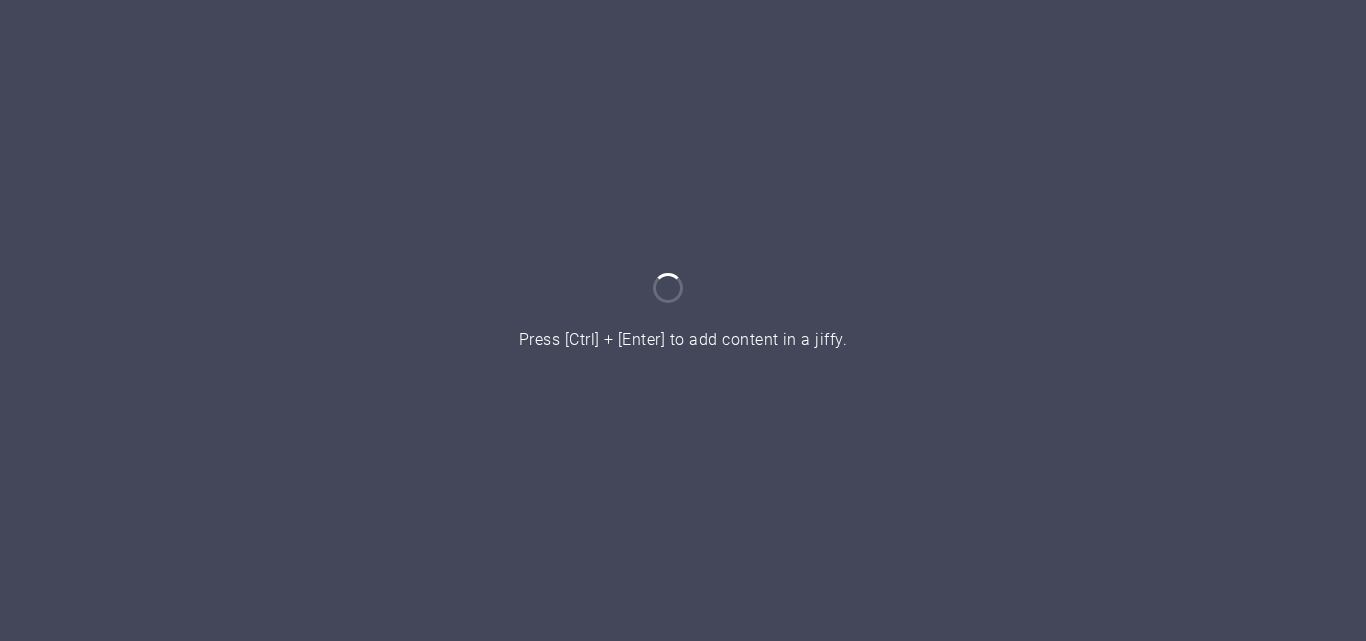 scroll, scrollTop: 0, scrollLeft: 0, axis: both 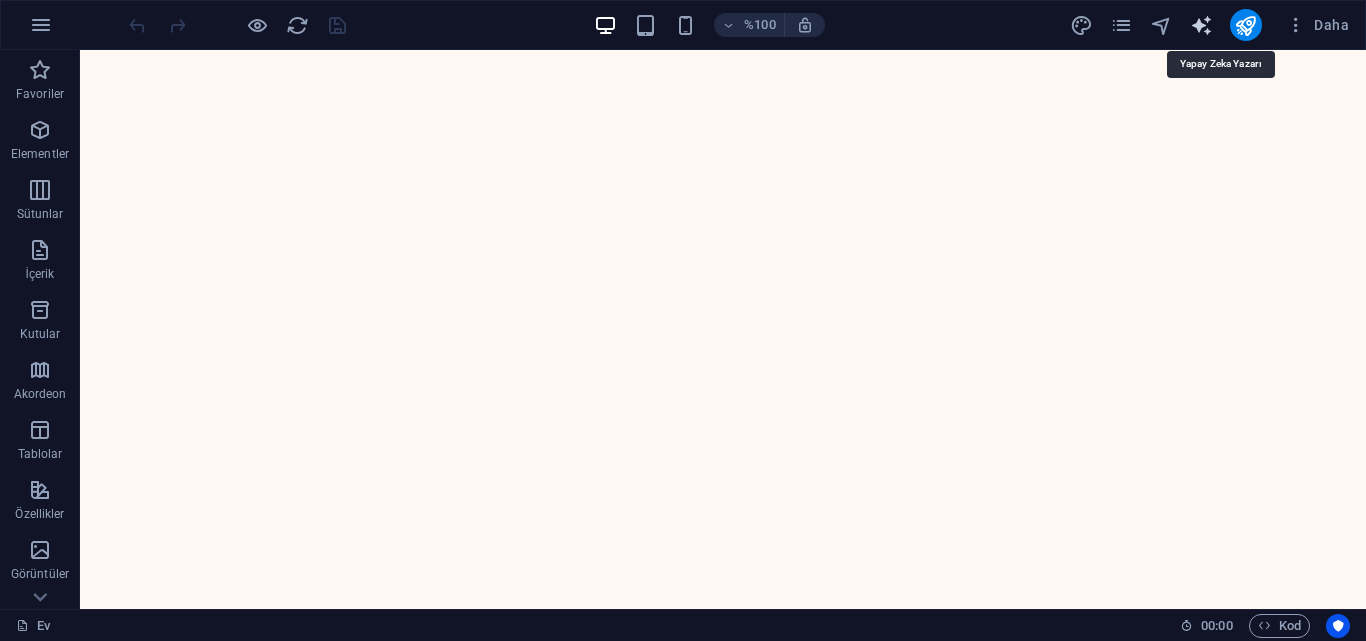 click at bounding box center [1201, 25] 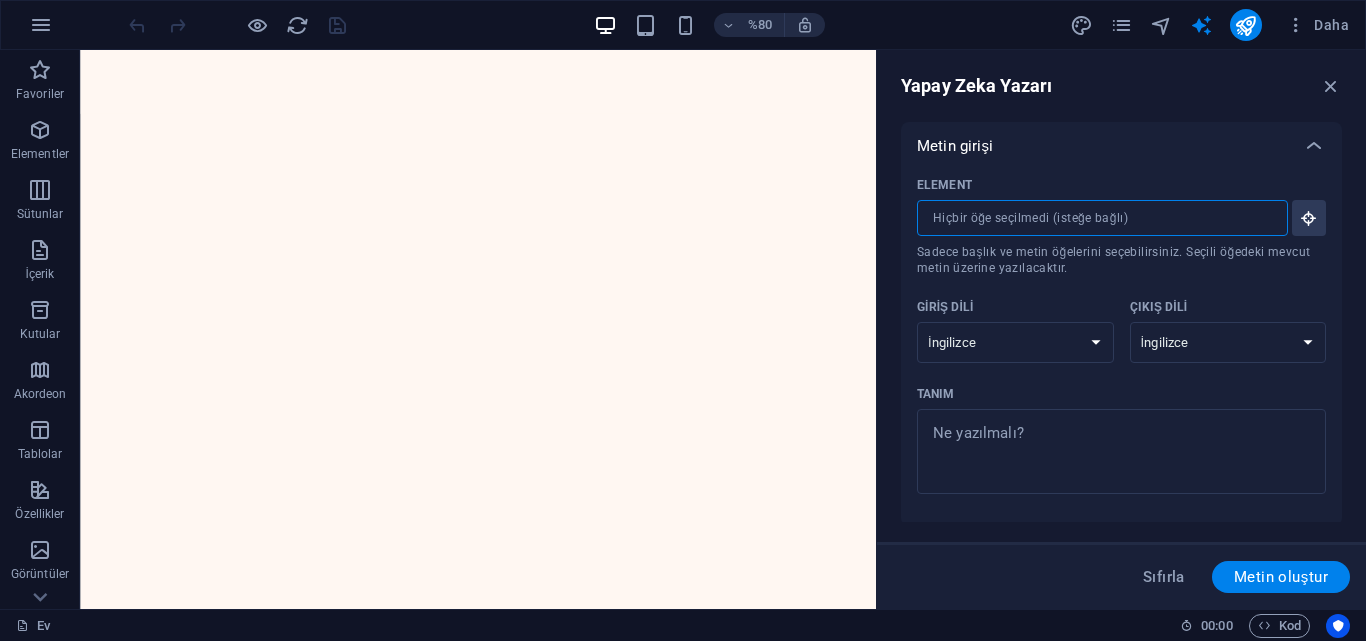 click on "Element ​ Sadece başlık ve metin öğelerini seçebilirsiniz. Seçili öğedeki mevcut metin üzerine yazılacaktır." at bounding box center (1095, 218) 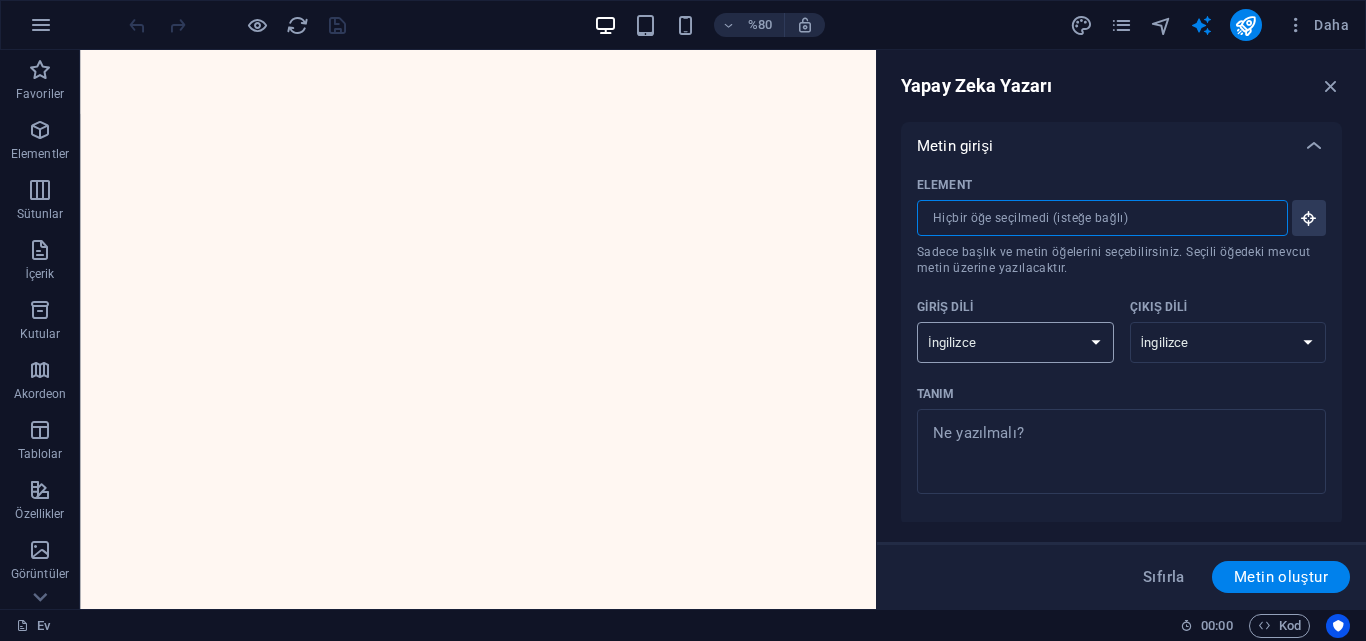 click on "Arnavut Arapça Ermeni Awadhi Azerbaycan Başkurt Bask Belarusça Bengalce Bhojpuri Boşnakça Brezilya Portekizcesi Bulgarca Kantonca (Yue) Katalanca Chhattisgarhi Çince Hırvat Çek Danimarkalı Dogri Flemenkçe İngilizce Estonyalı Faroe dili Fince Fransızca Galiçyaca Gürcü Almanca Yunan Guceratça Haryanvi Hintçe Macarca Endonezyaca İrlandalı İtalyan Japonca Cava Kannada Keşmirli Kazak Konkani Korece Kırgız Letonyalı Litvanyalı Makedonca Maithili Malay Maltaca Mandarin Mandarin Çincesi Marathi Marwari Min Nan Moldovalı Moğolca Karadağlı Nepalce Norveççe Oriya Peştuca Farsça (Farsi) Lehçe Portekizce Pencapça Rajasthani Rumen Rusça Sanskrit Santali Sırpça Sindhi Sinhala Slovak Sloven Slovence İspanyol Ukrayna Urdu Özbekçe Vietnam Galce Wu" at bounding box center [1015, 342] 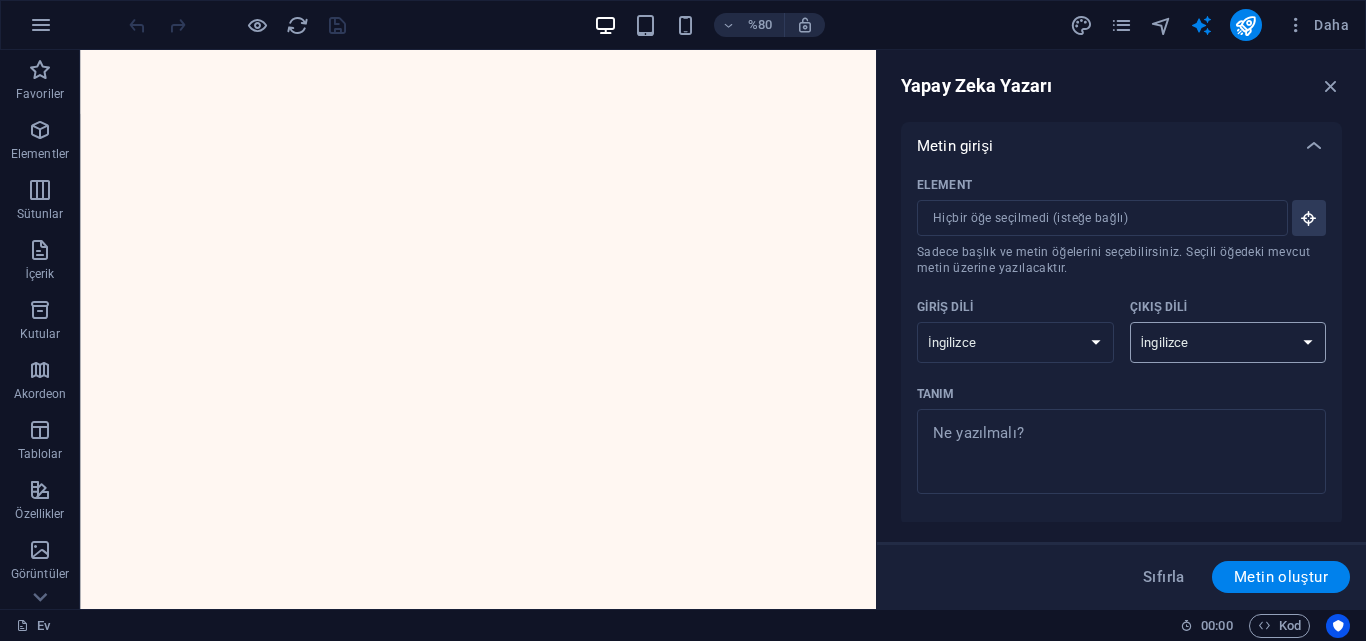 click on "Arnavut Arapça Ermeni Awadhi Azerbaycan Başkurt Bask Belarusça Bengalce Bhojpuri Boşnakça Brezilya Portekizcesi Bulgarca Kantonca (Yue) Katalanca Chhattisgarhi Çince Hırvat Çek Danimarkalı Dogri Flemenkçe İngilizce Estonyalı Faroe dili Fince Fransızca Galiçyaca Gürcü Almanca Yunan Guceratça Haryanvi Hintçe Macarca Endonezyaca İrlandalı İtalyan Japonca Cava Kannada Keşmirli Kazak Konkani Korece Kırgız Letonyalı Litvanyalı Makedonca Maithili Malay Maltaca Mandarin Mandarin Çincesi Marathi Marwari Min Nan Moldovalı Moğolca Karadağlı Nepalce Norveççe Oriya Peştuca Farsça (Farsi) Lehçe Portekizce Pencapça Rajasthani Rumen Rusça Sanskrit Santali Sırpça Sindhi Sinhala Slovak Sloven Slovence İspanyol Ukrayna Urdu Özbekçe Vietnam Galce Wu" at bounding box center (1228, 342) 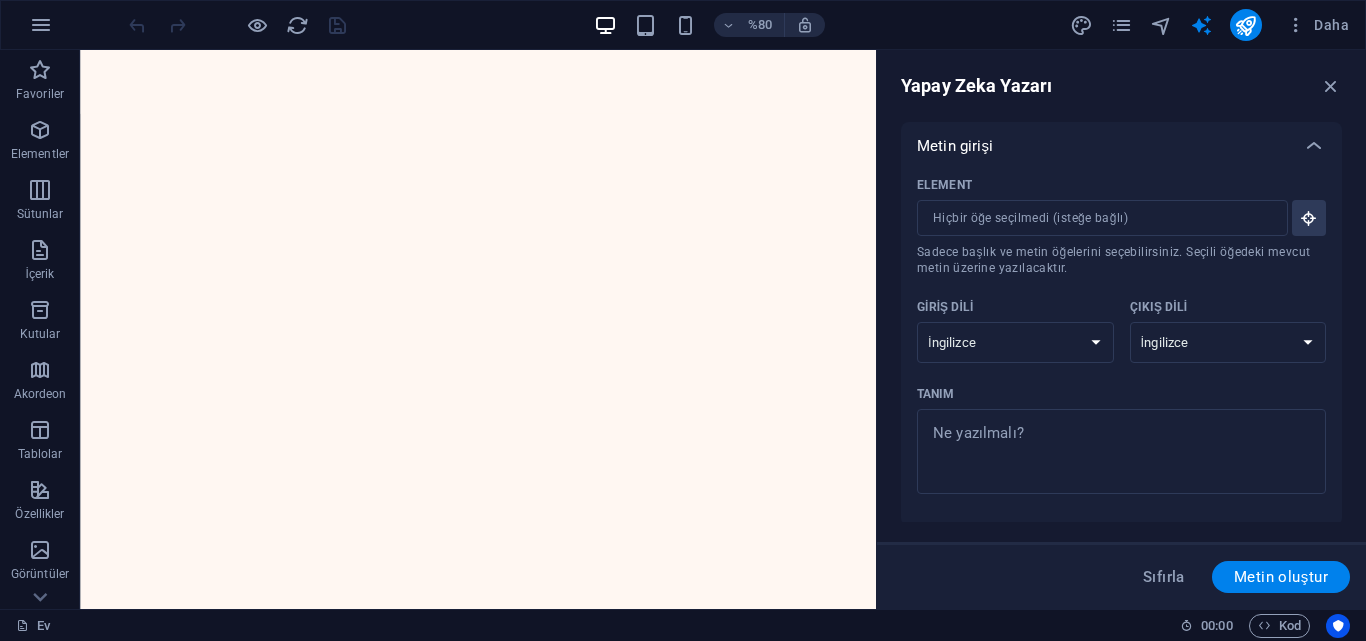 click on "Tanım" at bounding box center (1117, 394) 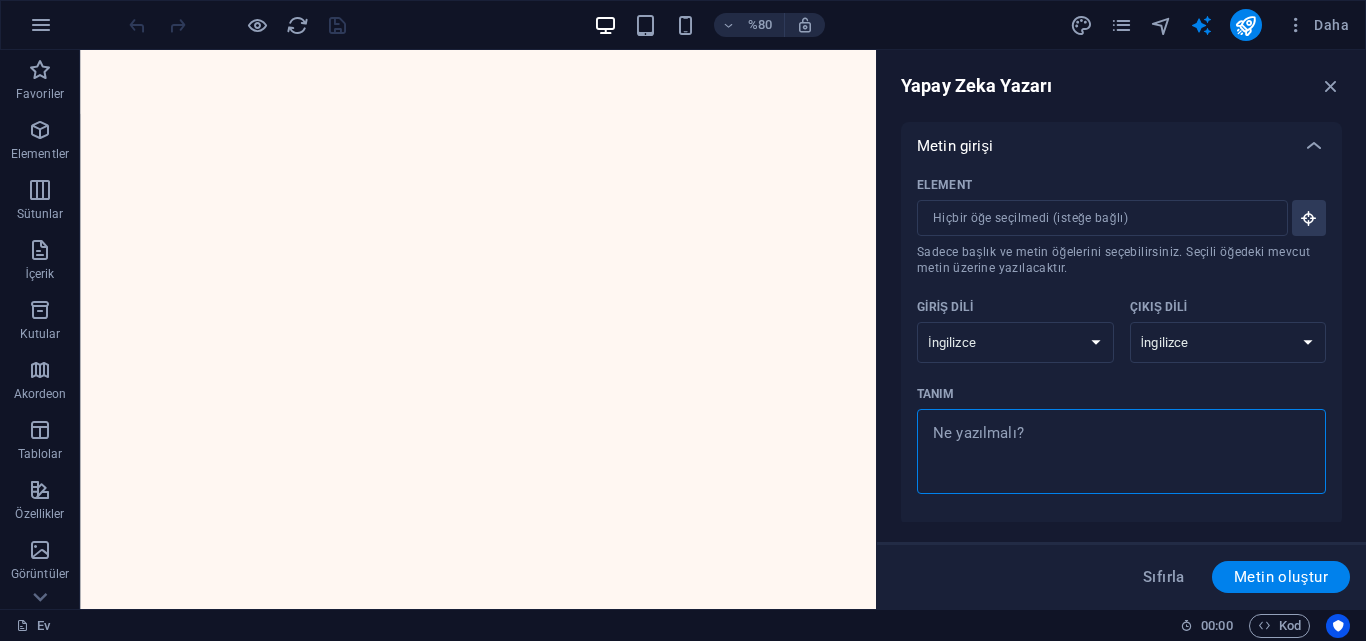 click on "Tanım x ​" at bounding box center (1121, 451) 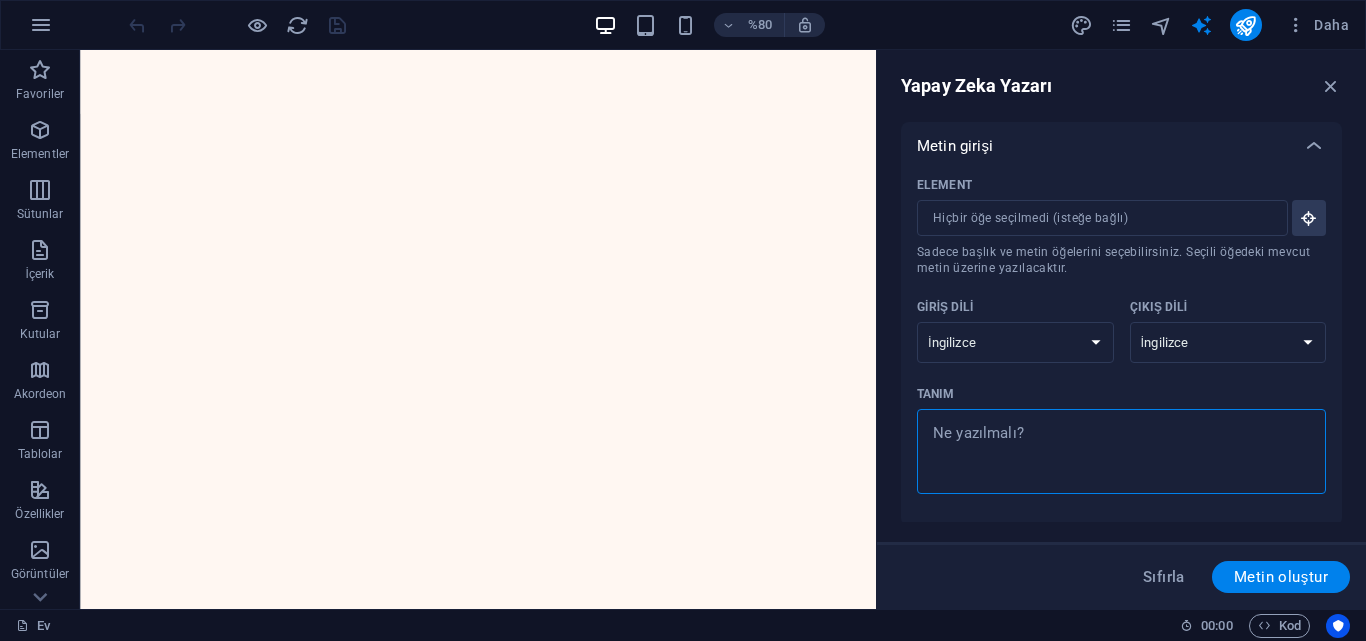 type on "s" 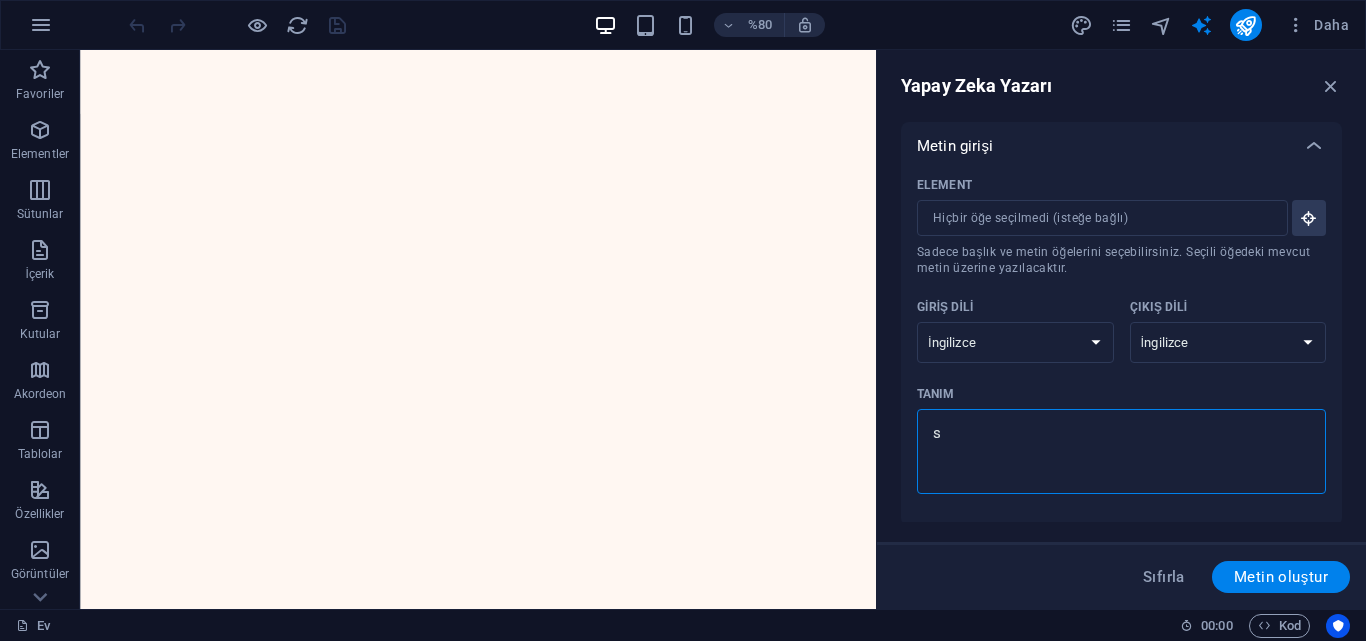 type 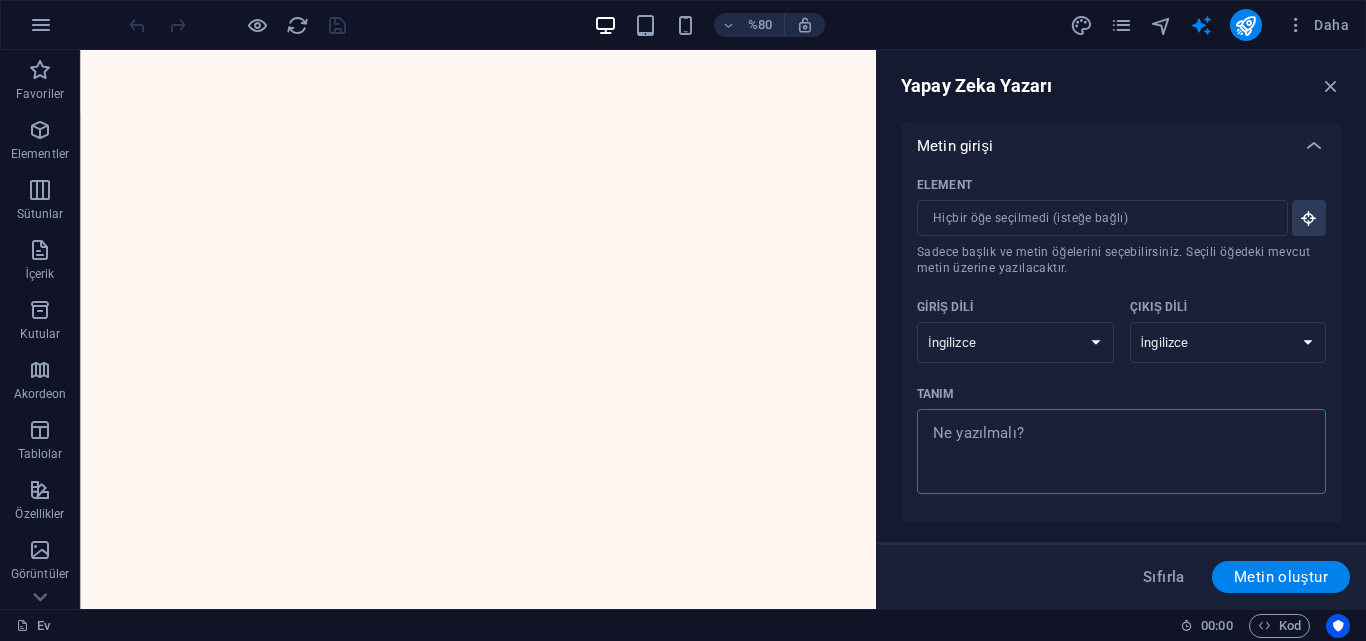 type on "ş" 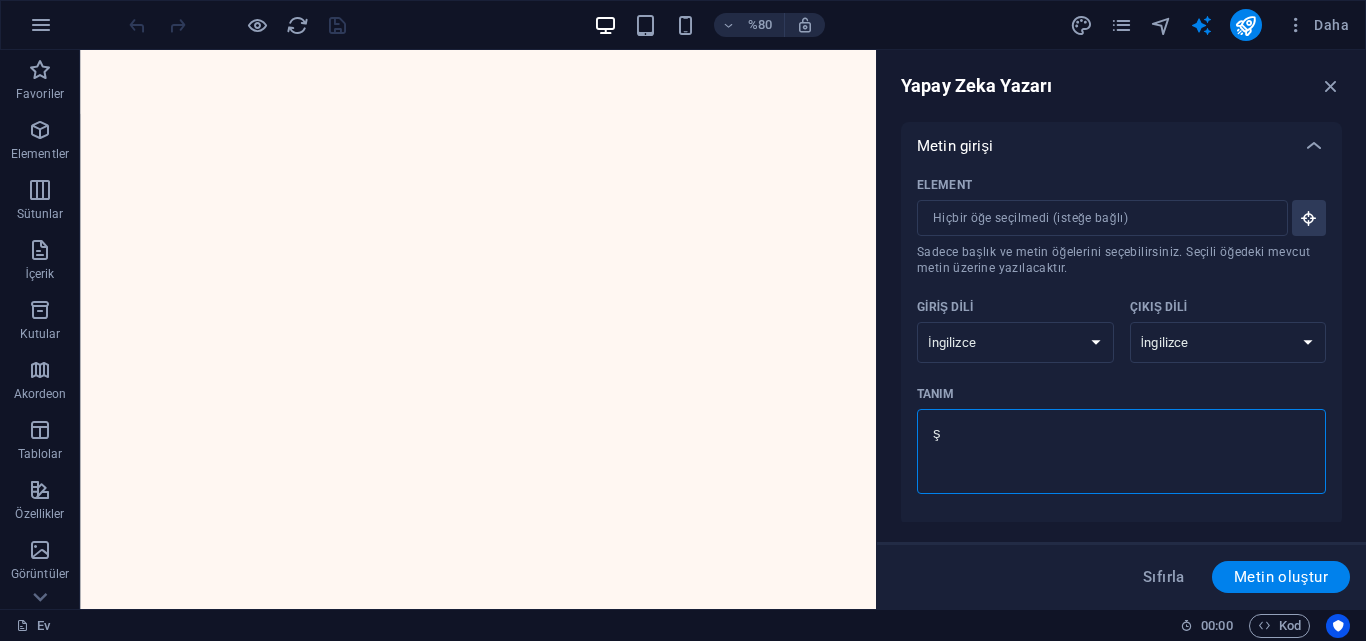 type on "şe" 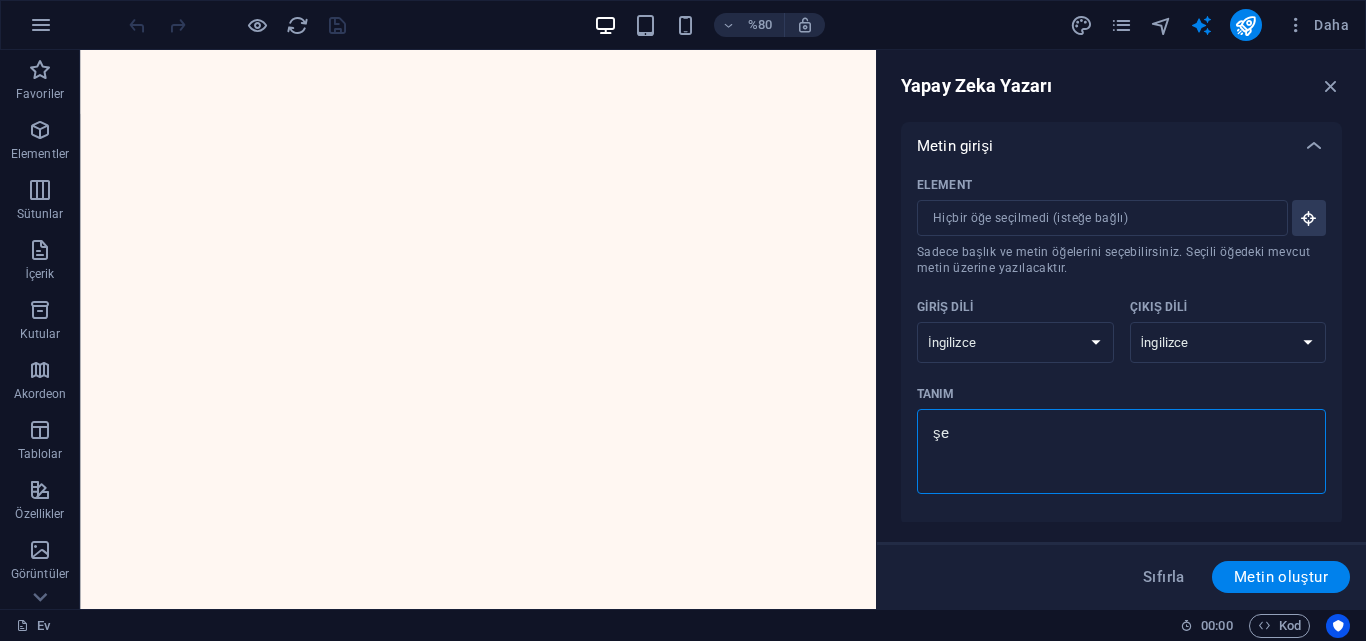 type on "şeh" 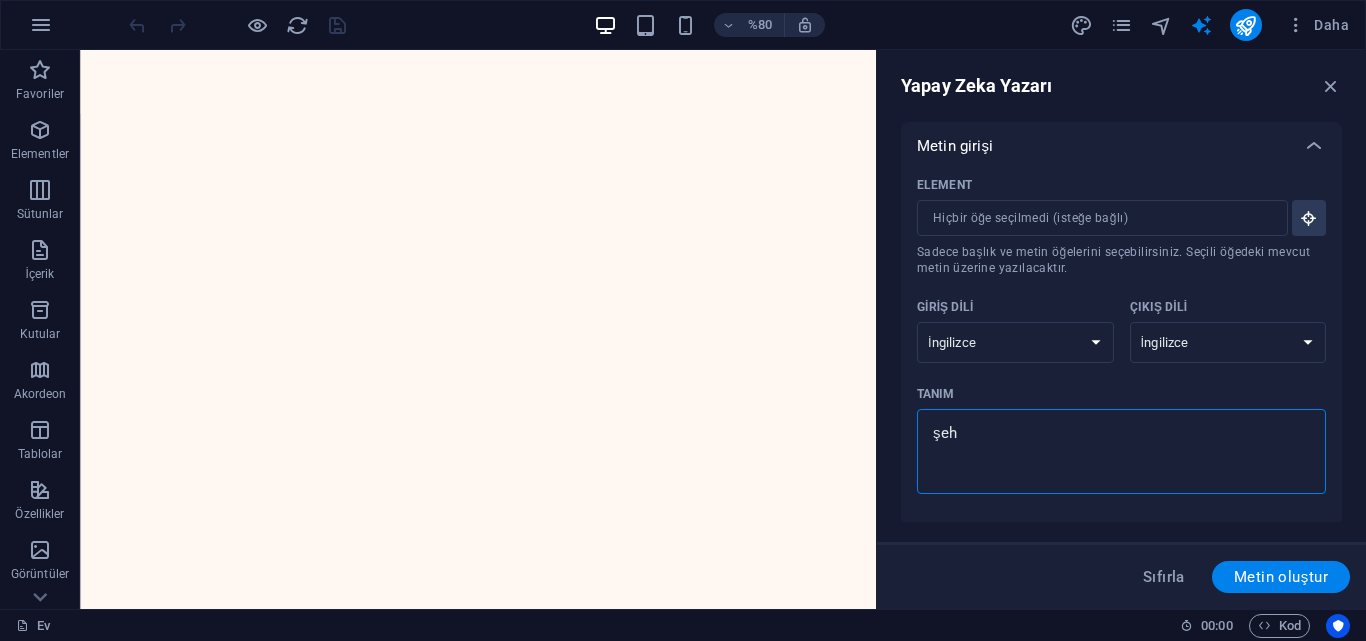 type on "şehi" 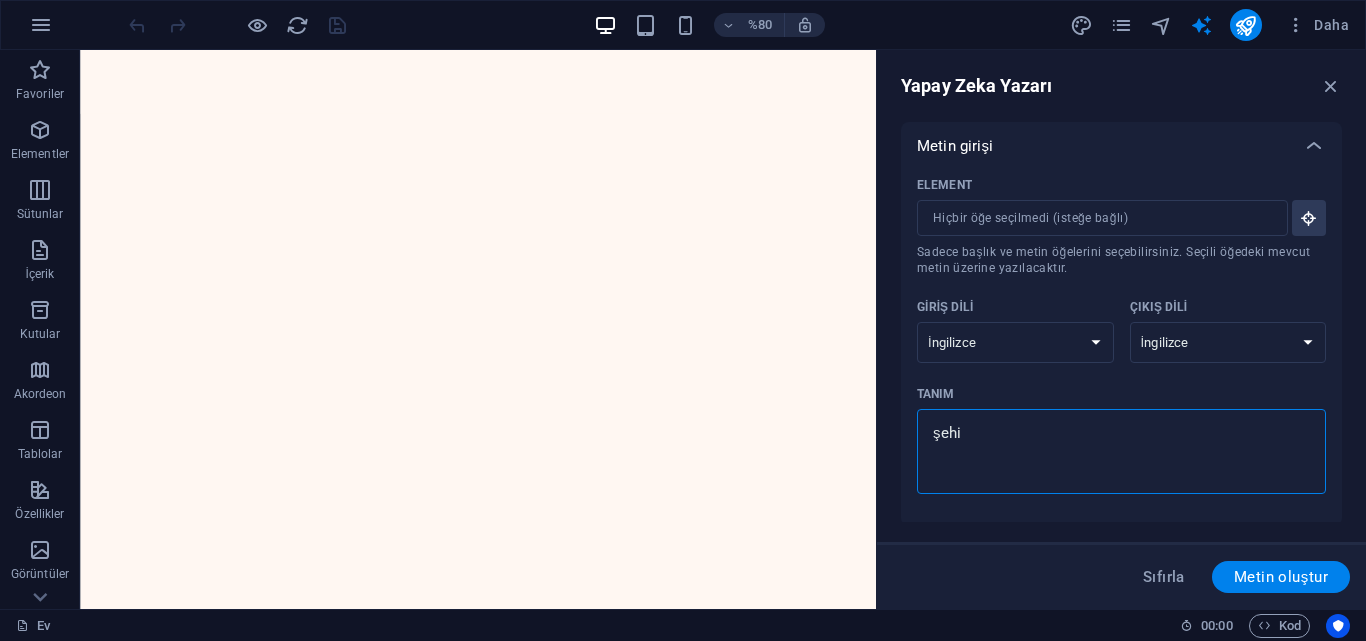 type on "şehir" 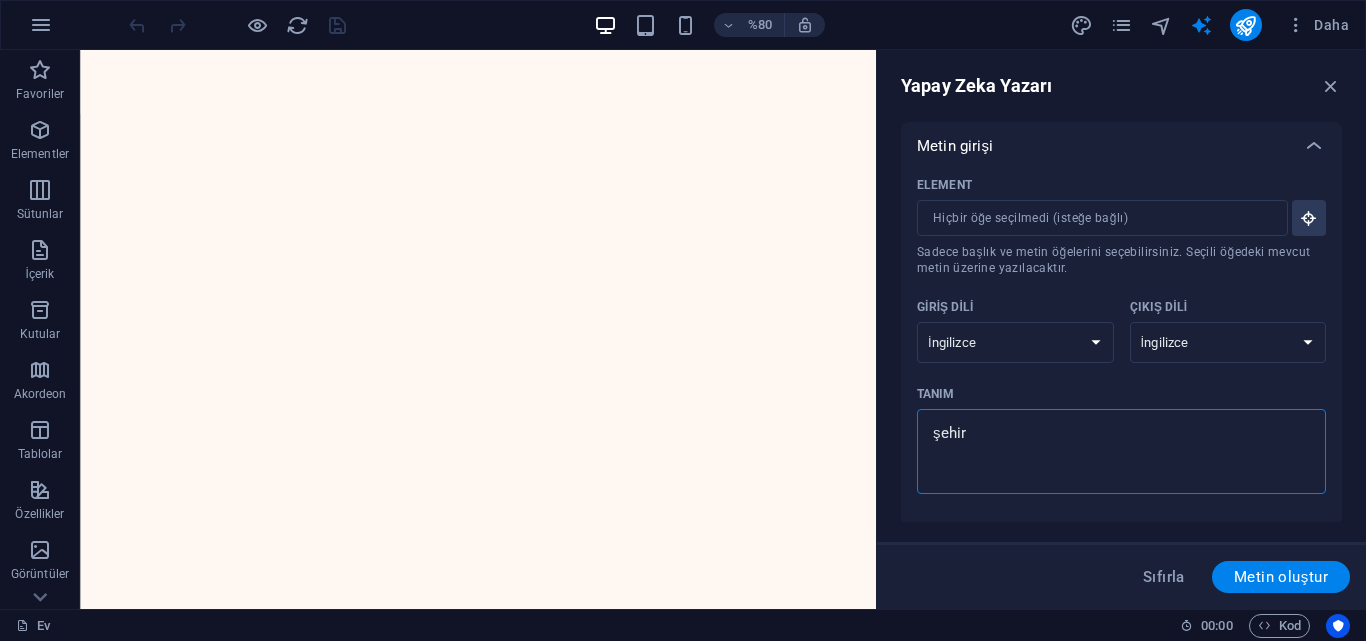 type on "x" 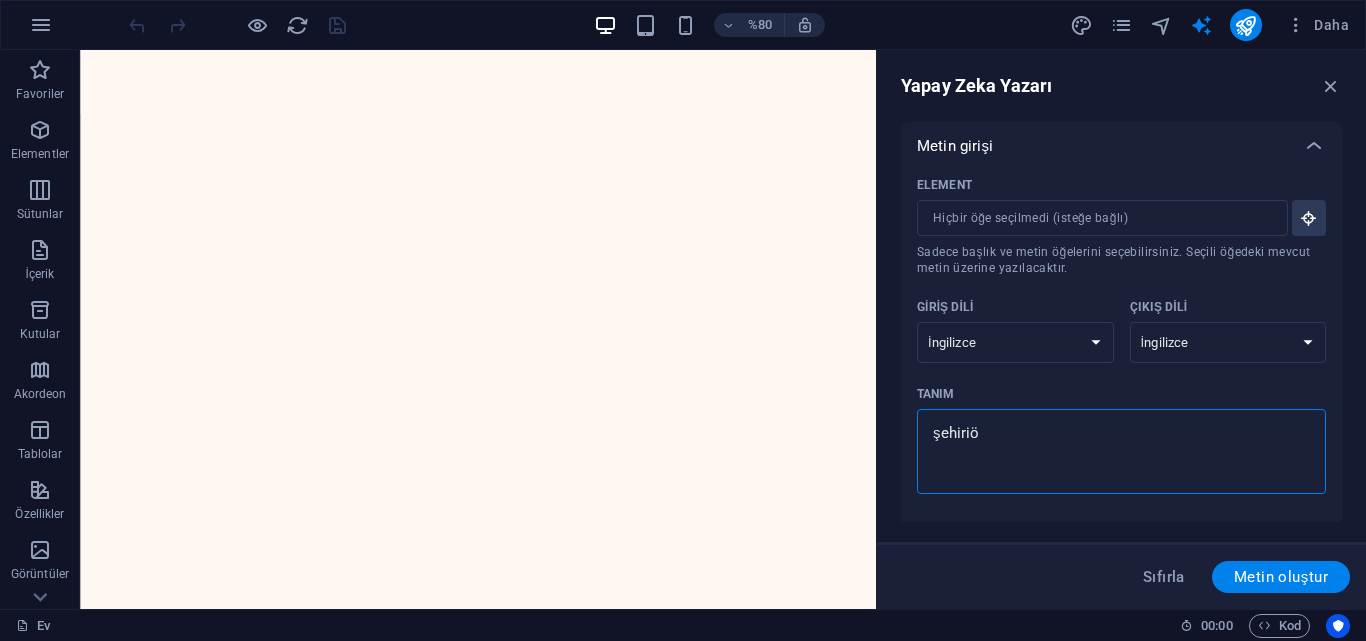 type on "şehiri" 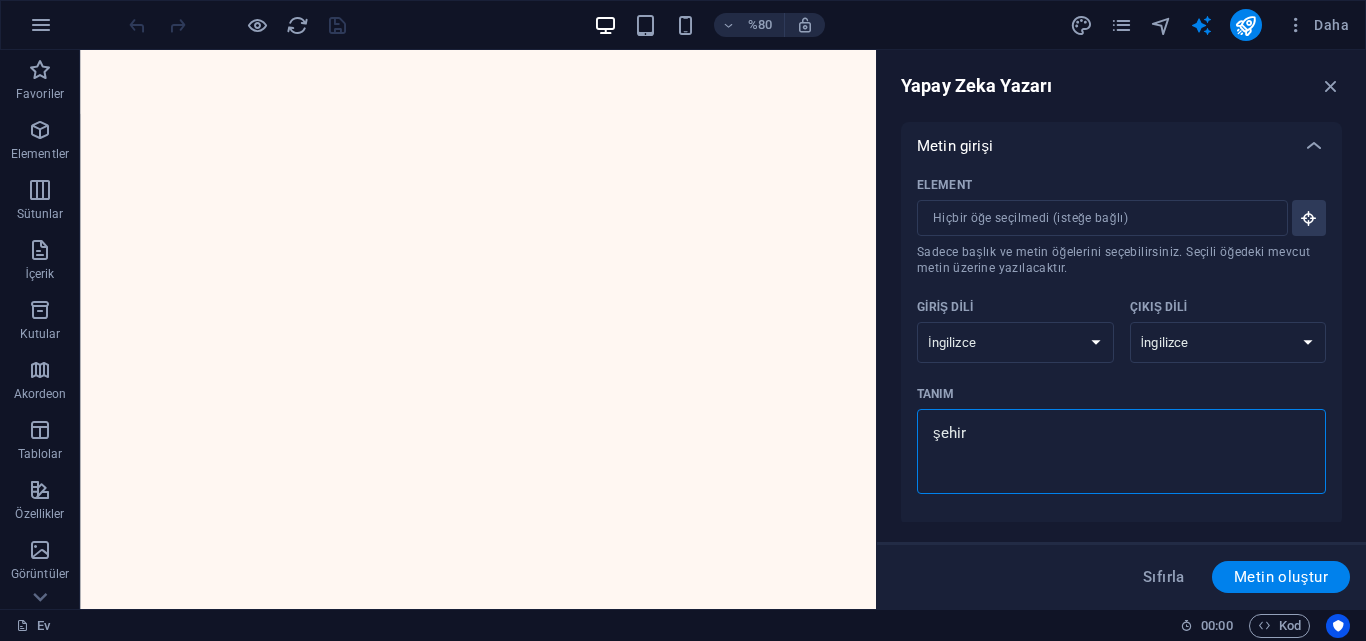 type on "şehiriç" 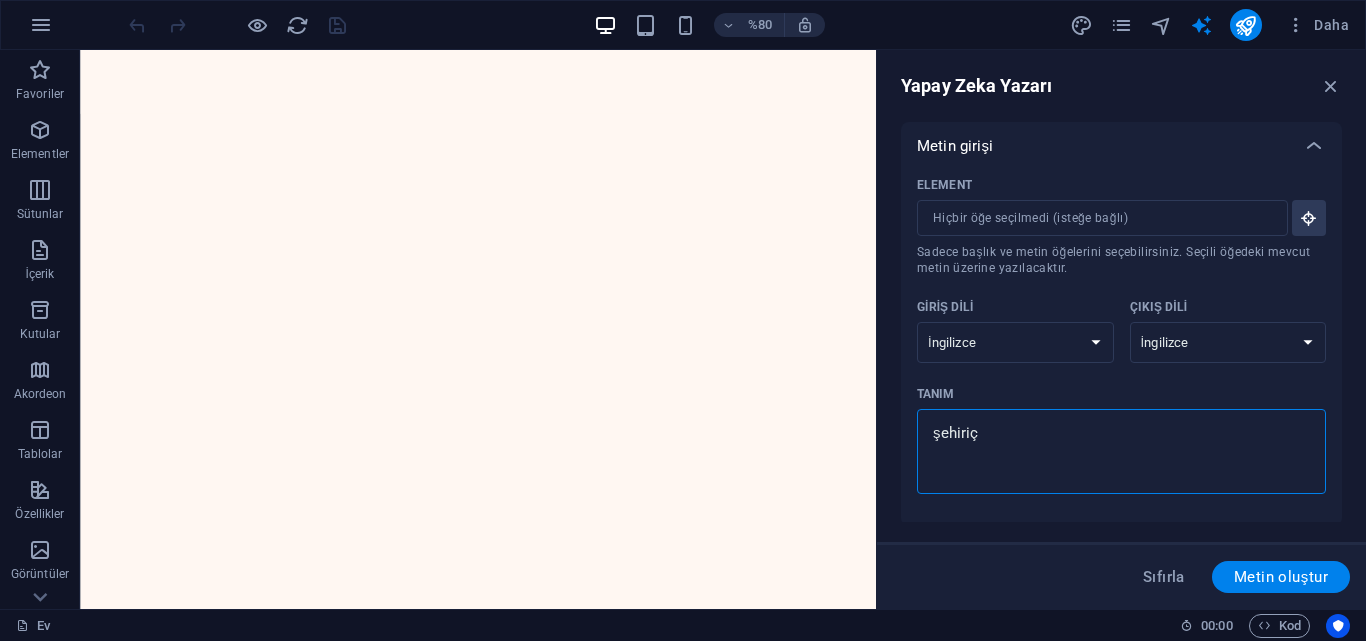 type on "şehiriçi" 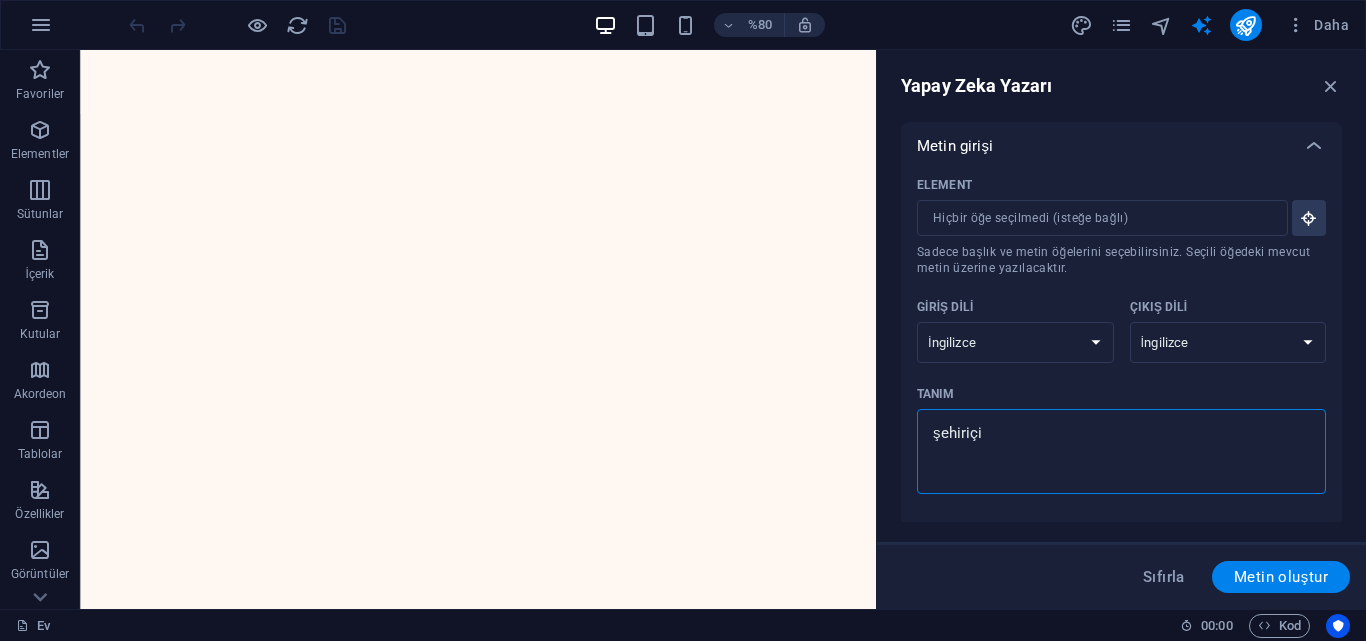 type on "şehiriçi" 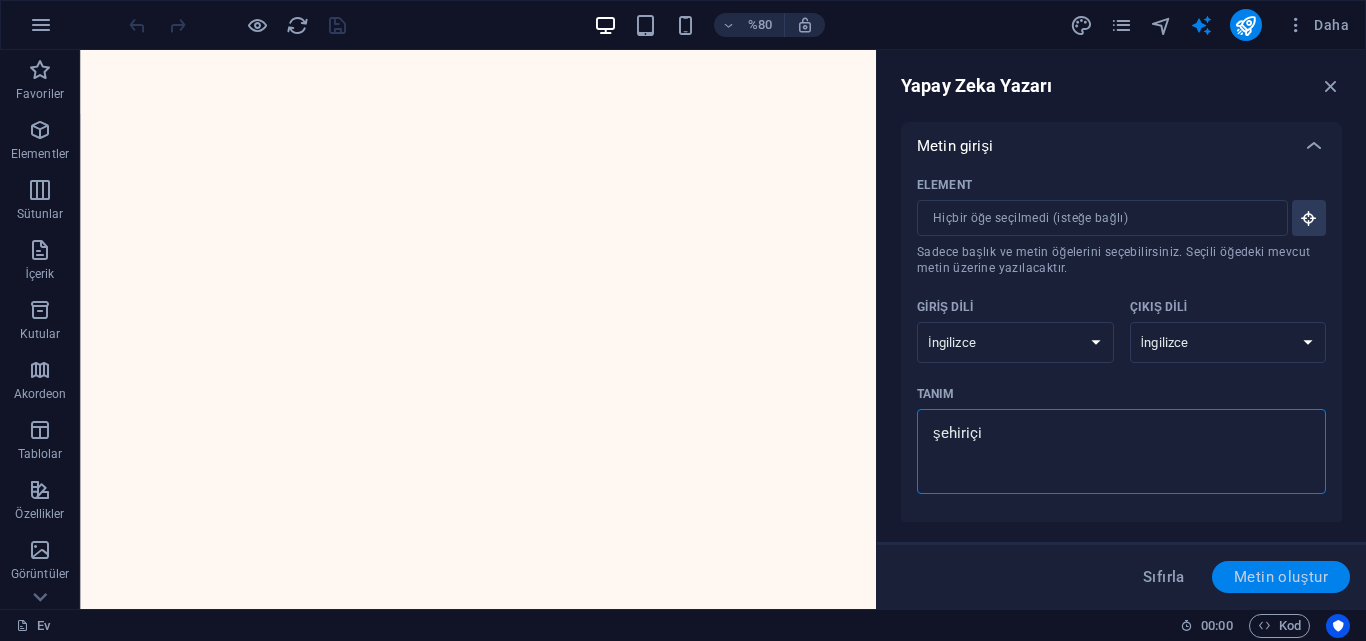 type on "şehiriçi" 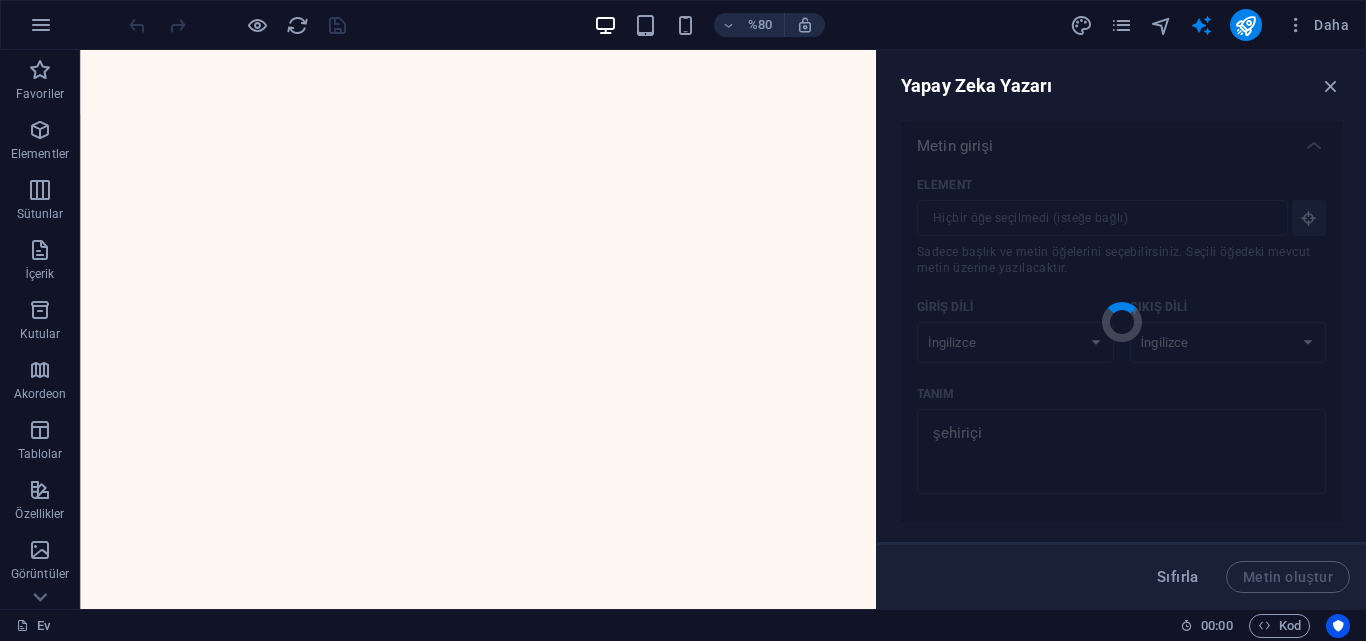 type on "x" 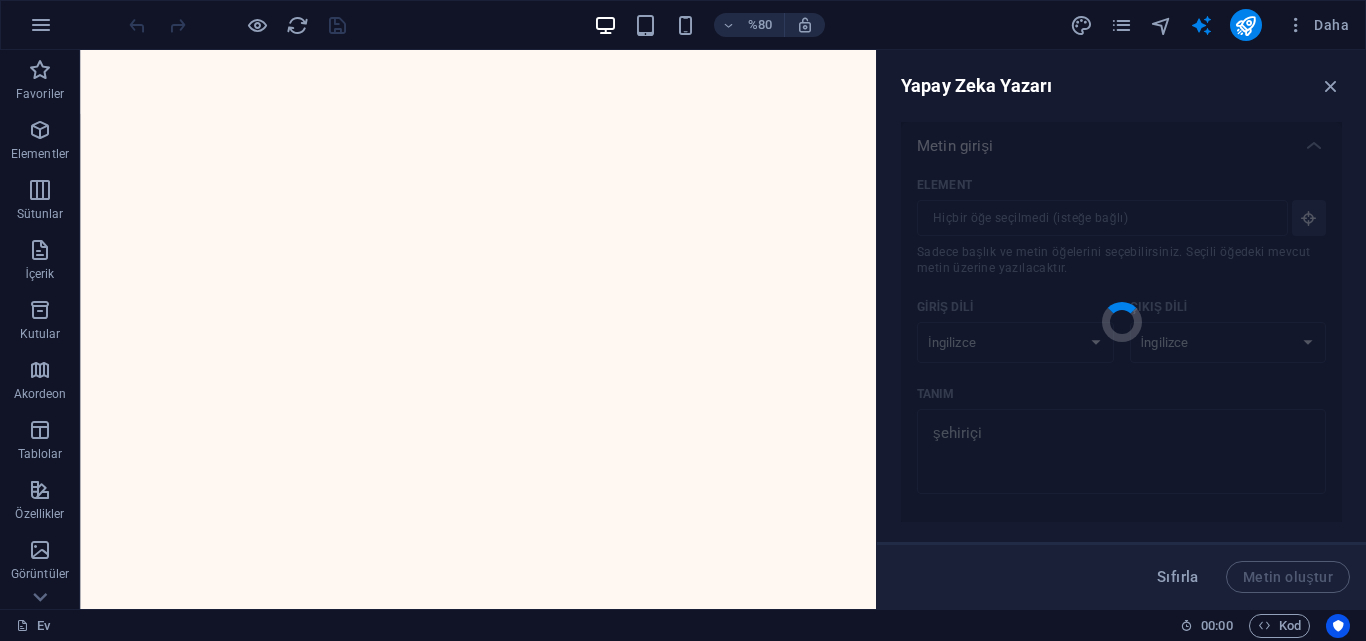 type on "Urban transport plays a crucial role in modern cities, facilitating daily commutes and connecting communities. Efficient public transit systems reduce traffic congestion and environmental impact while enhancing accessibility. With options ranging from buses to subways, urban mobility is improving, enabling residents to navigate seamlessly. Innovations in technology further enhance the experience, promoting smart transport solutions that cater to diverse needs. By prioritizing sustainable practices and infrastructure development, cities can foster greener and more livable environments for their inhabitants, ultimately transforming the urban landscape and enriching daily life." 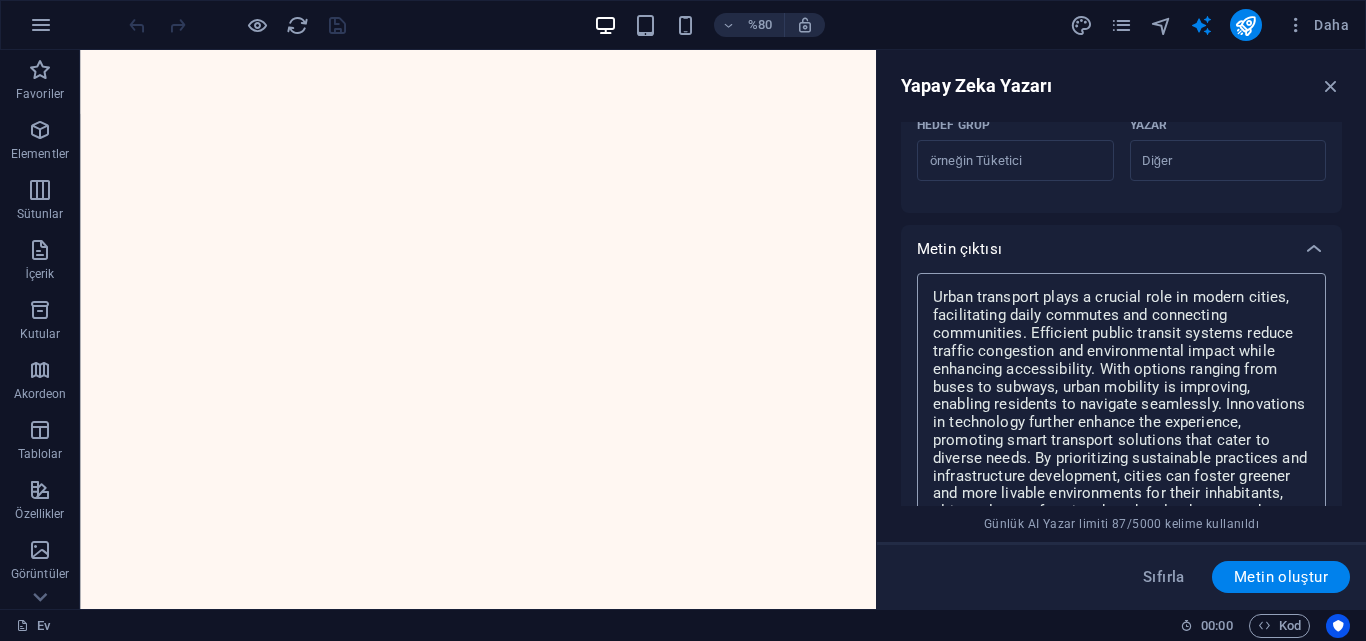 scroll, scrollTop: 350, scrollLeft: 0, axis: vertical 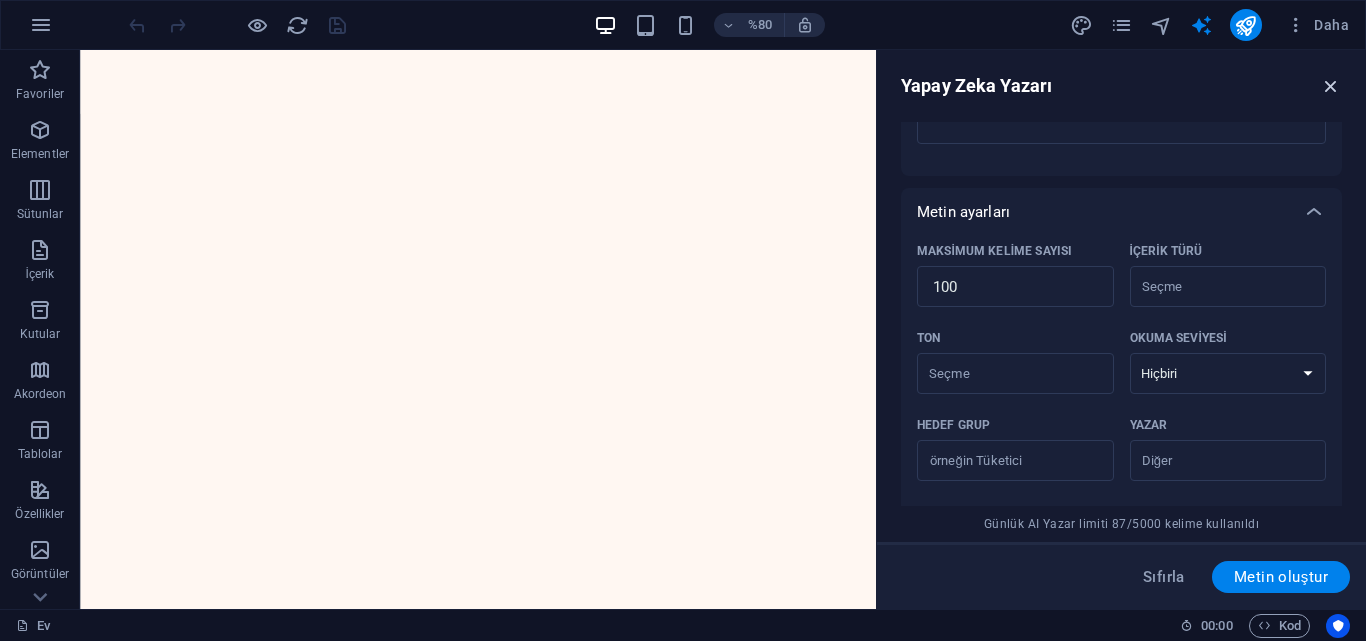 click at bounding box center [1331, 86] 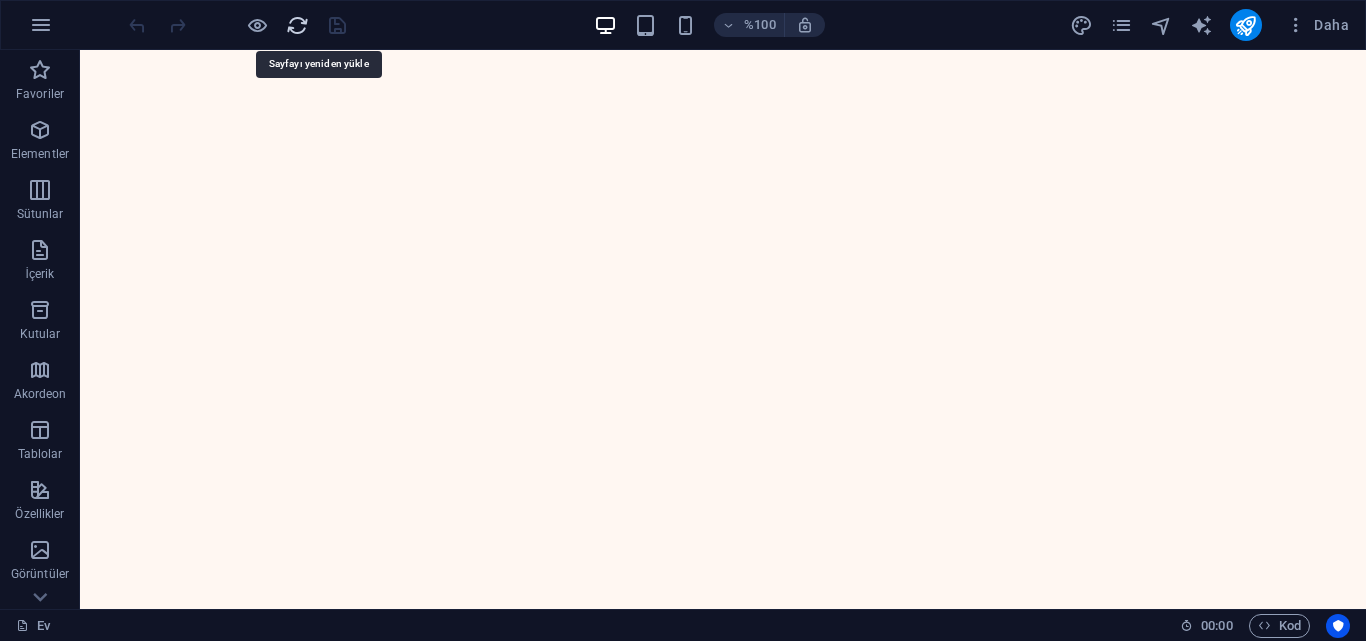 click at bounding box center (297, 25) 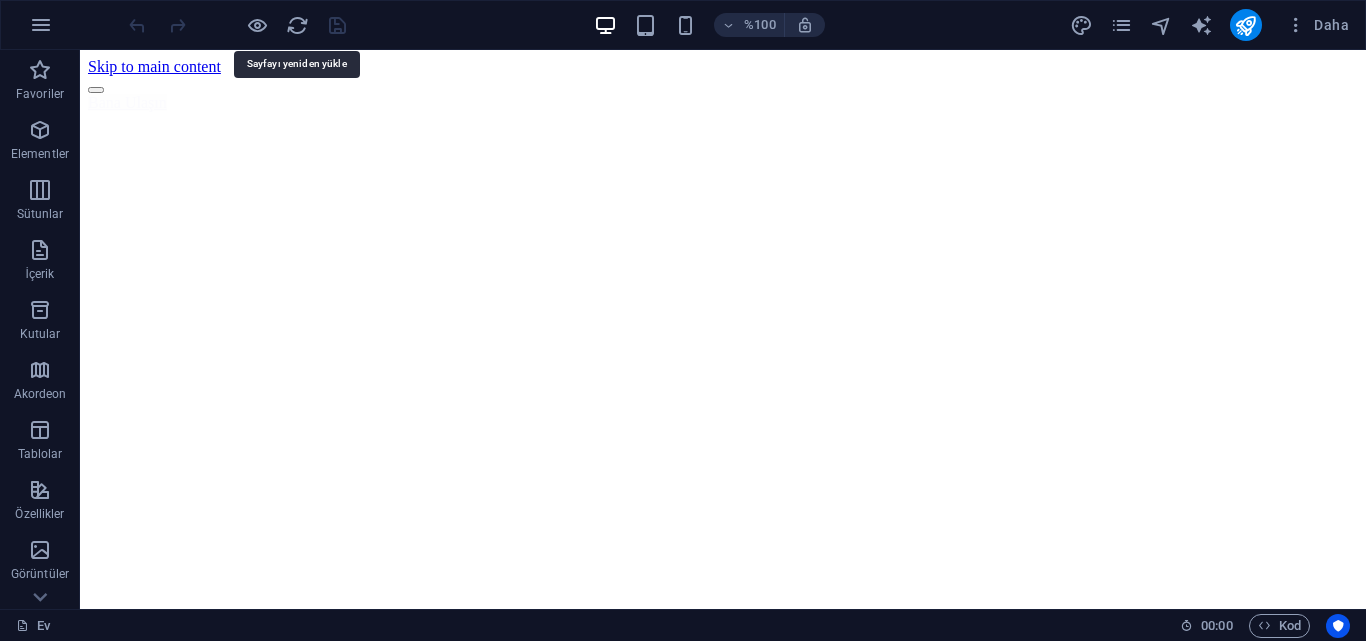 scroll, scrollTop: 0, scrollLeft: 0, axis: both 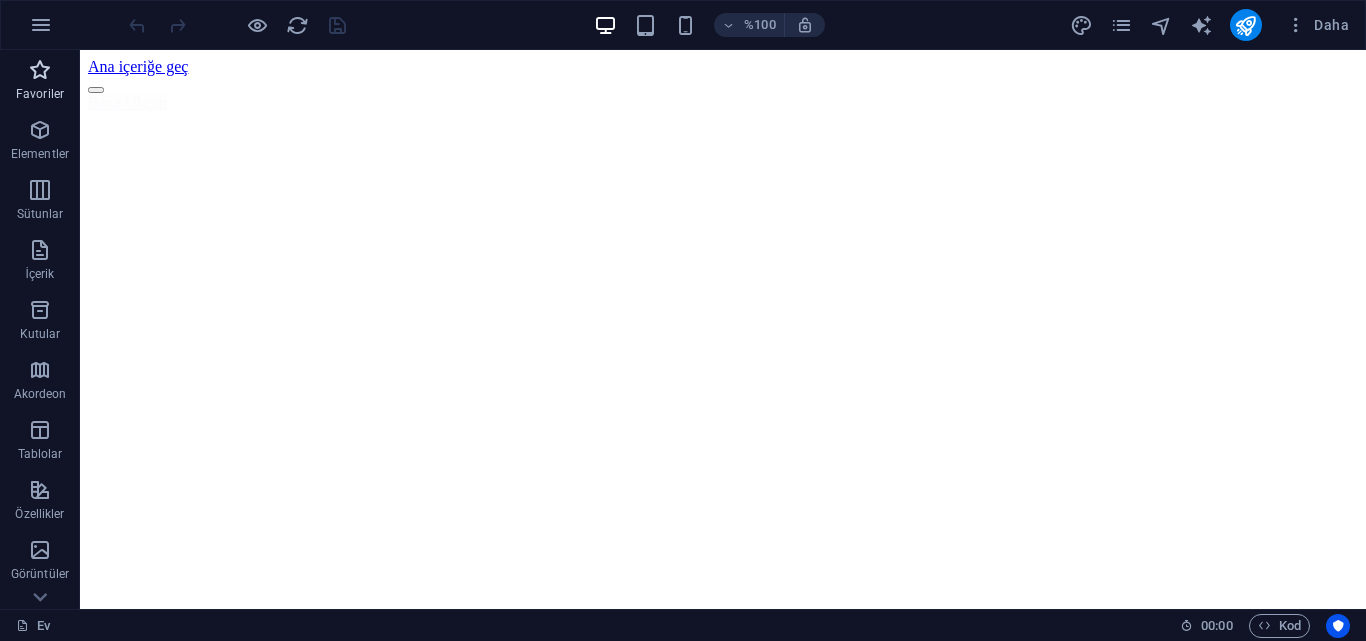 click at bounding box center (40, 70) 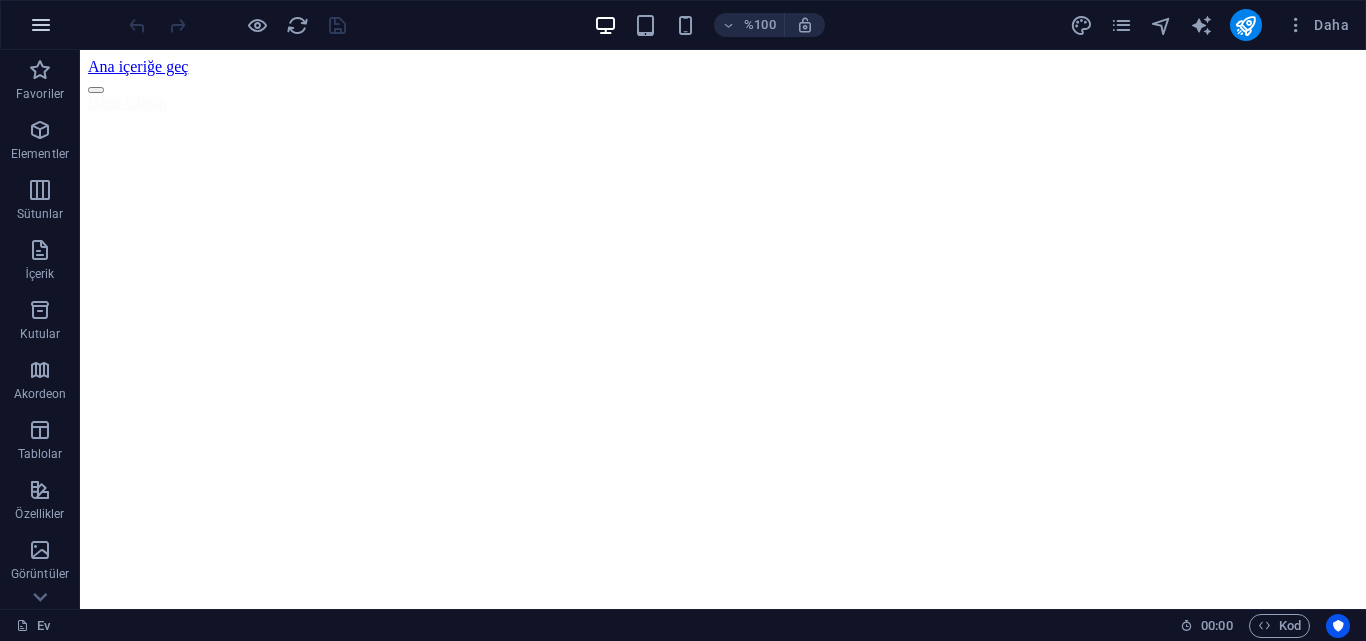 click at bounding box center (41, 25) 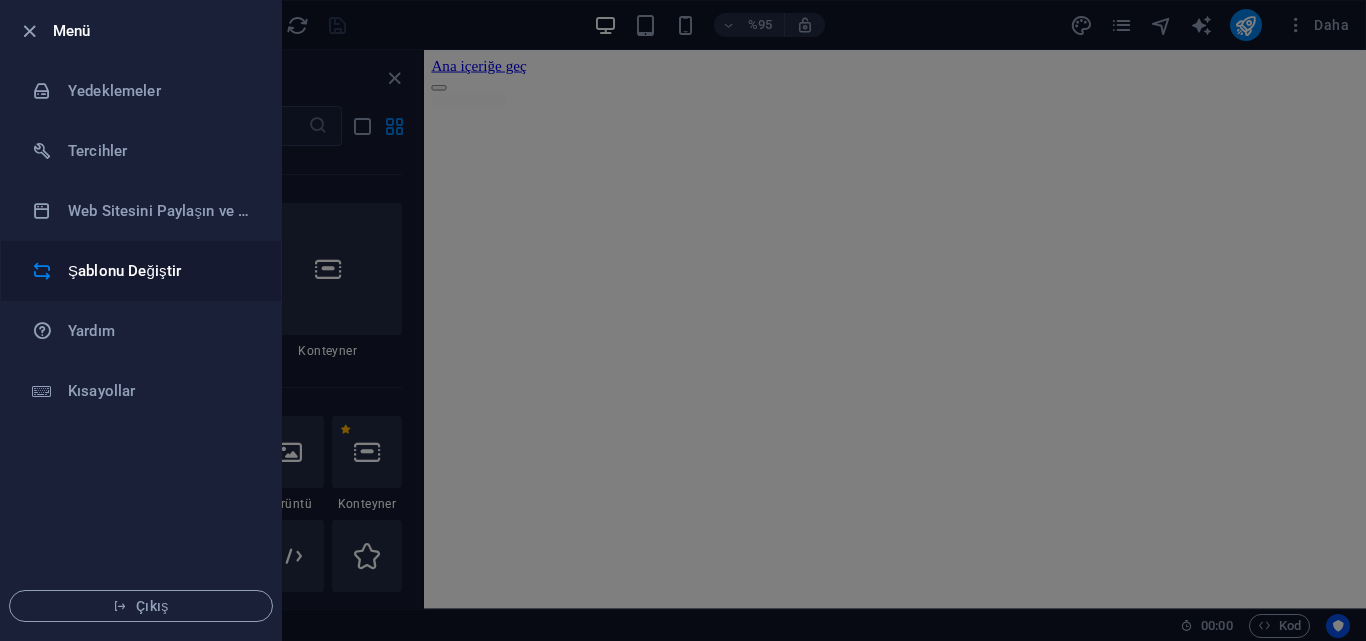 click on "Şablonu Değiştir" at bounding box center (160, 271) 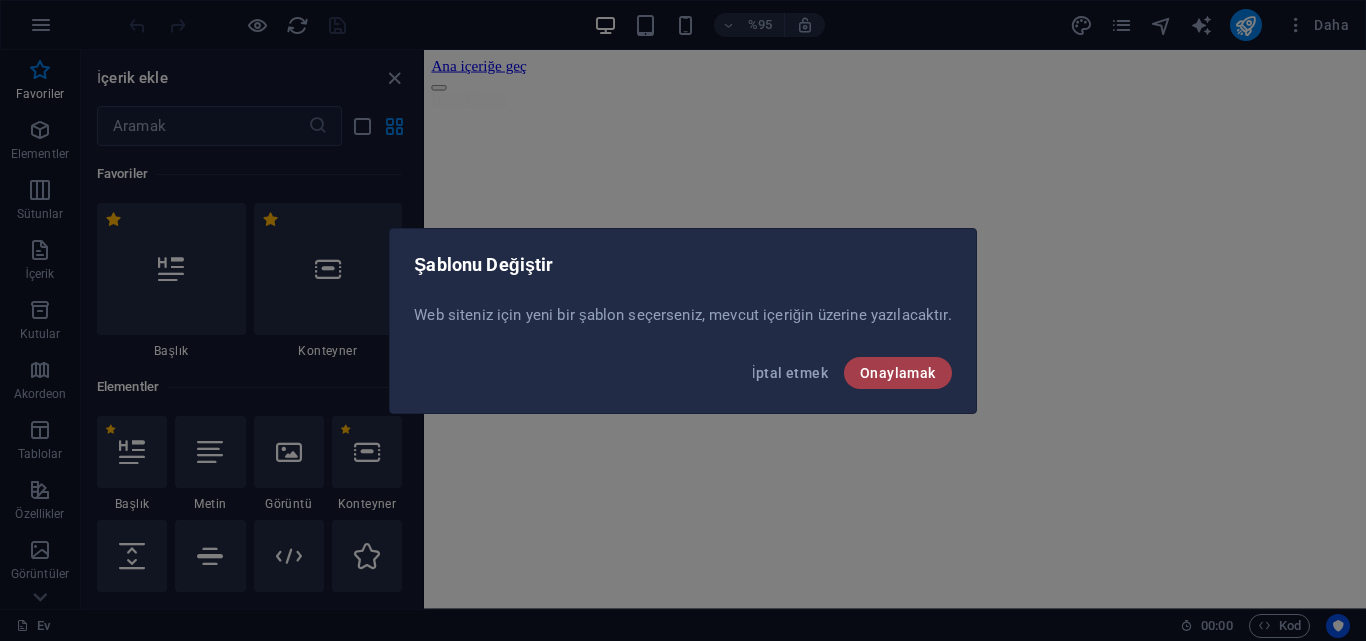 click on "Onaylamak" at bounding box center (898, 373) 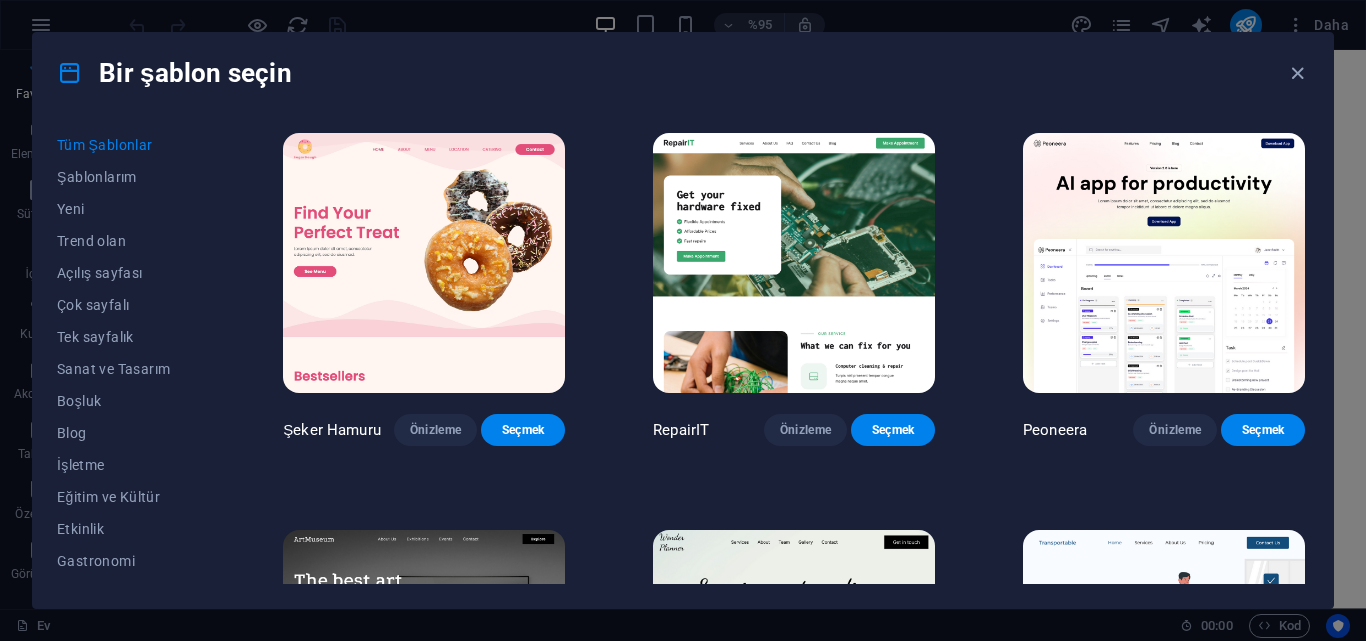 click at bounding box center (1164, 263) 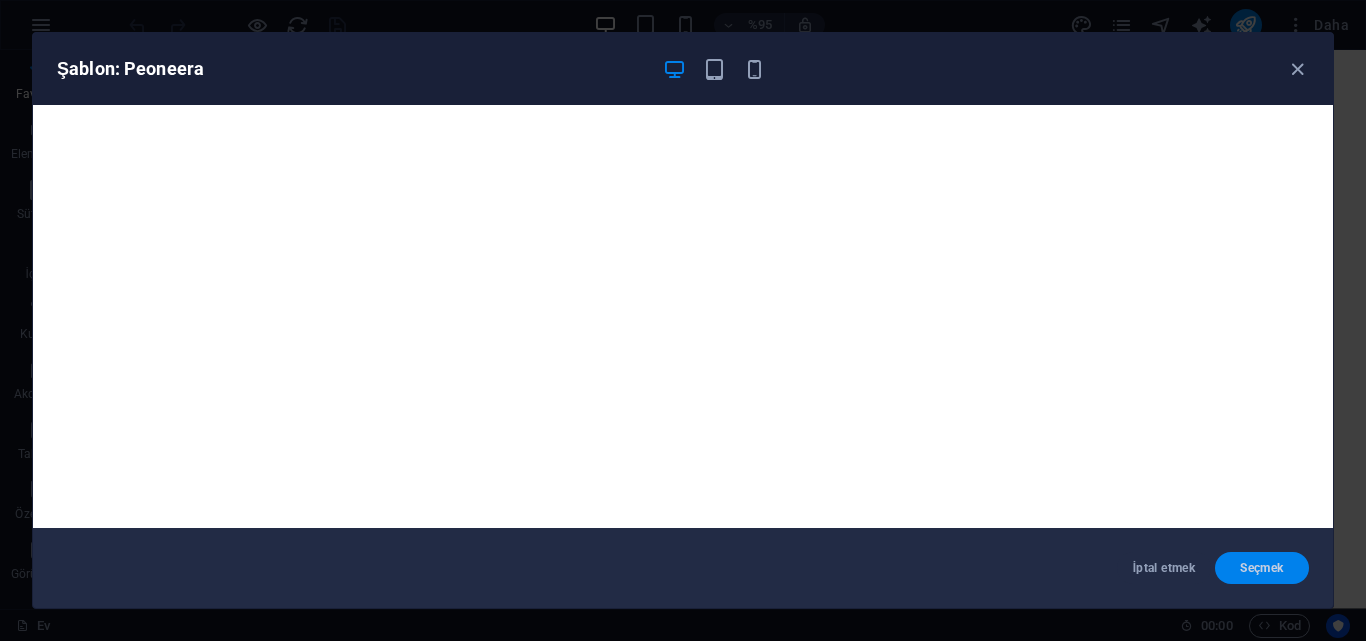 click on "Seçmek" at bounding box center [1261, 568] 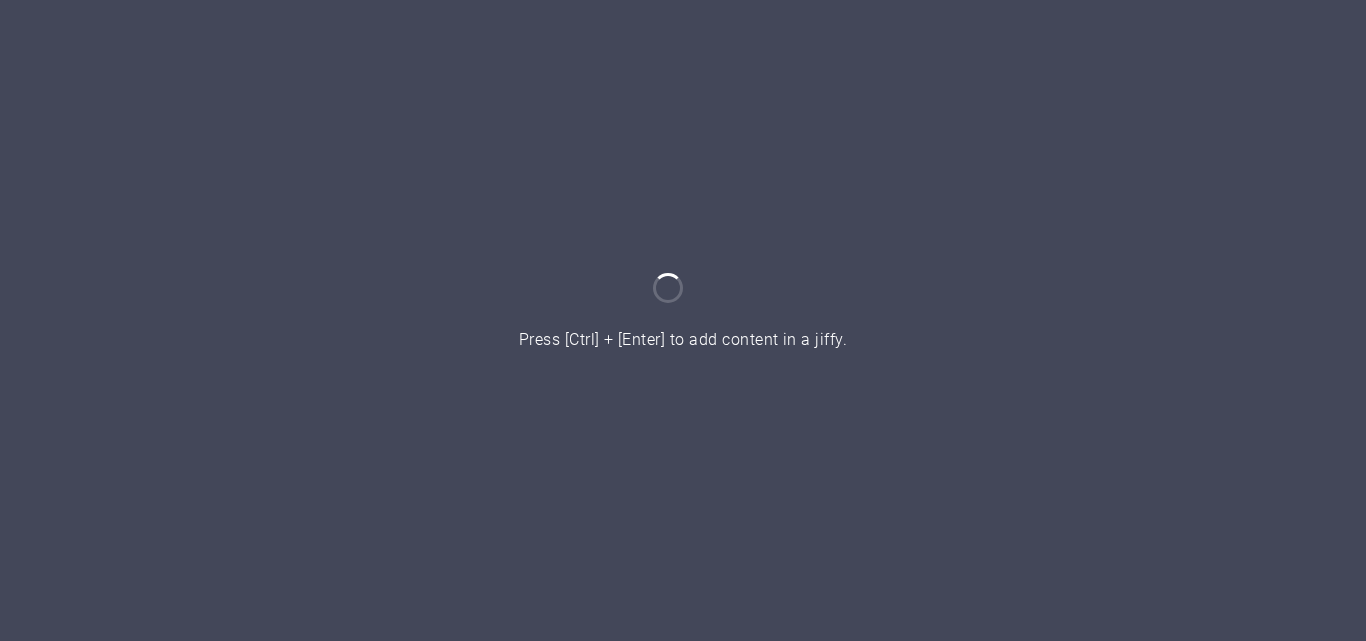 scroll, scrollTop: 0, scrollLeft: 0, axis: both 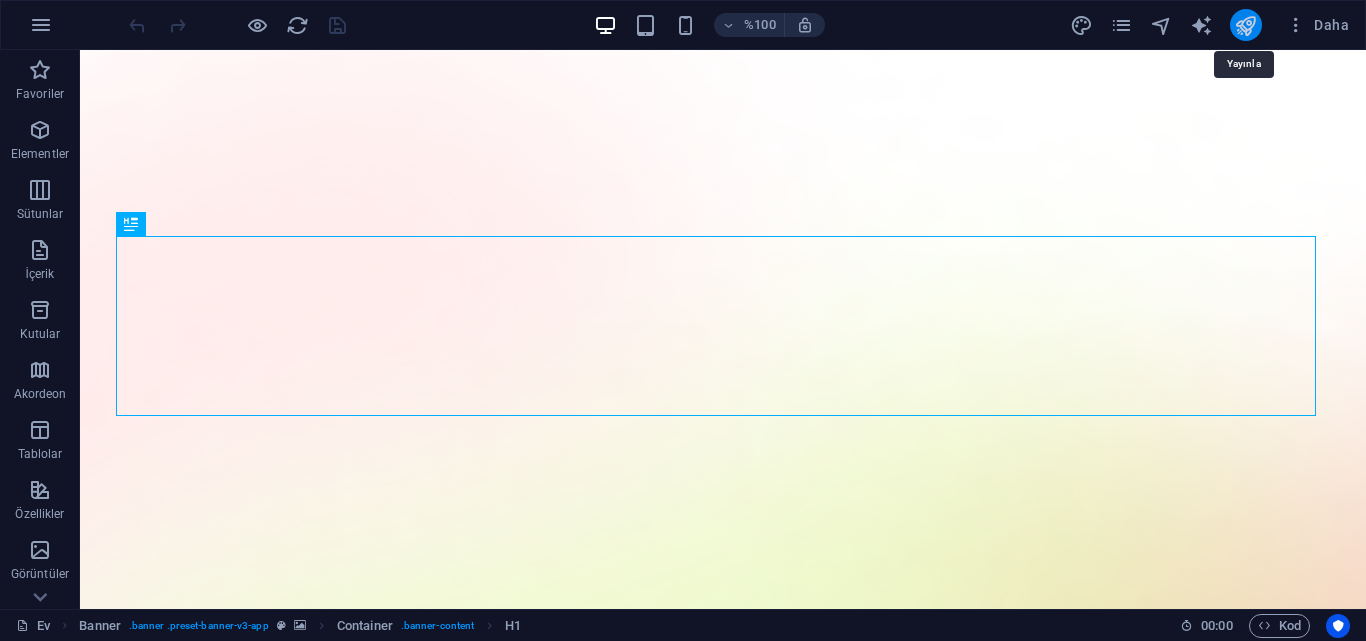 click at bounding box center [1245, 25] 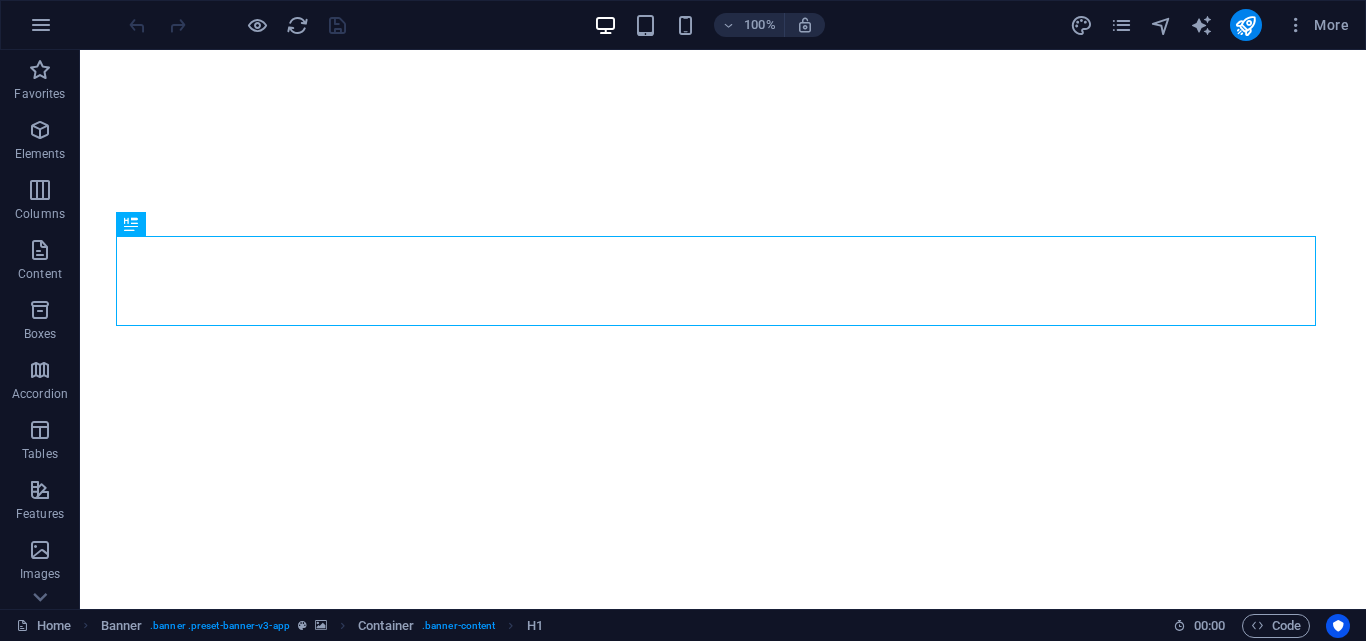 scroll, scrollTop: 0, scrollLeft: 0, axis: both 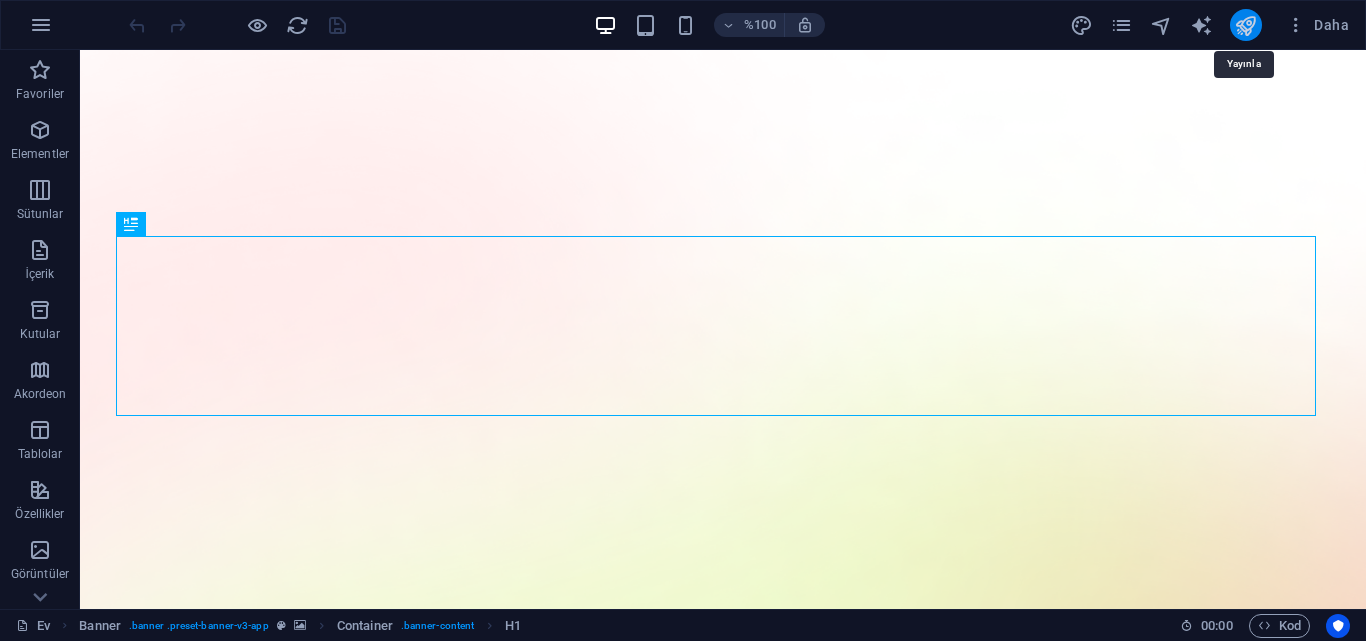 click at bounding box center [1245, 25] 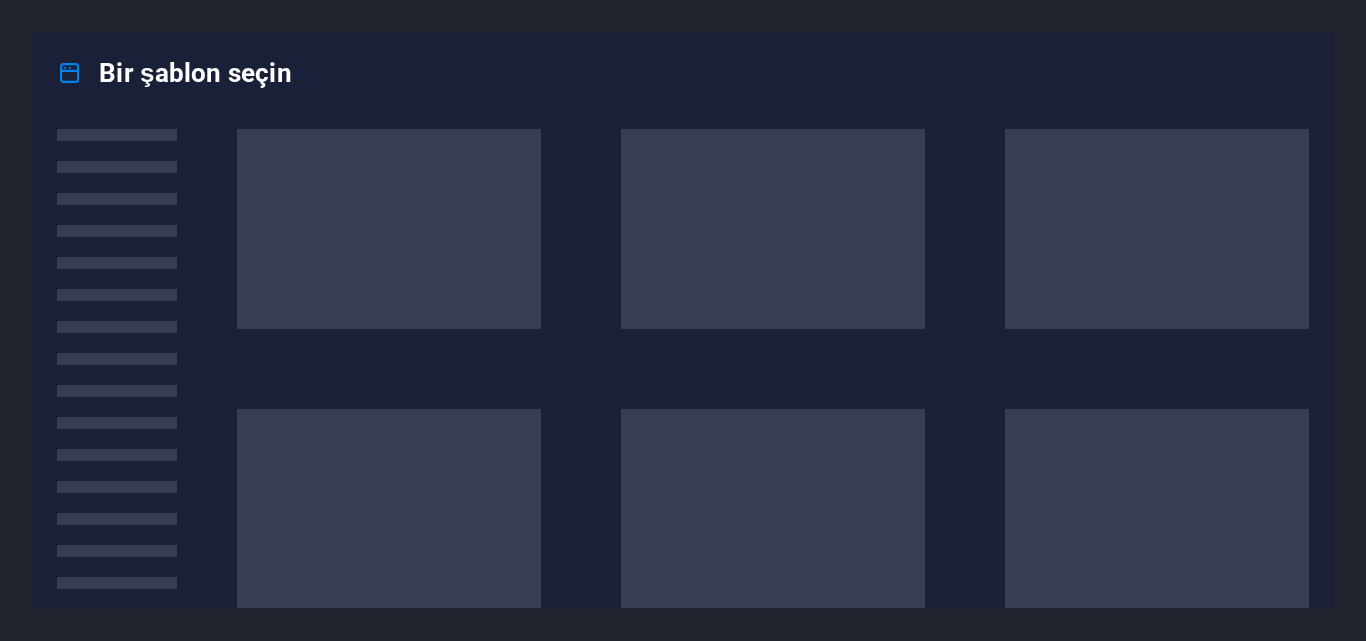 scroll, scrollTop: 0, scrollLeft: 0, axis: both 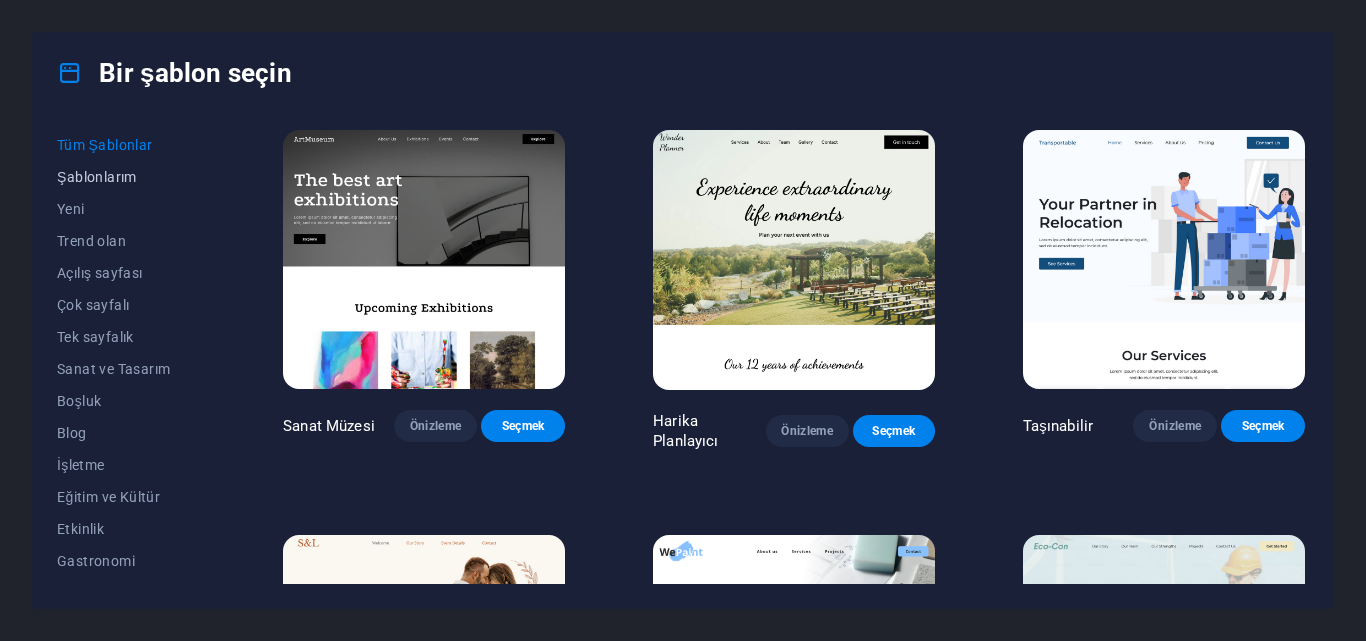 click on "Şablonlarım" at bounding box center (126, 177) 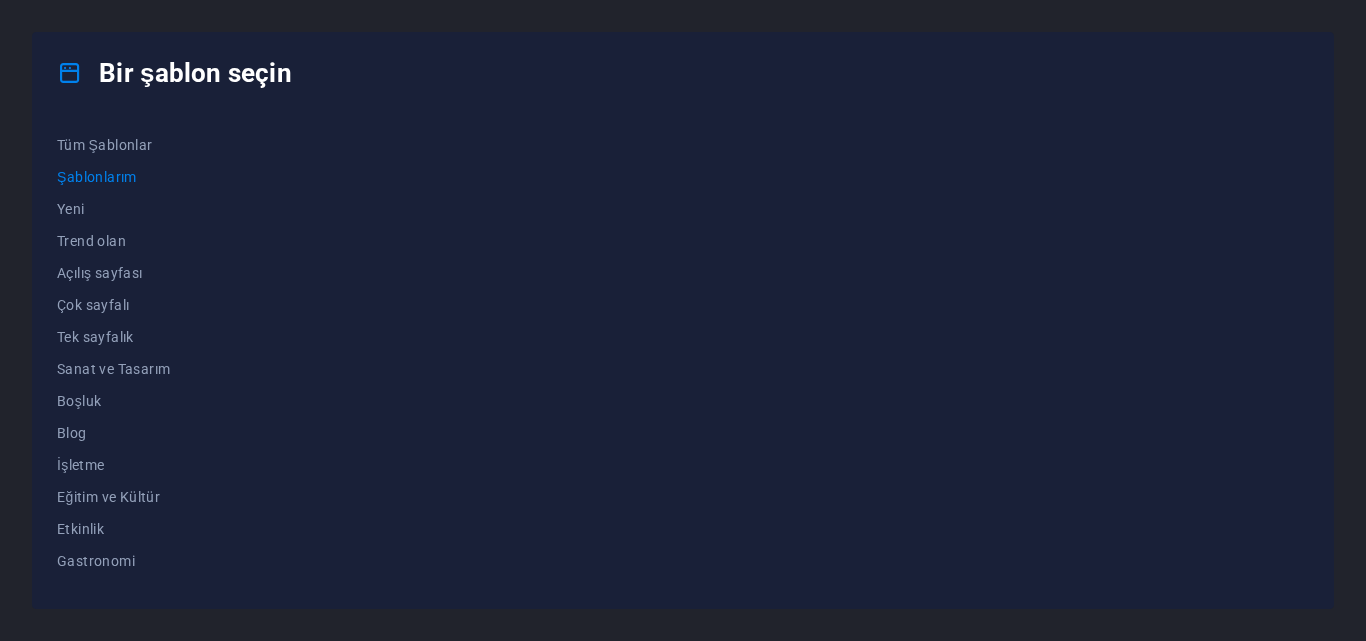 drag, startPoint x: 715, startPoint y: 462, endPoint x: 698, endPoint y: 437, distance: 30.232433 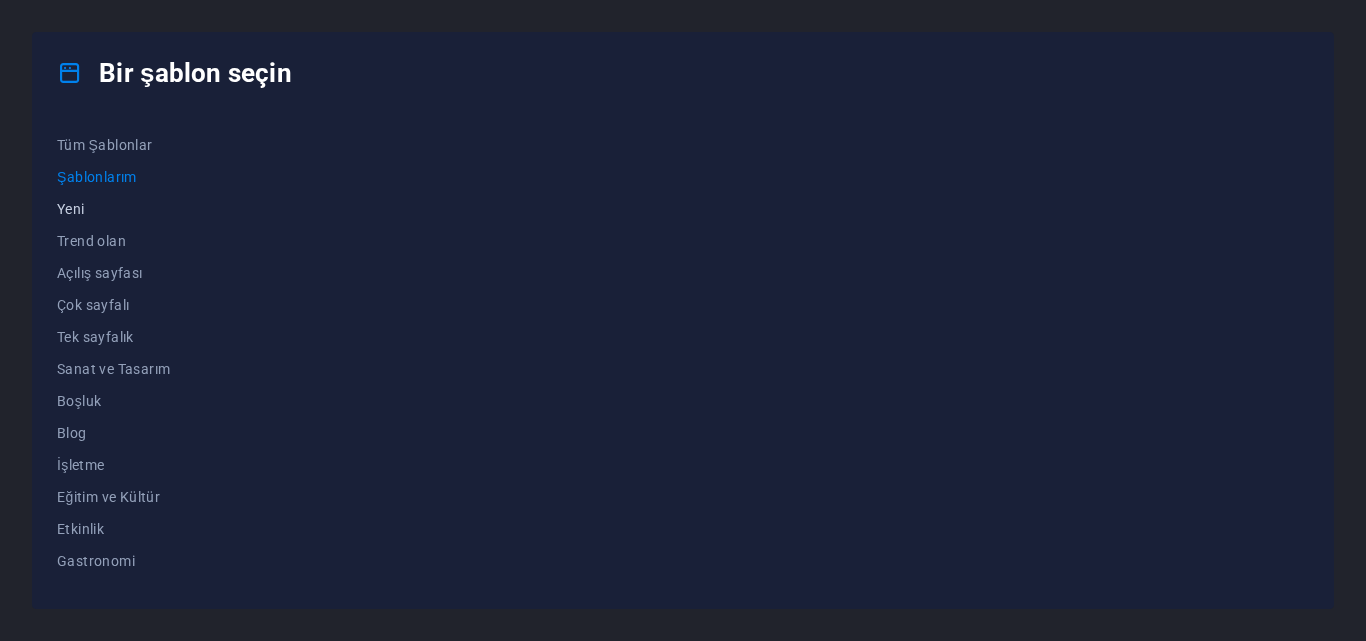 click on "Yeni" at bounding box center (126, 209) 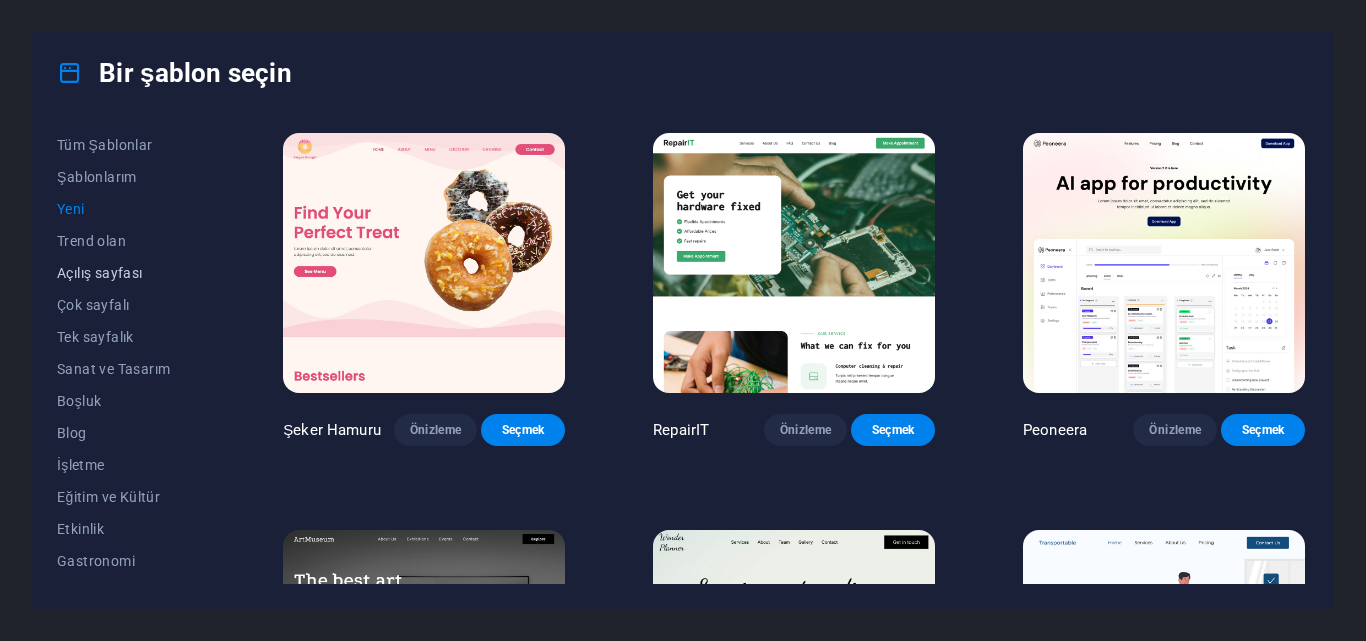 click on "Açılış sayfası" at bounding box center [126, 273] 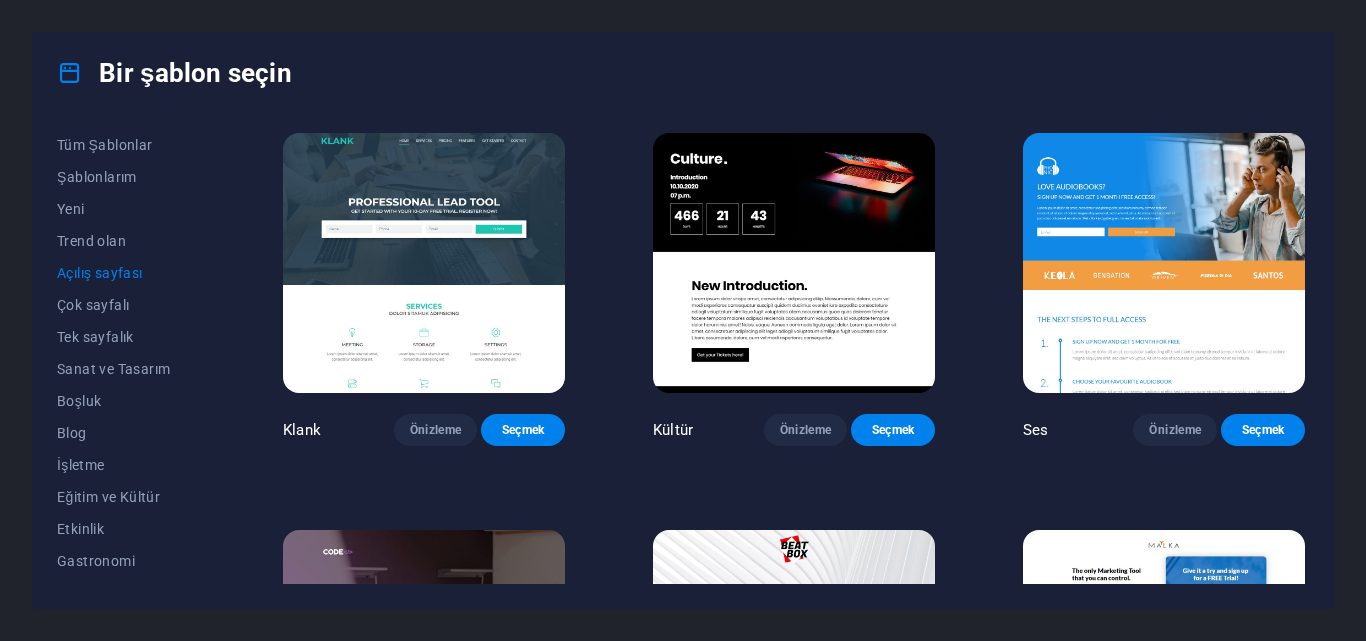 scroll, scrollTop: 200, scrollLeft: 0, axis: vertical 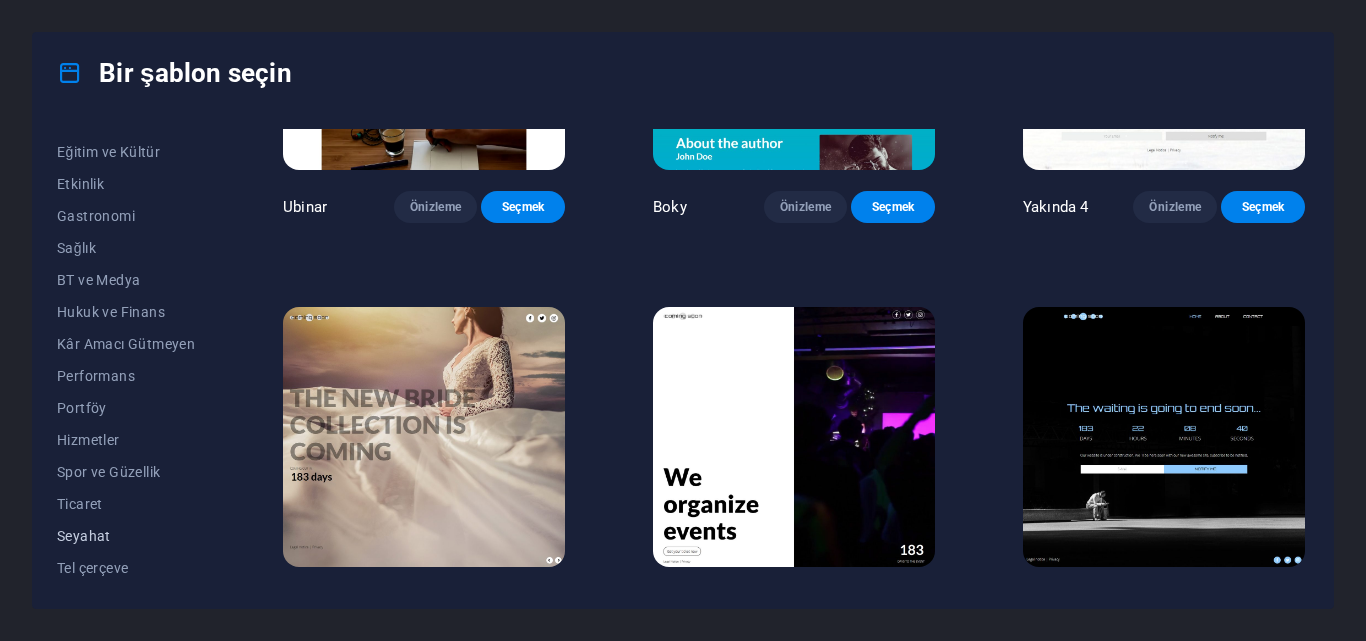 click on "Seyahat" at bounding box center (84, 536) 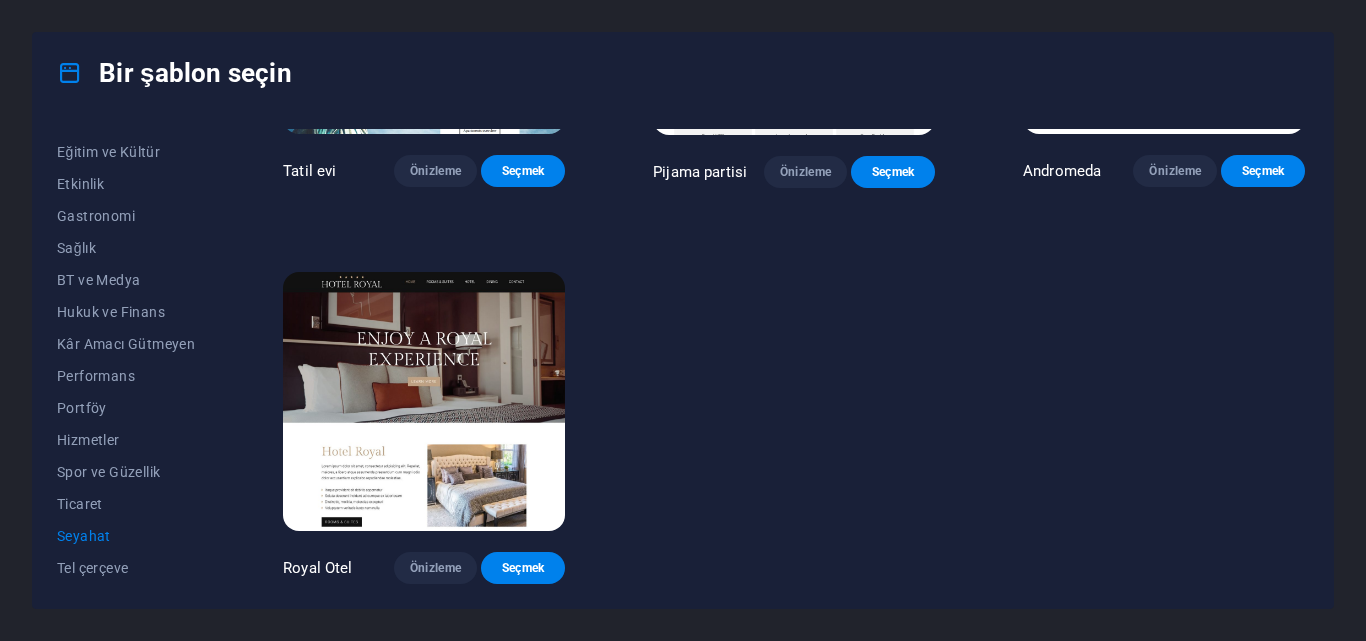 scroll, scrollTop: 356, scrollLeft: 0, axis: vertical 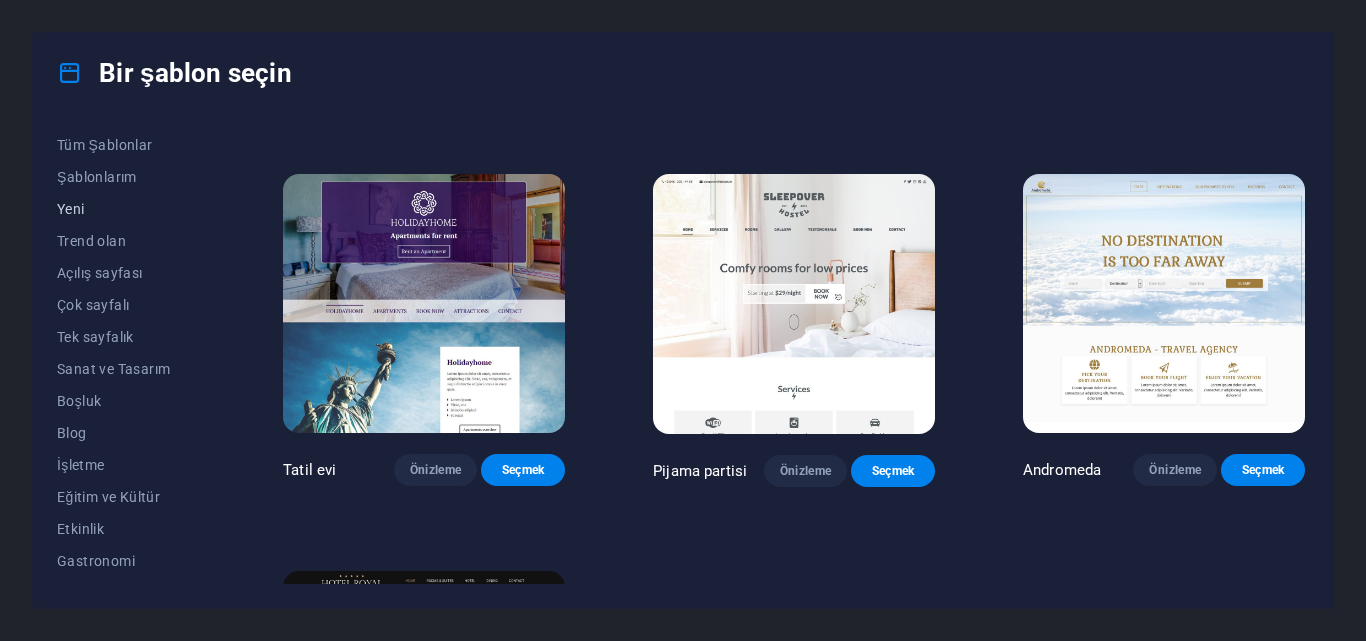click on "Yeni" at bounding box center [71, 209] 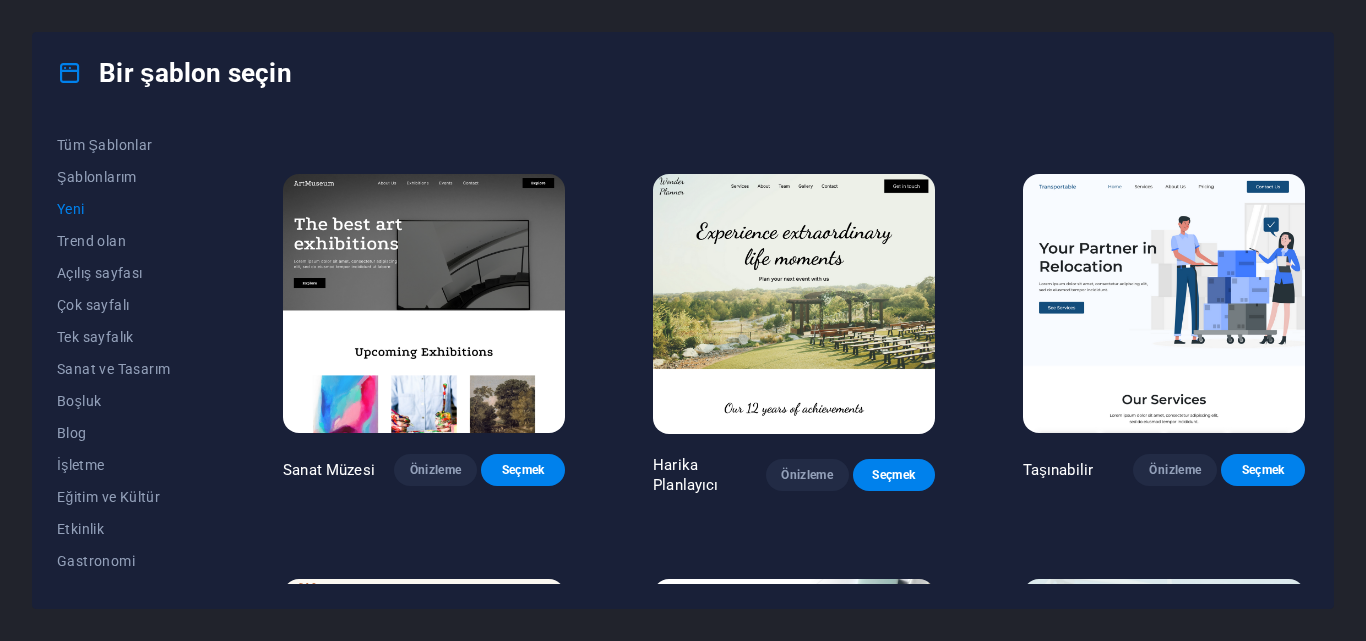 click on "Yeni" at bounding box center (71, 209) 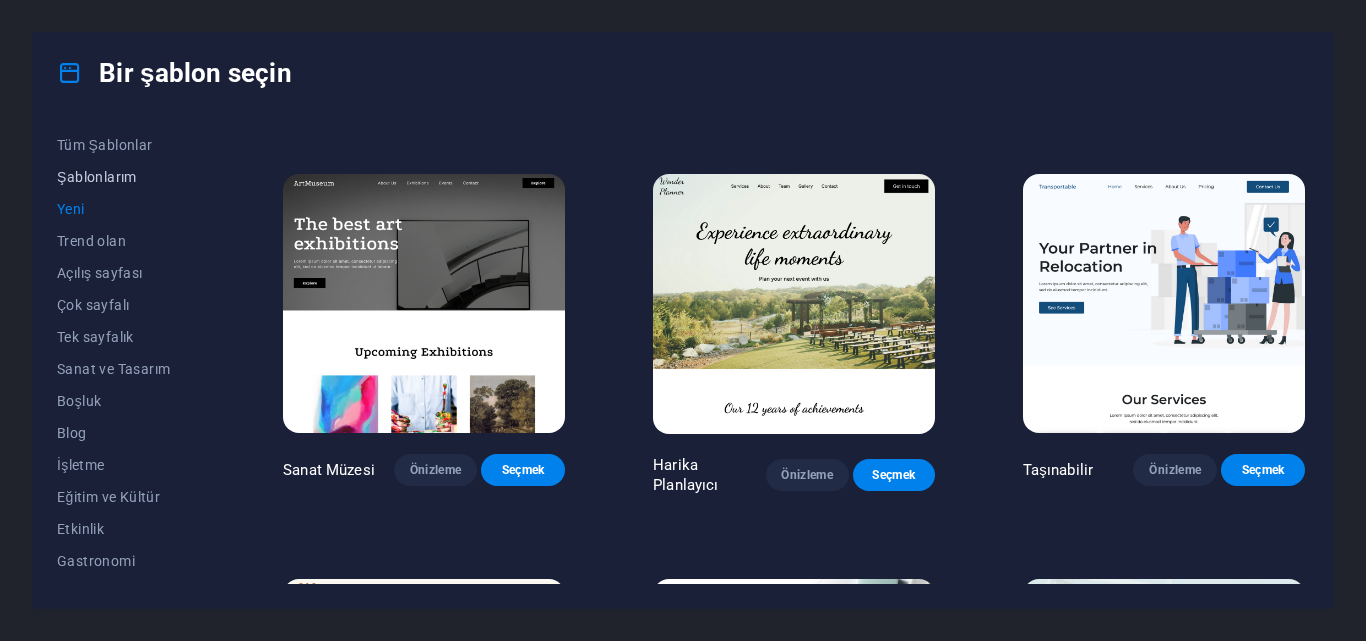 click on "Şablonlarım" at bounding box center (97, 177) 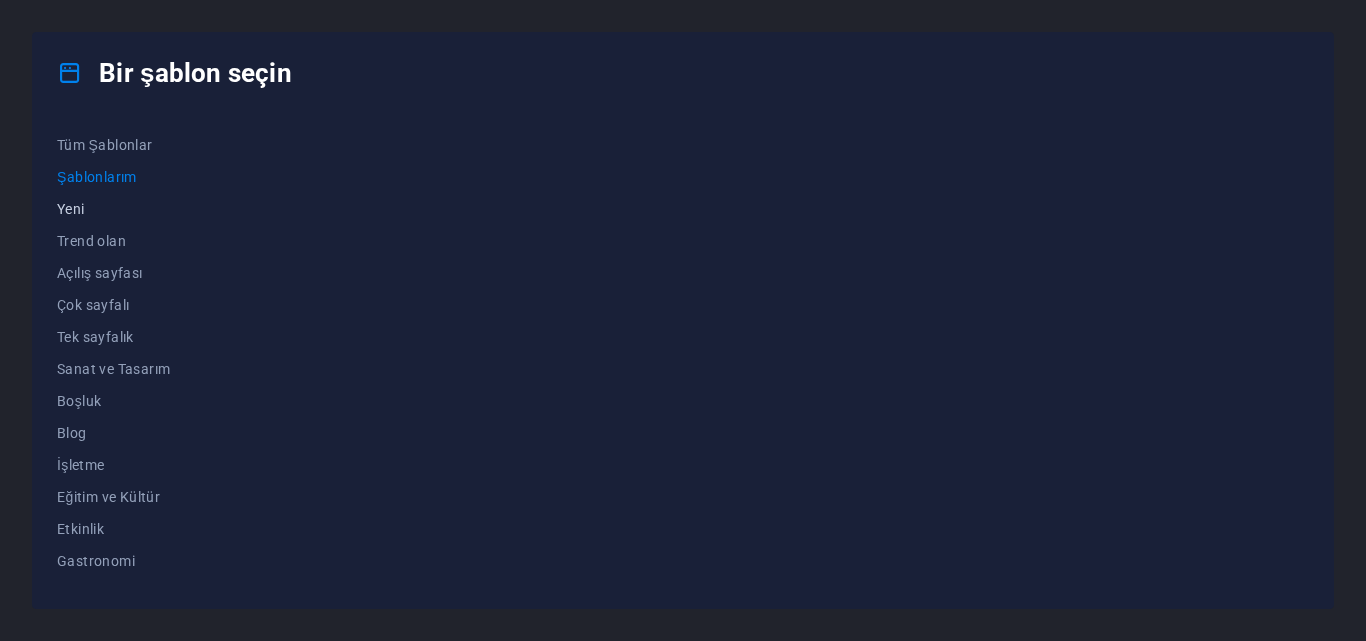 click on "Yeni" at bounding box center (71, 209) 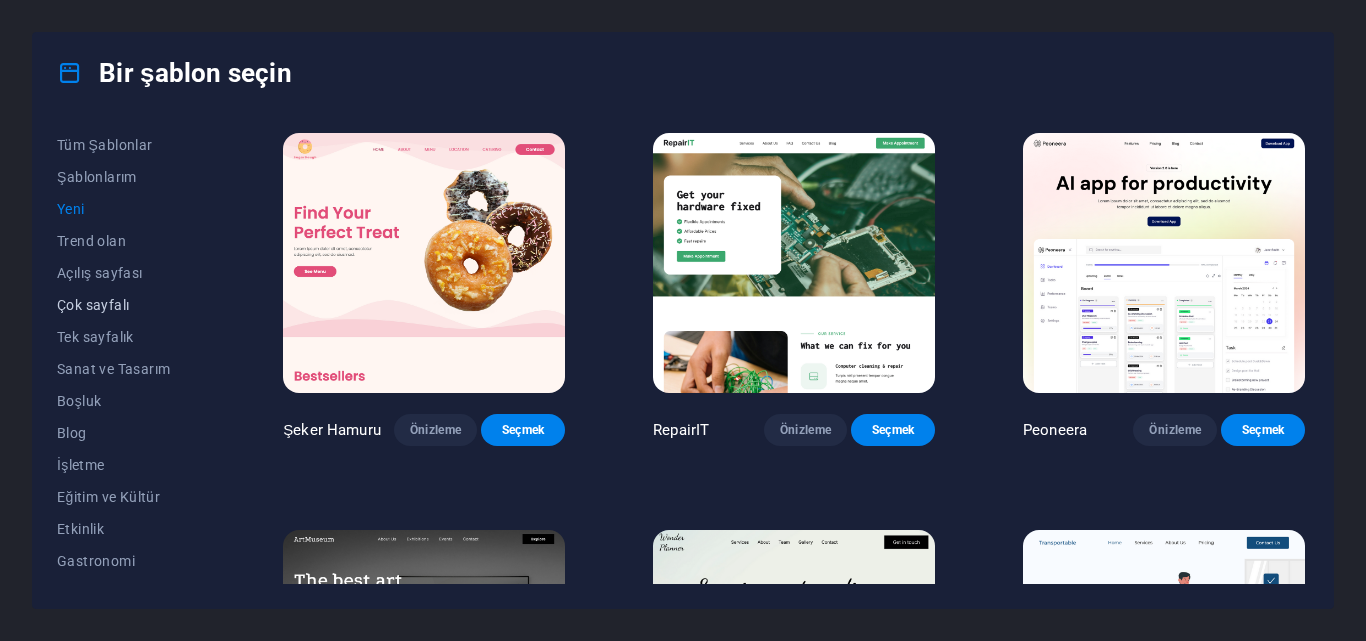 click on "Çok sayfalı" at bounding box center [93, 305] 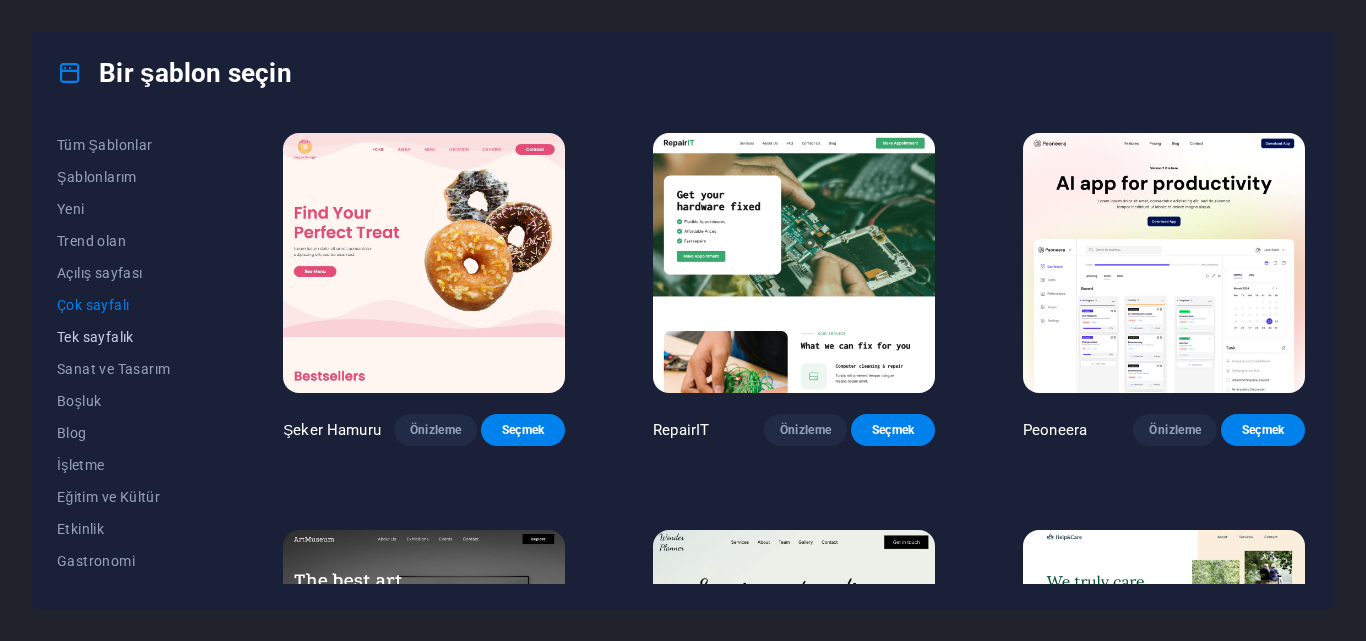 click on "Tek sayfalık" at bounding box center (95, 337) 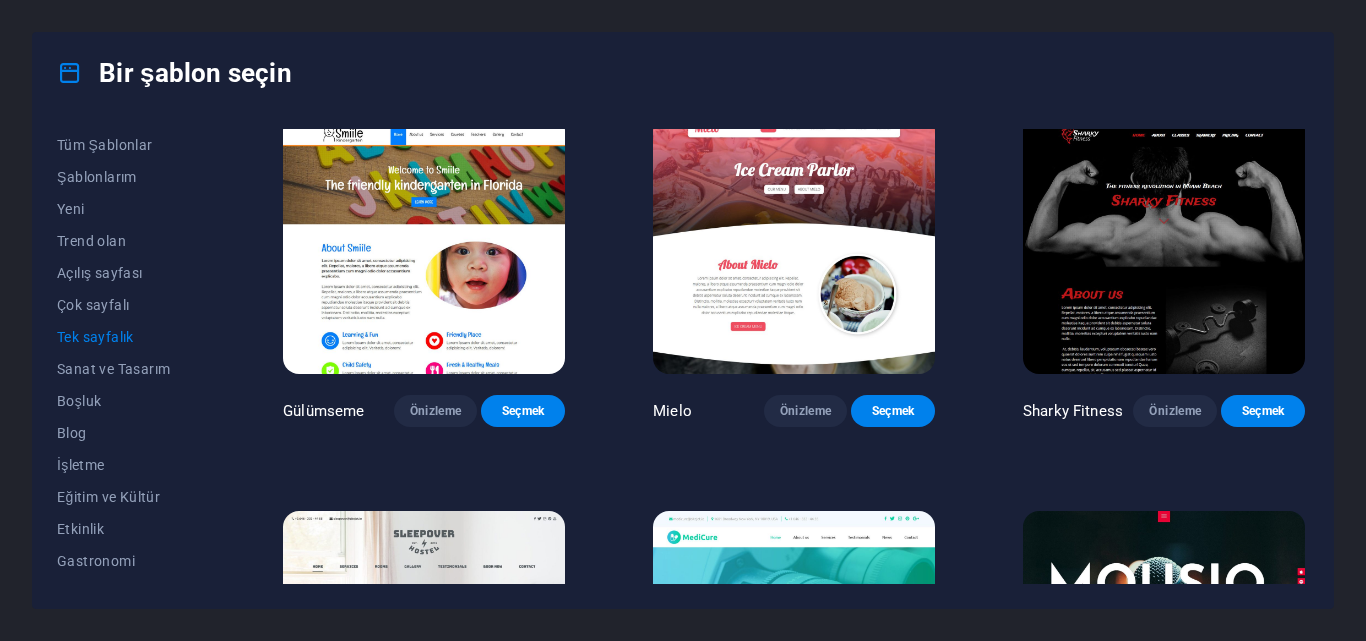 scroll, scrollTop: 5600, scrollLeft: 0, axis: vertical 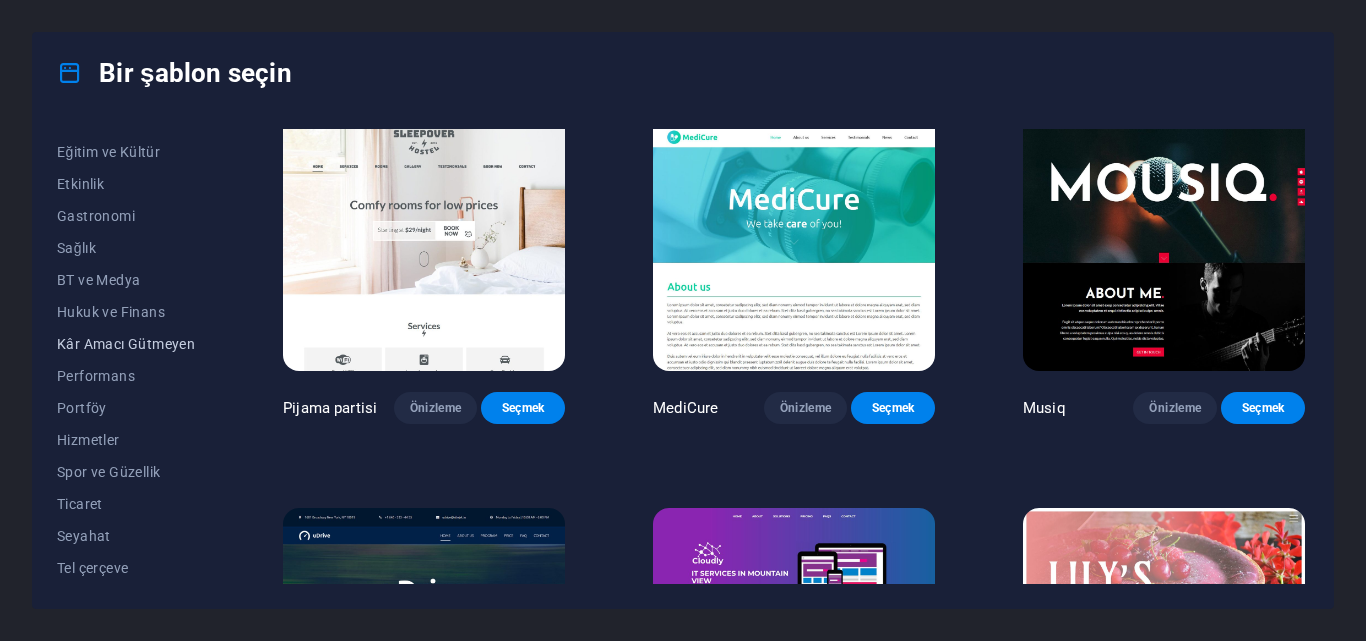 click on "Kâr Amacı Gütmeyen" at bounding box center (126, 344) 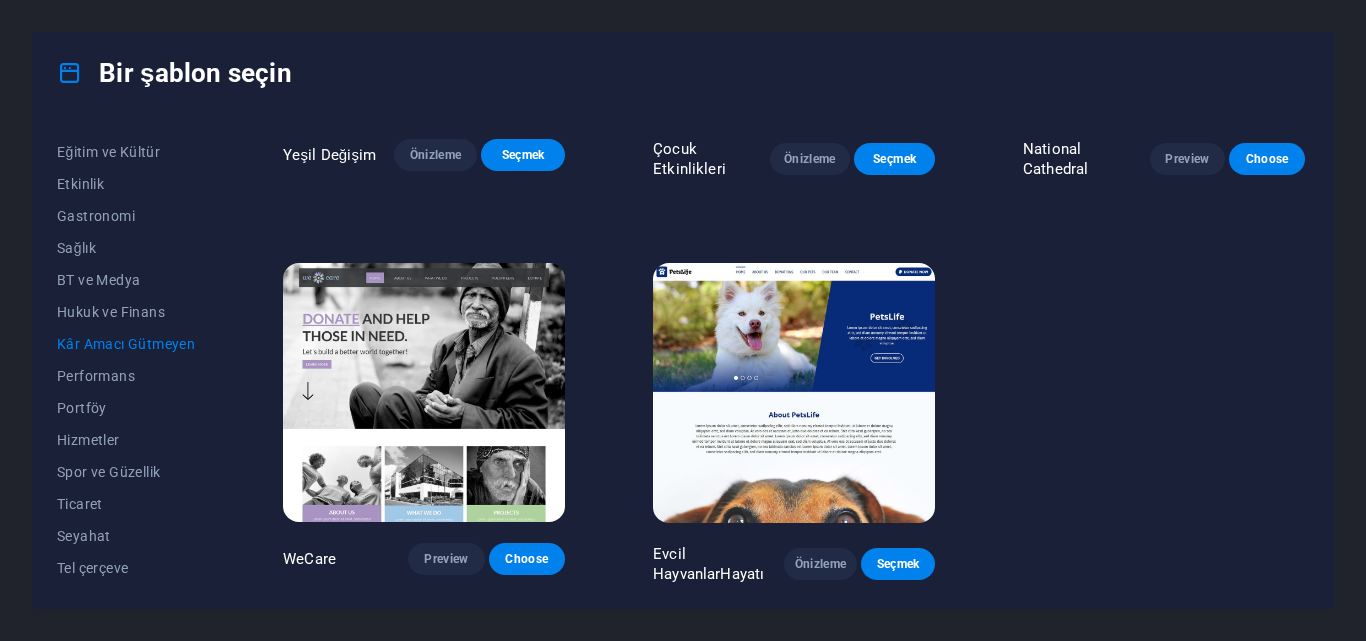 scroll, scrollTop: 270, scrollLeft: 0, axis: vertical 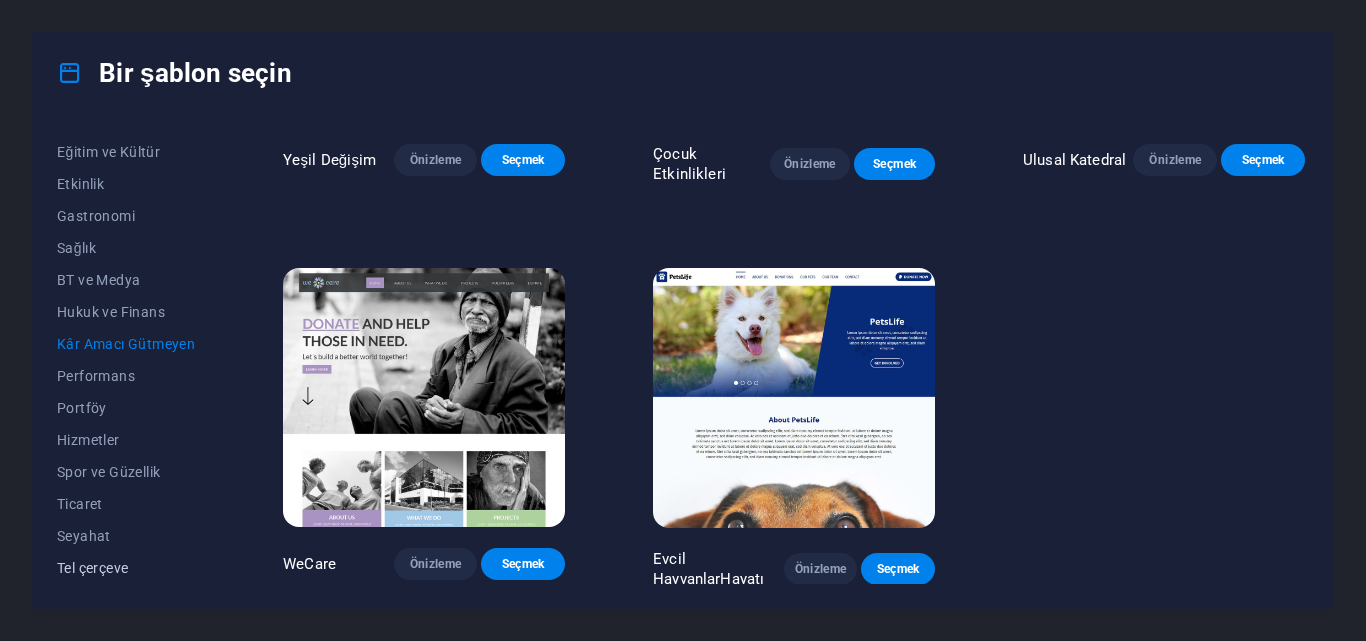 click on "Tel çerçeve" at bounding box center [92, 568] 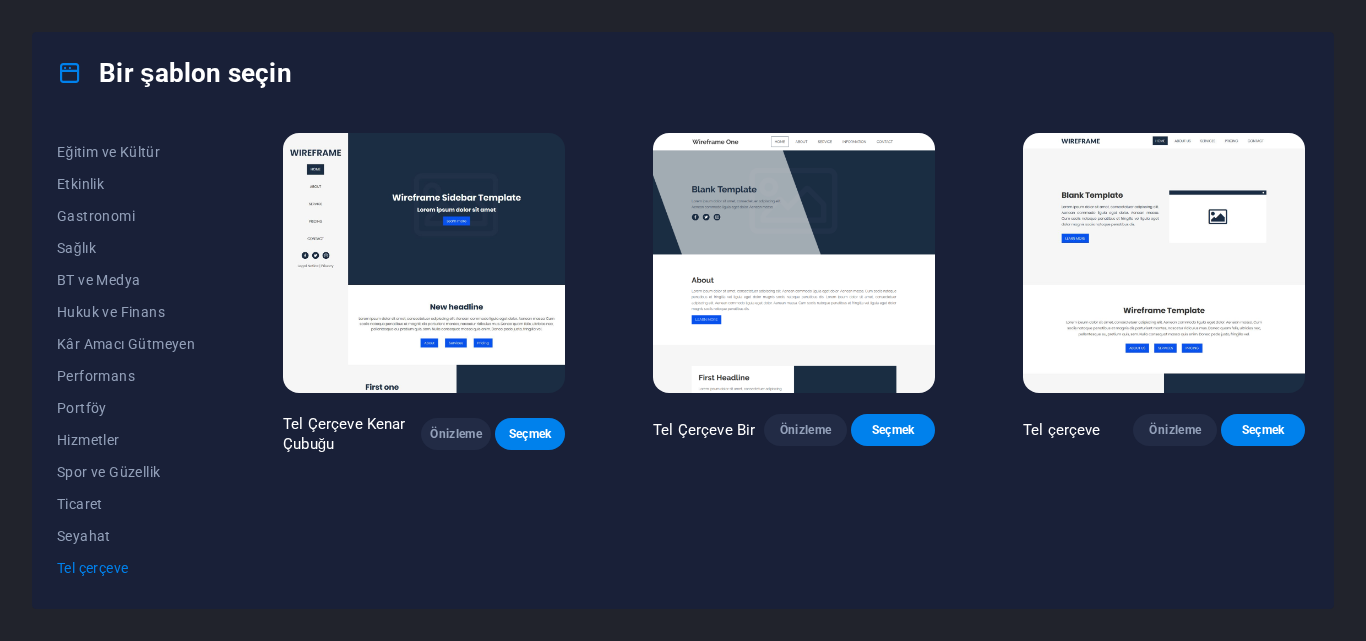 click at bounding box center (1164, 263) 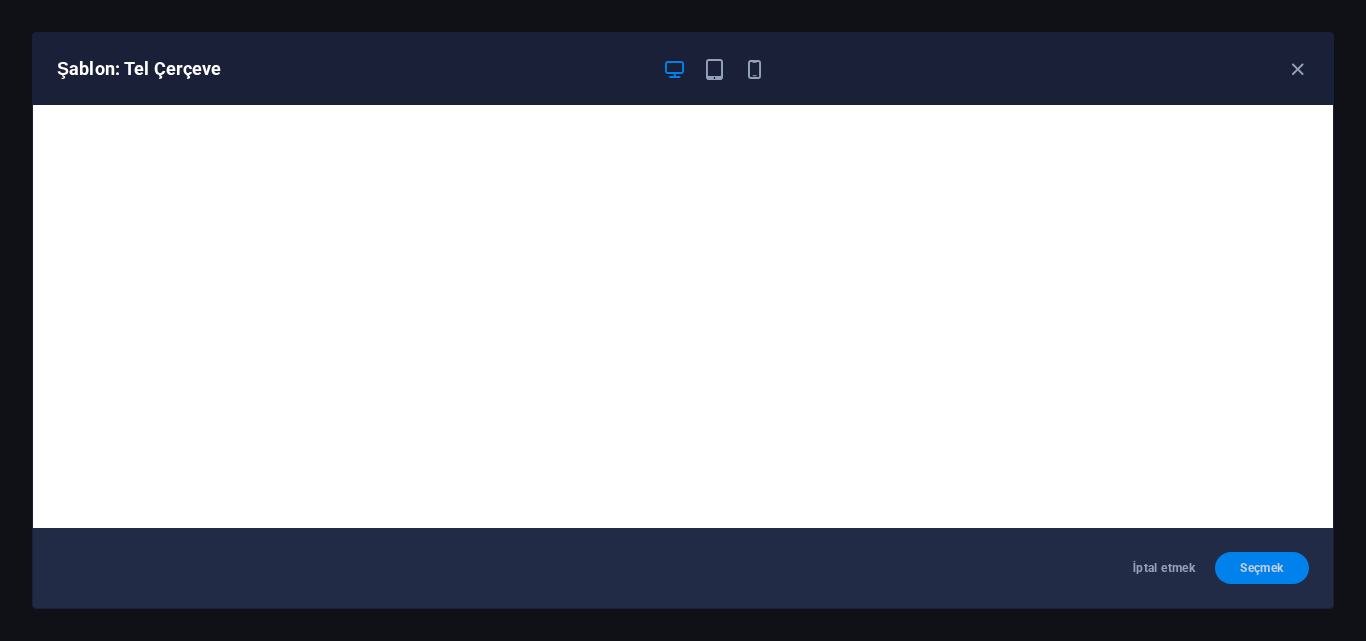 click on "Seçmek" at bounding box center [1262, 568] 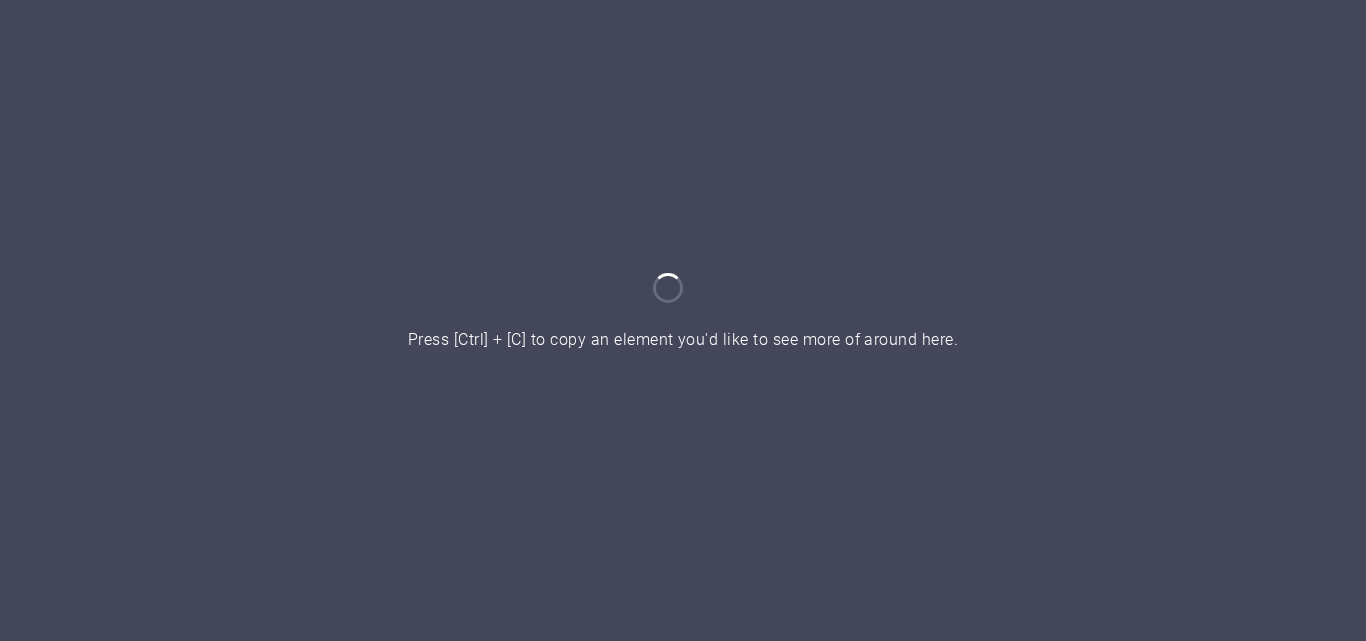 scroll, scrollTop: 0, scrollLeft: 0, axis: both 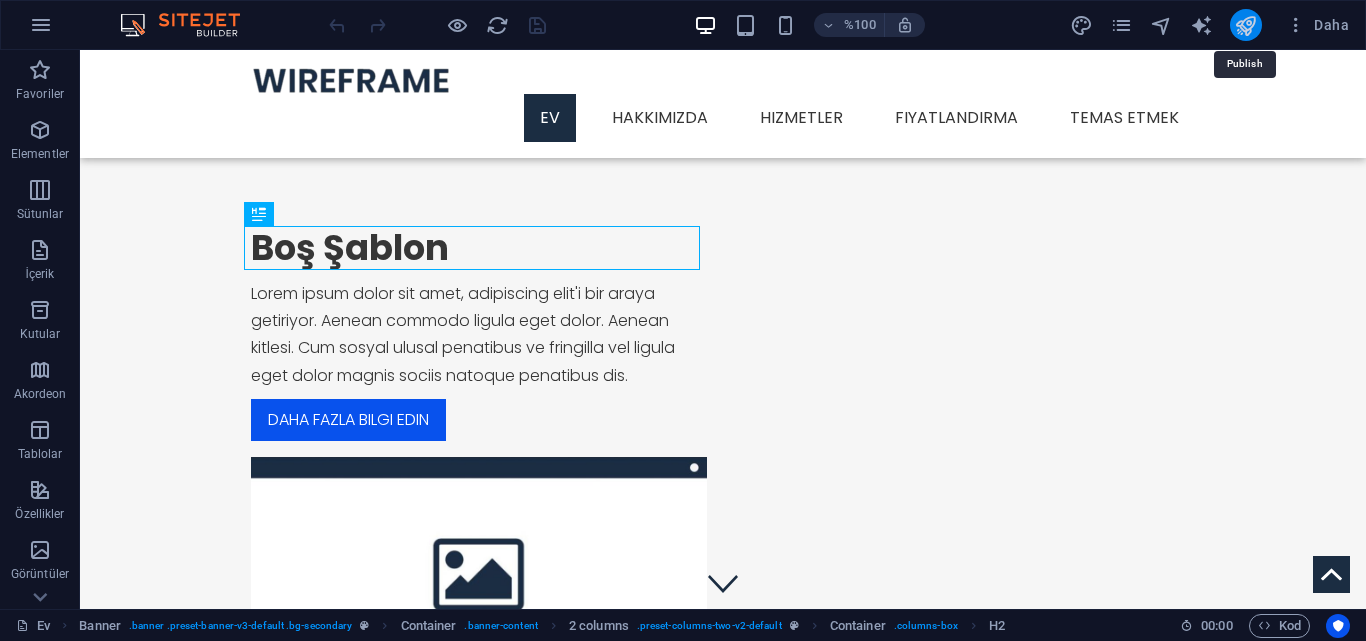 click at bounding box center [1245, 25] 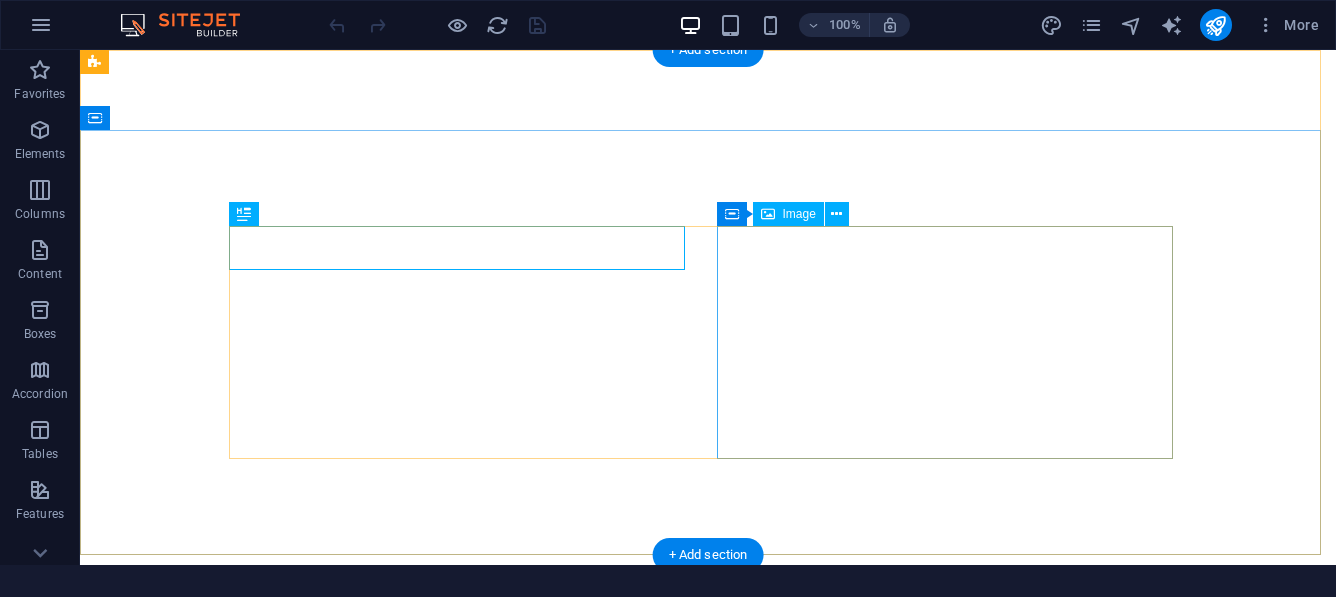 scroll, scrollTop: 0, scrollLeft: 0, axis: both 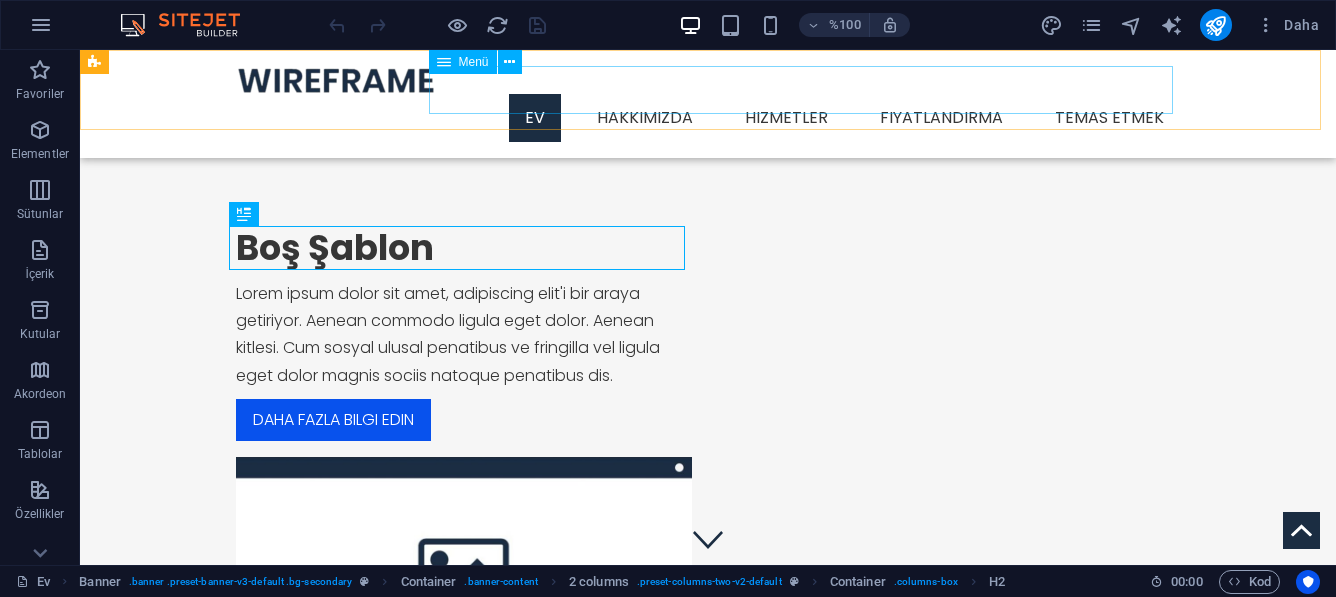 click on "Ev Hakkımızda Hizmetler Hizmet Detayı Fiyatlandırma Temas etmek" at bounding box center (708, 118) 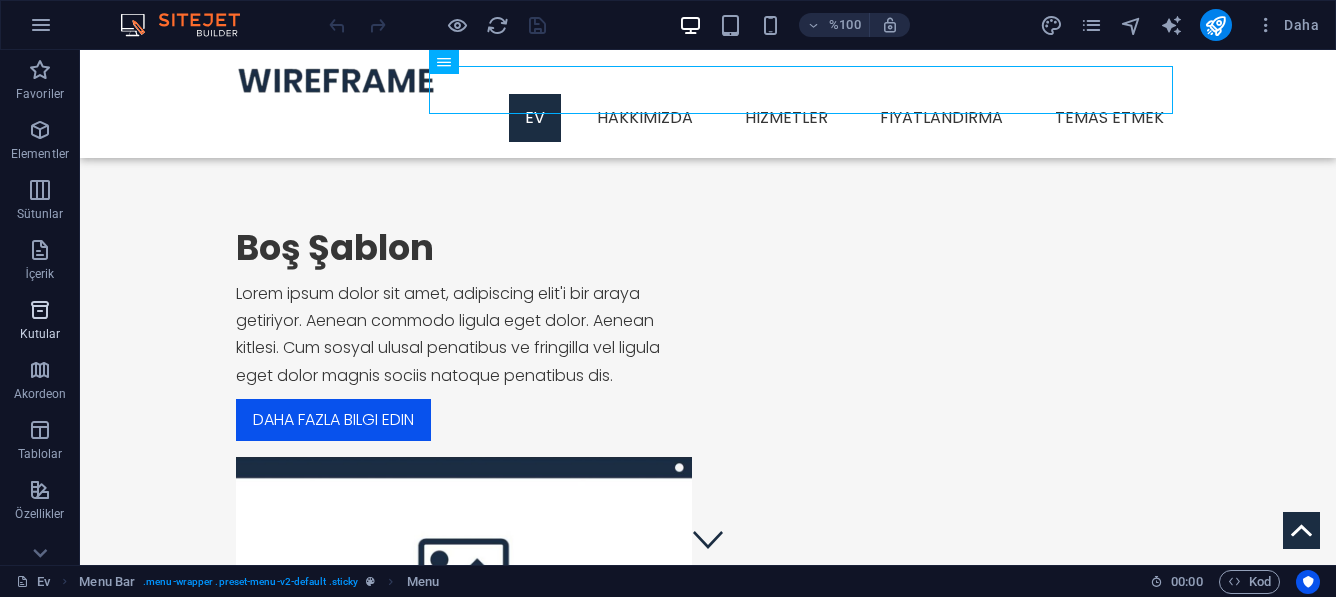 click on "Kutular" at bounding box center (40, 334) 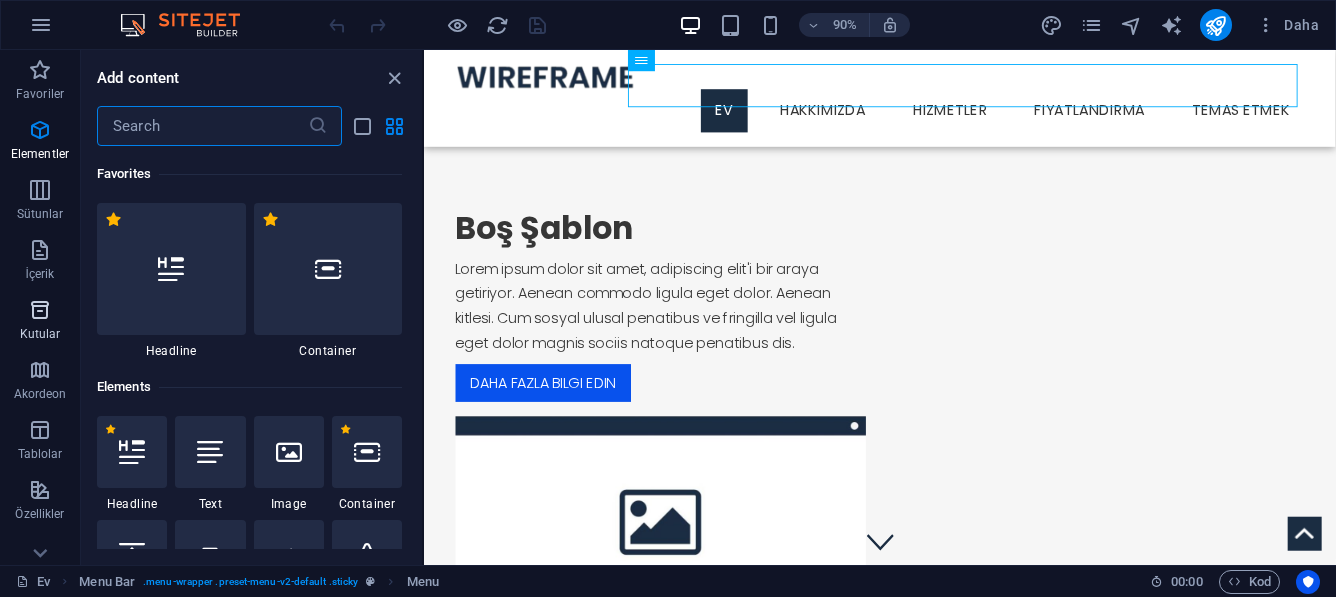 scroll, scrollTop: 5516, scrollLeft: 0, axis: vertical 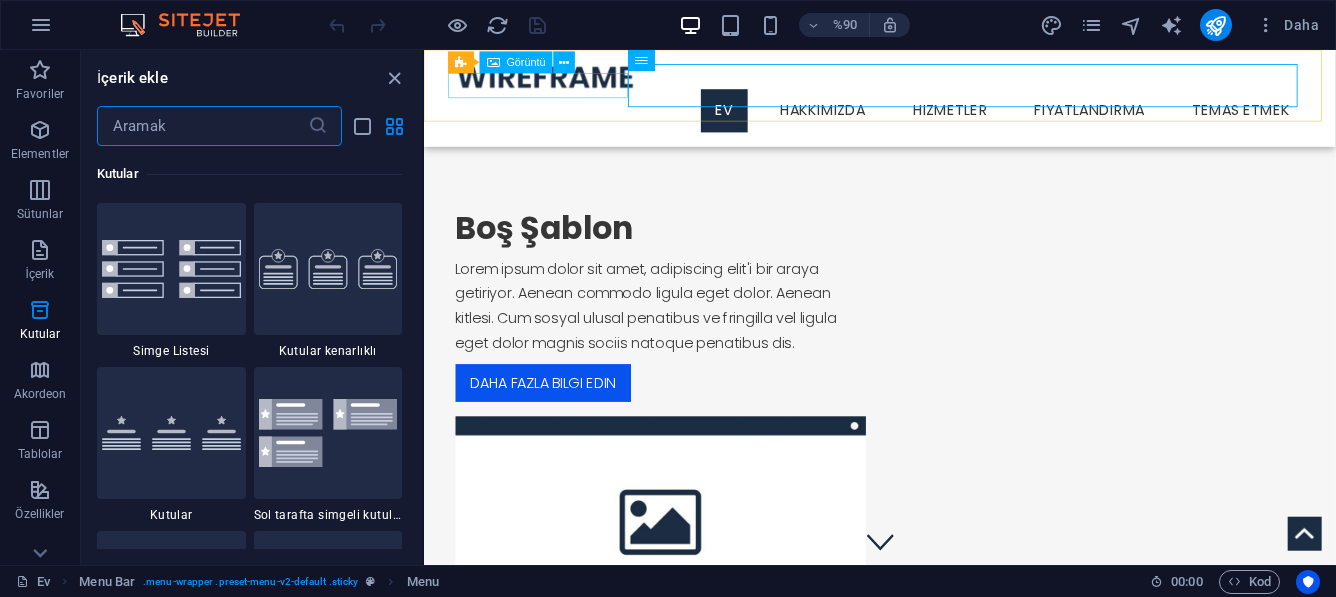 click at bounding box center [931, 80] 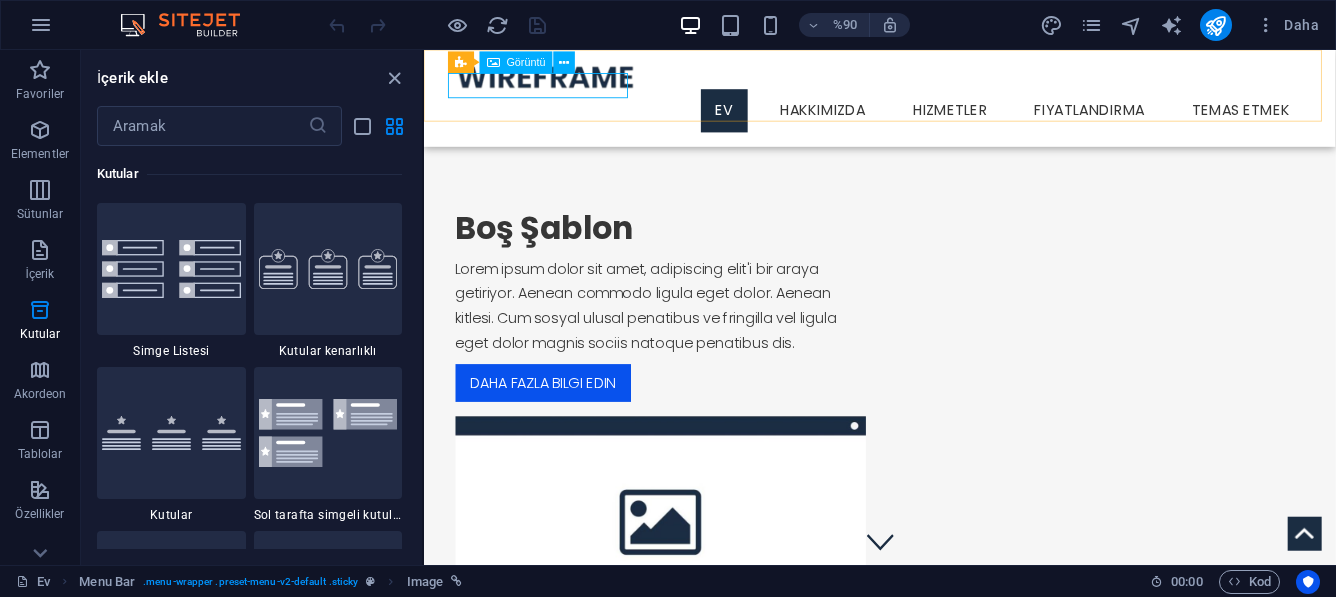 click on "Görüntü" at bounding box center (526, 62) 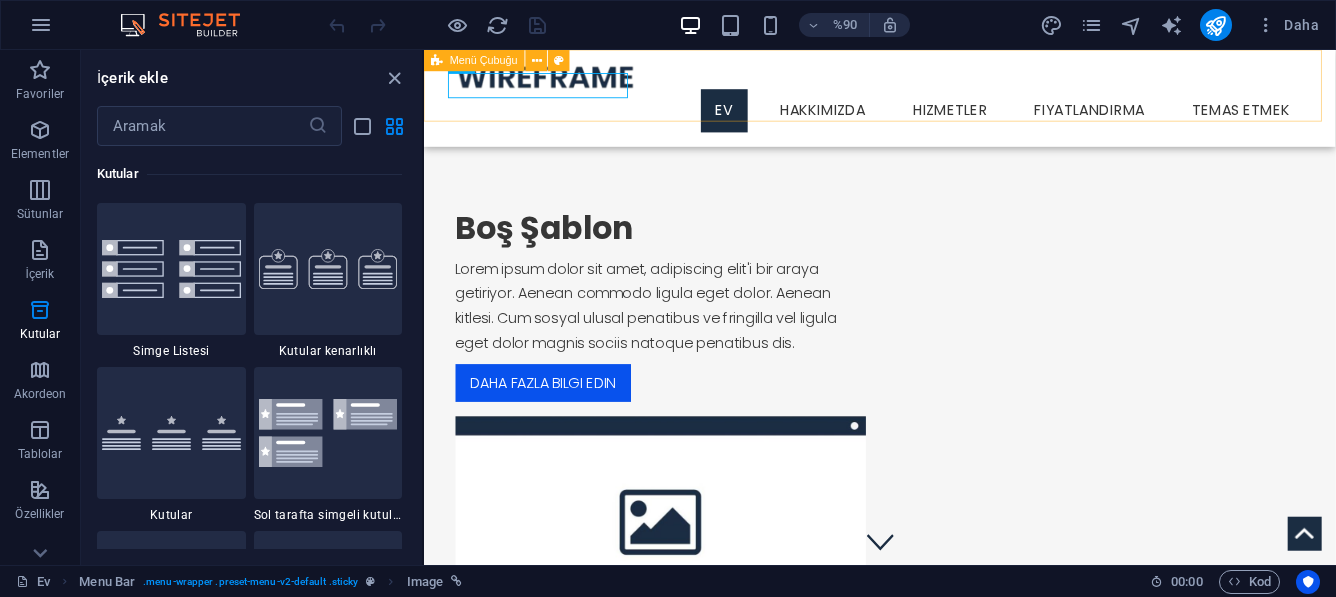 click on "Menü Çubuğu" at bounding box center [484, 61] 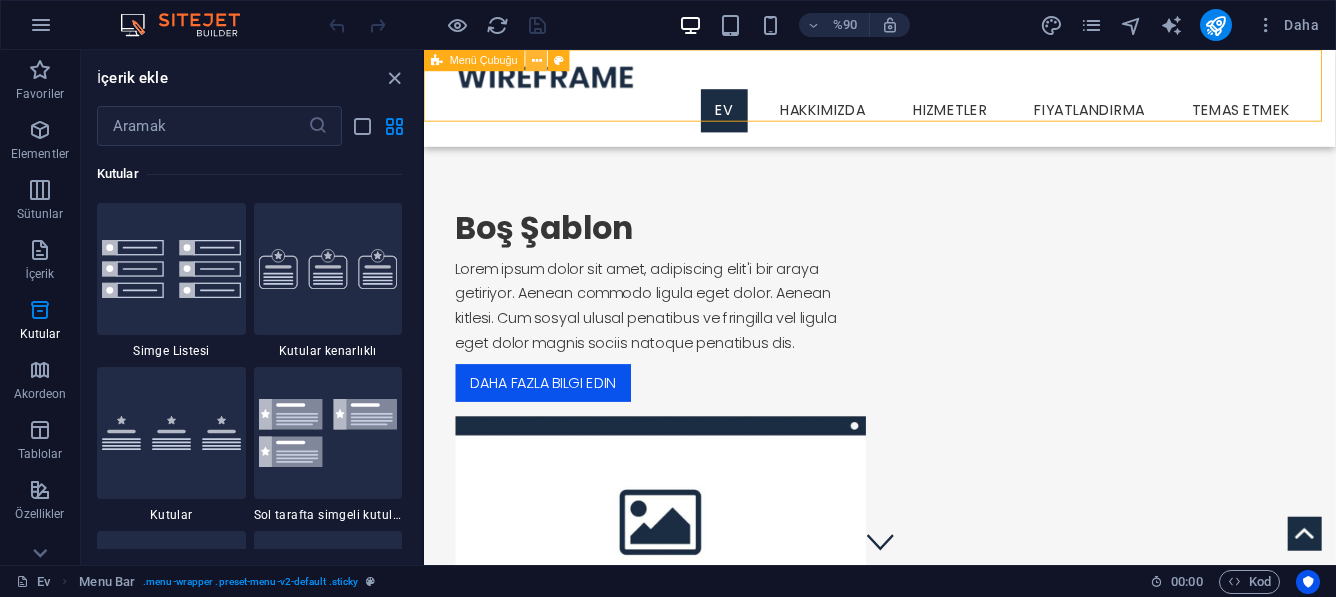 click at bounding box center (537, 60) 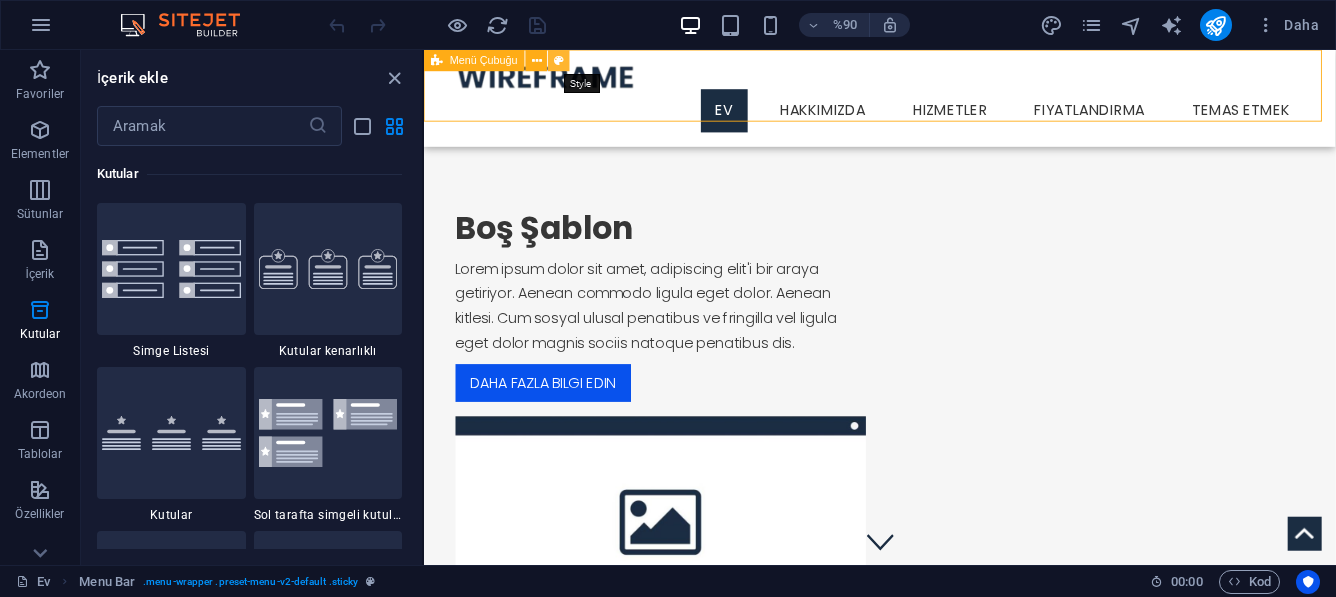 click at bounding box center [559, 60] 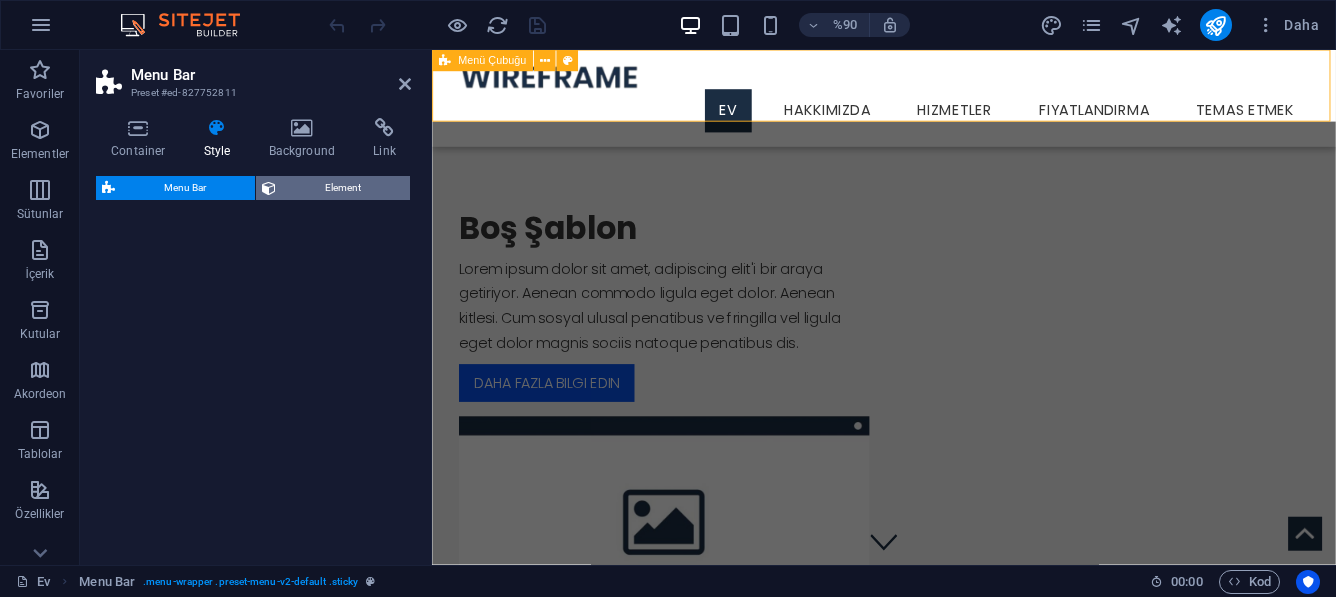 select on "rem" 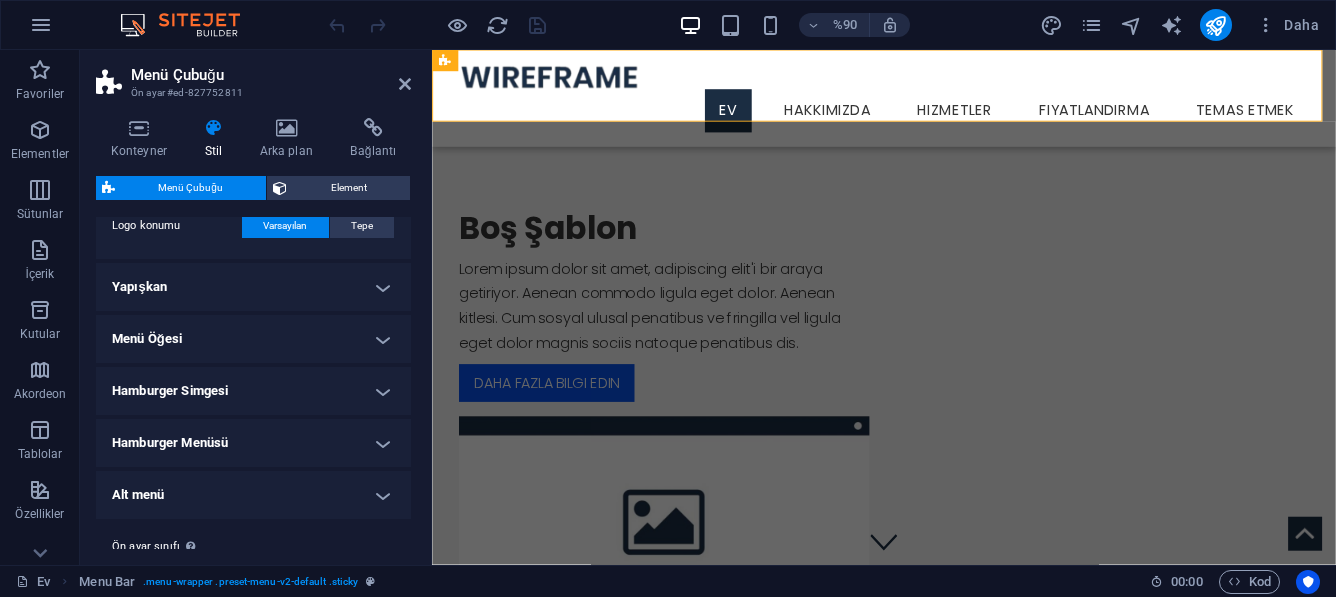 scroll, scrollTop: 400, scrollLeft: 0, axis: vertical 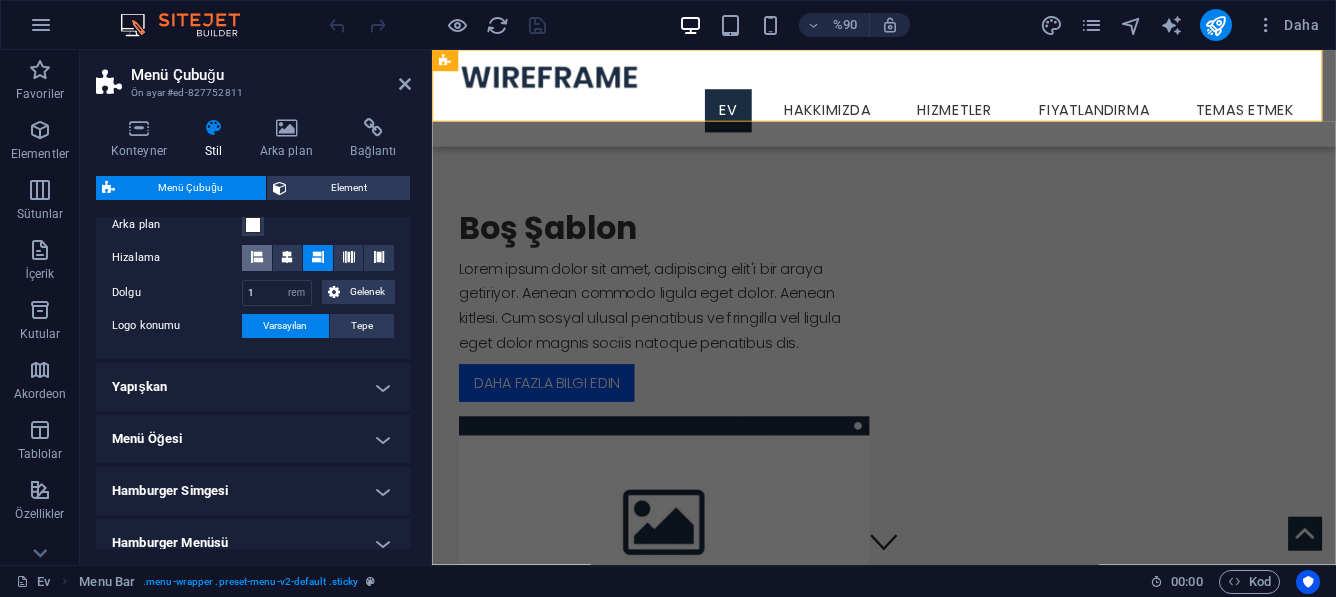 click at bounding box center (257, 257) 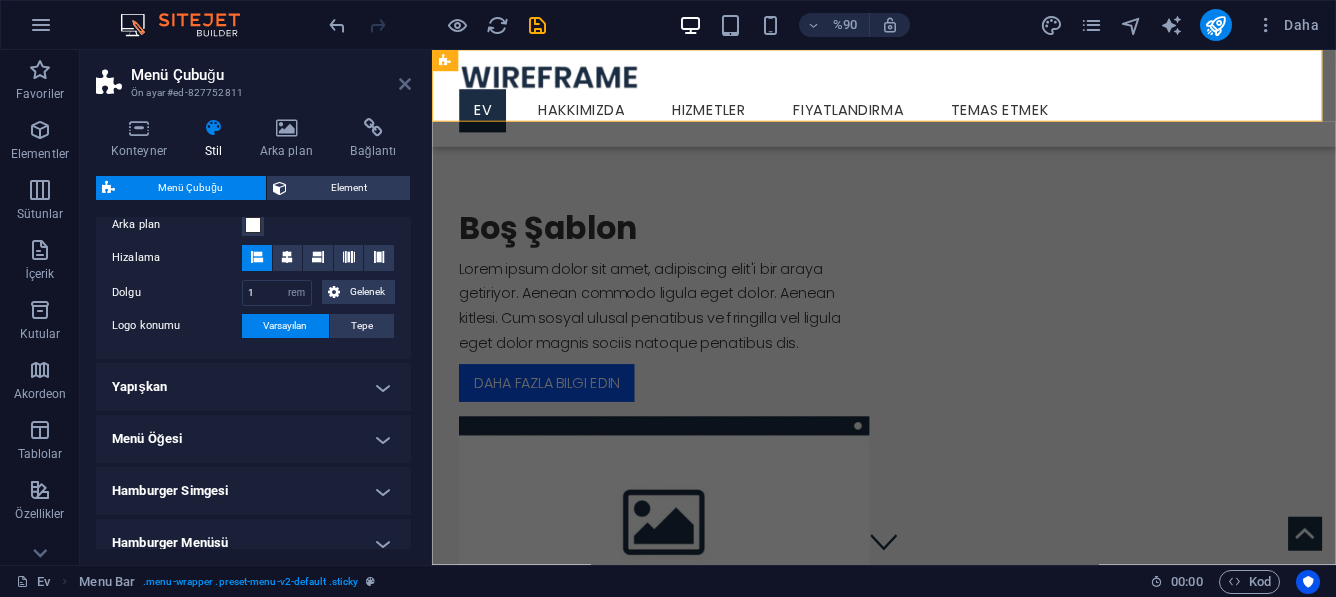 click at bounding box center [405, 84] 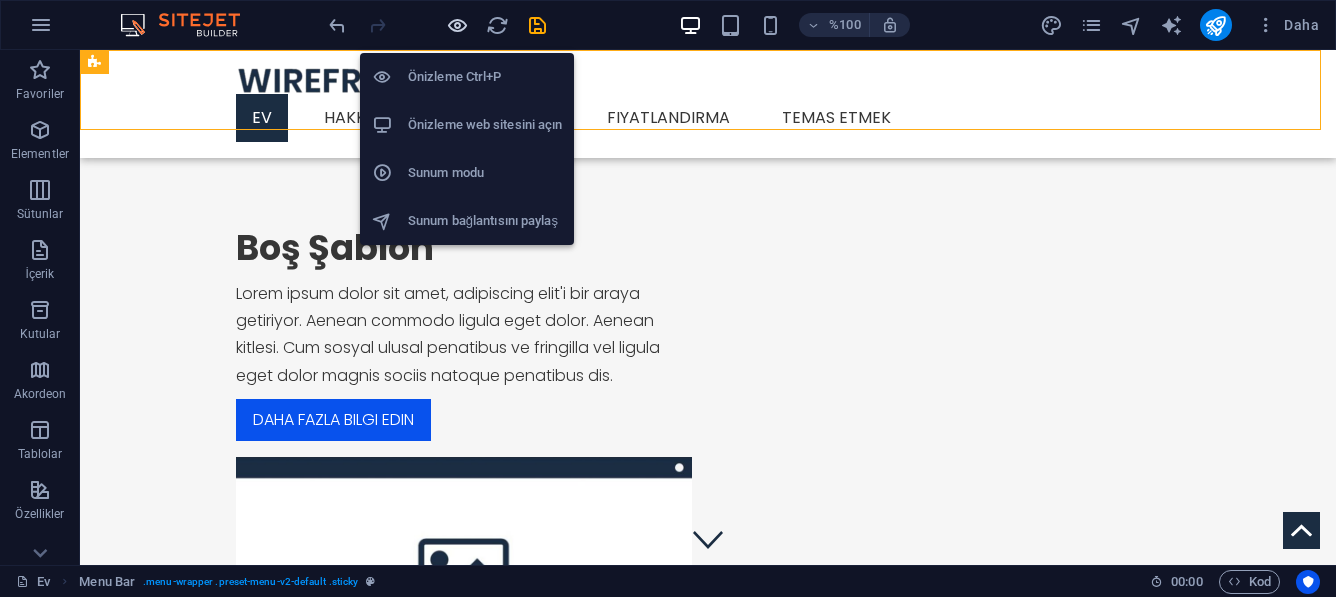 click at bounding box center (457, 25) 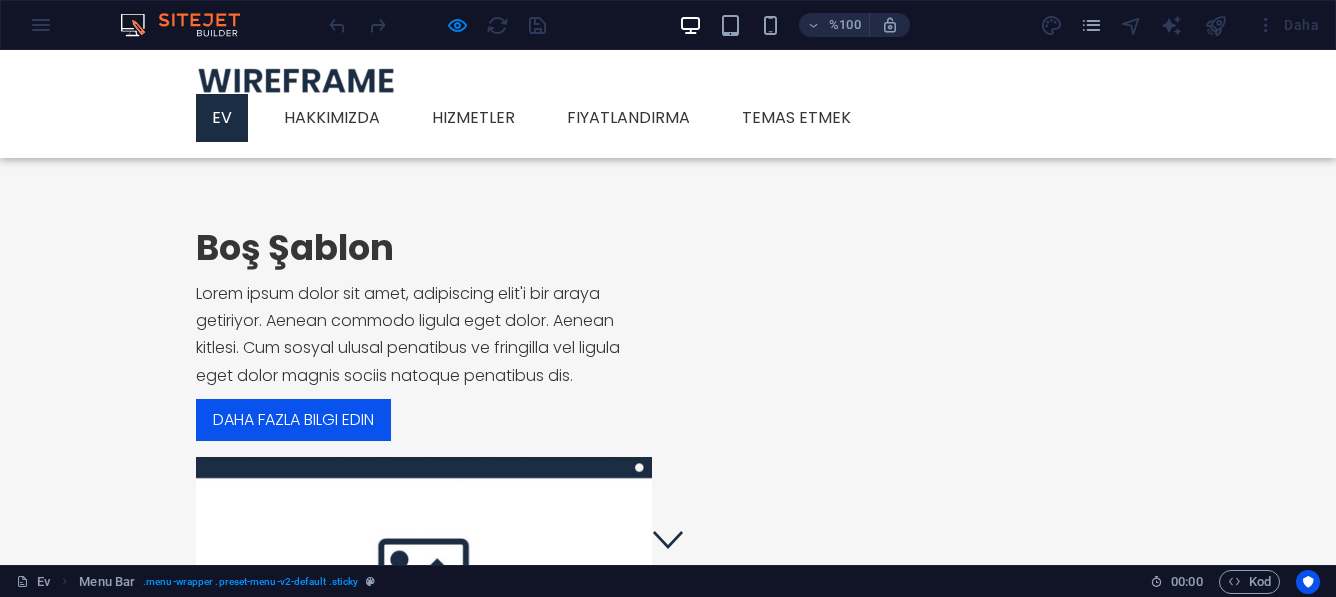 click at bounding box center [437, 25] 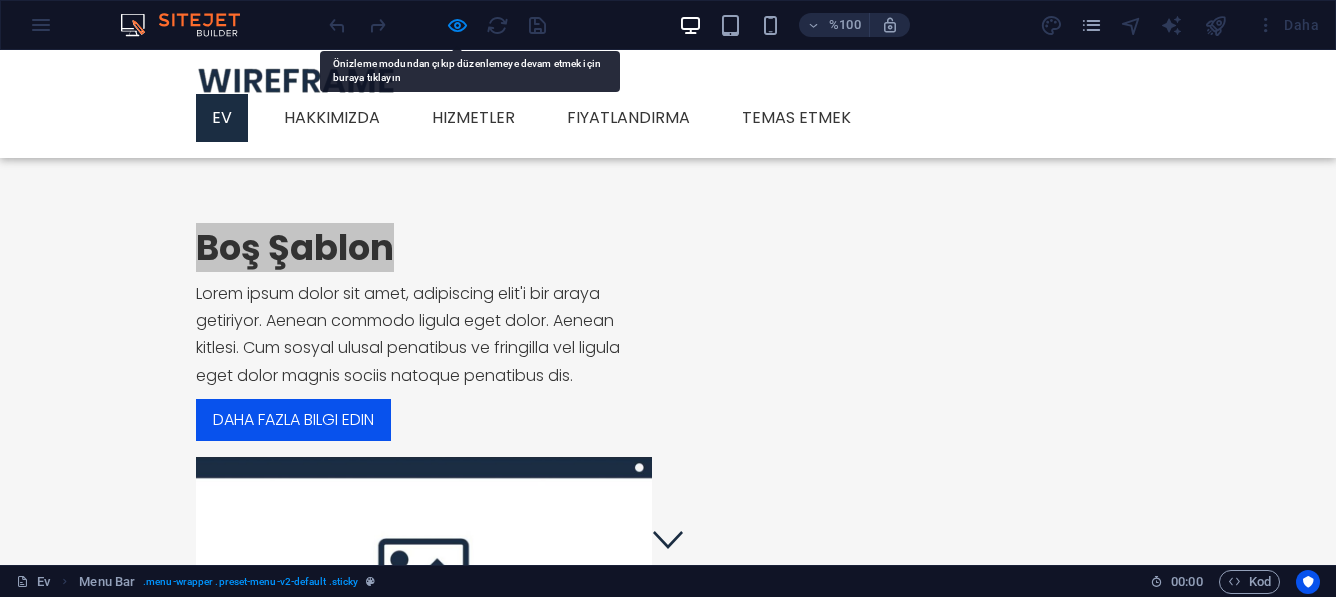 drag, startPoint x: 536, startPoint y: 63, endPoint x: 530, endPoint y: 31, distance: 32.55764 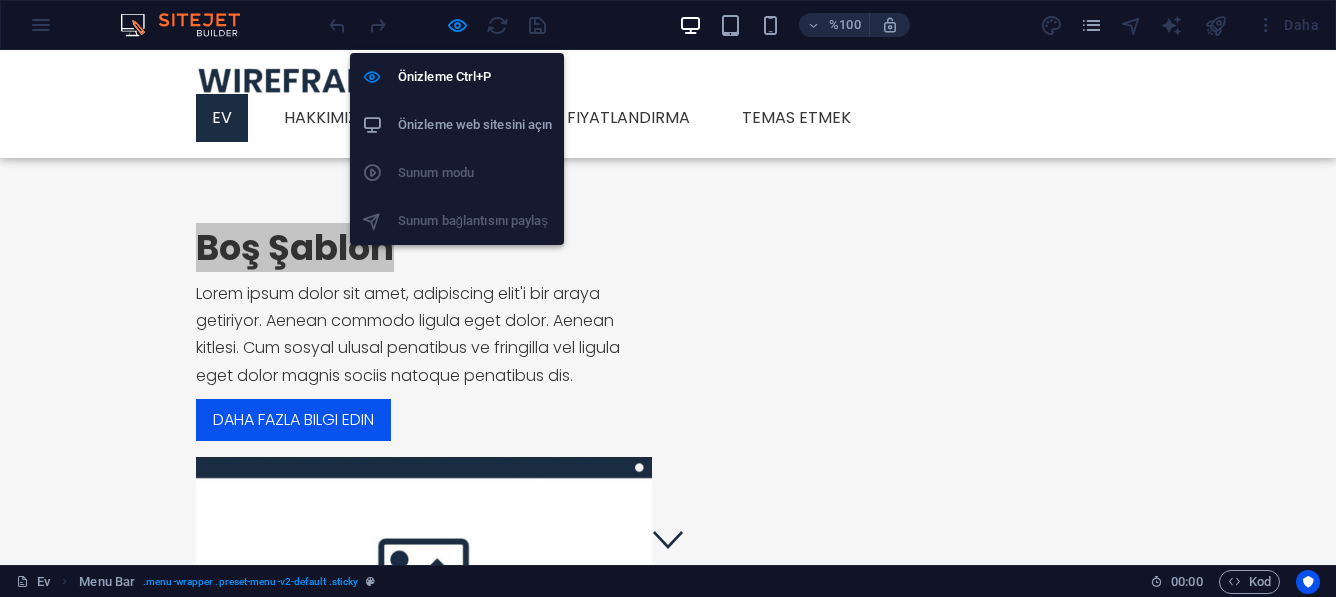 click on "Önizleme web sitesini açın" at bounding box center [475, 124] 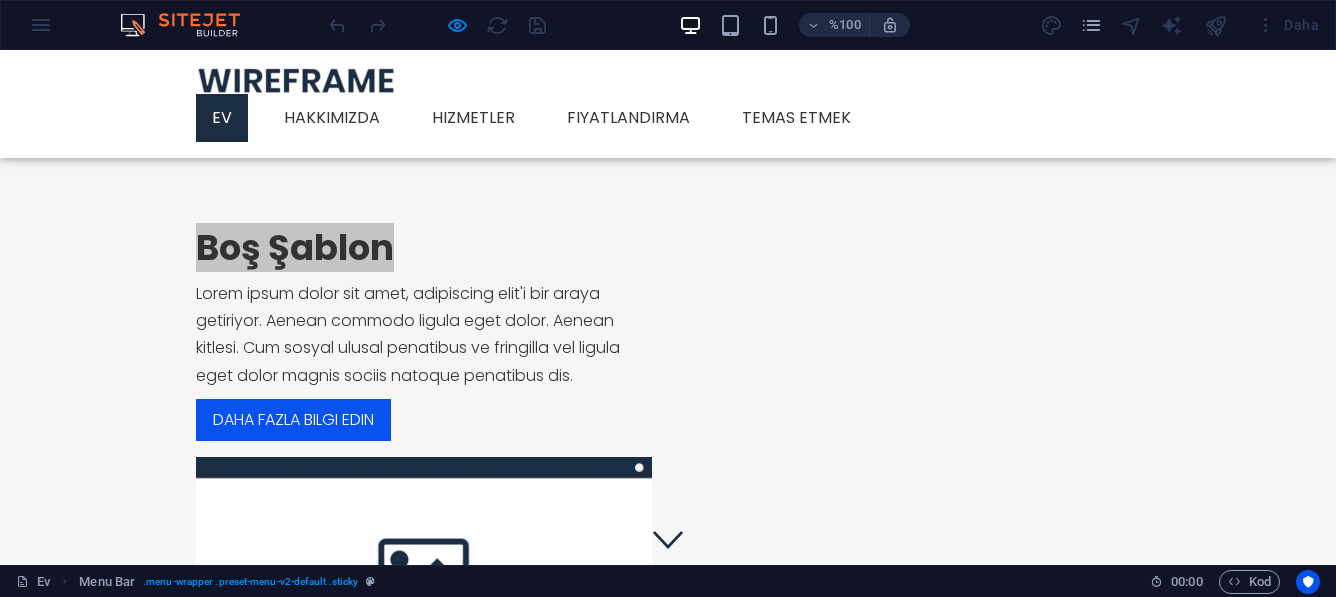 click at bounding box center (437, 25) 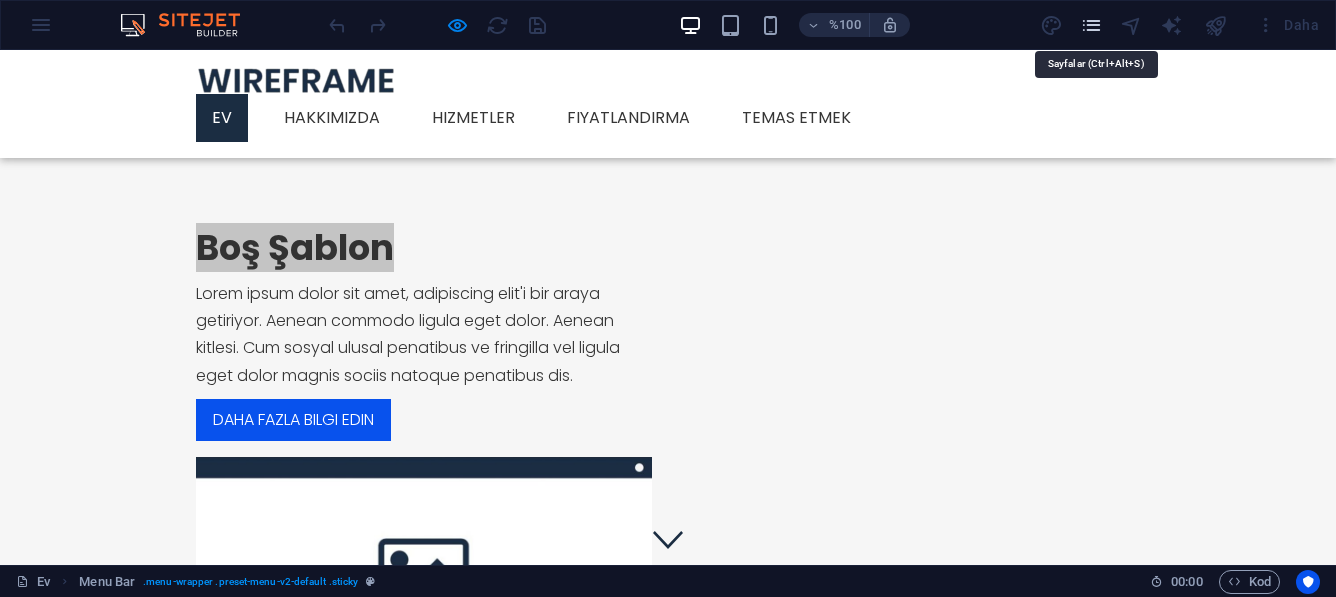 click at bounding box center [1091, 25] 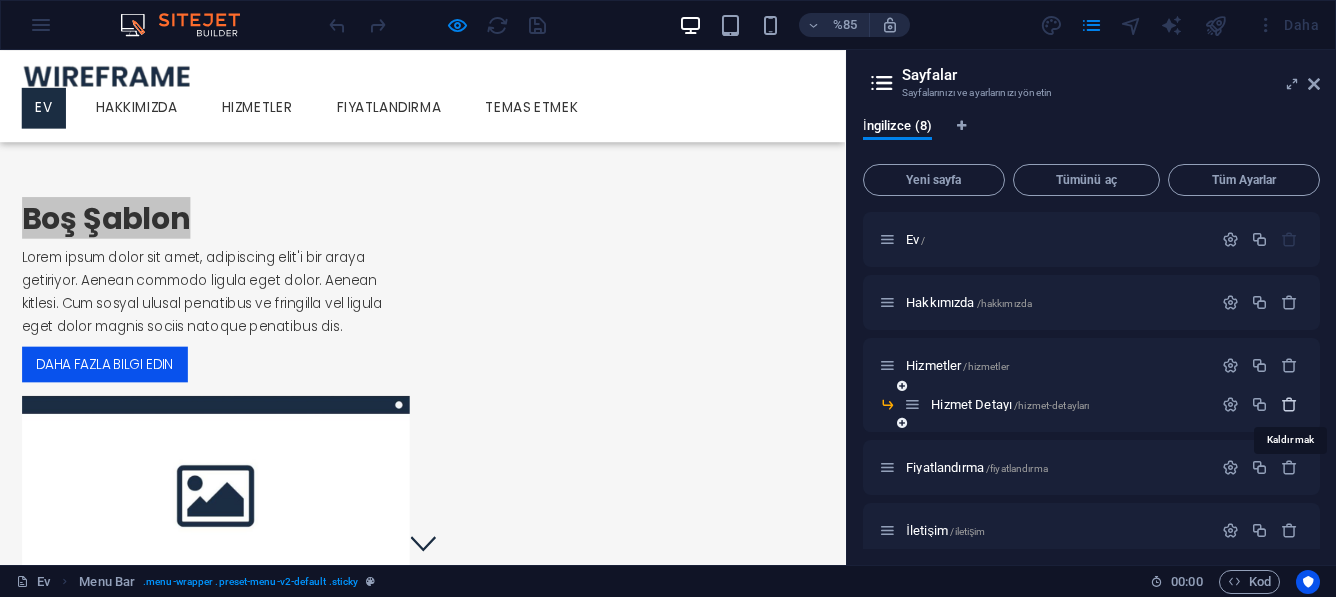 click at bounding box center [1289, 404] 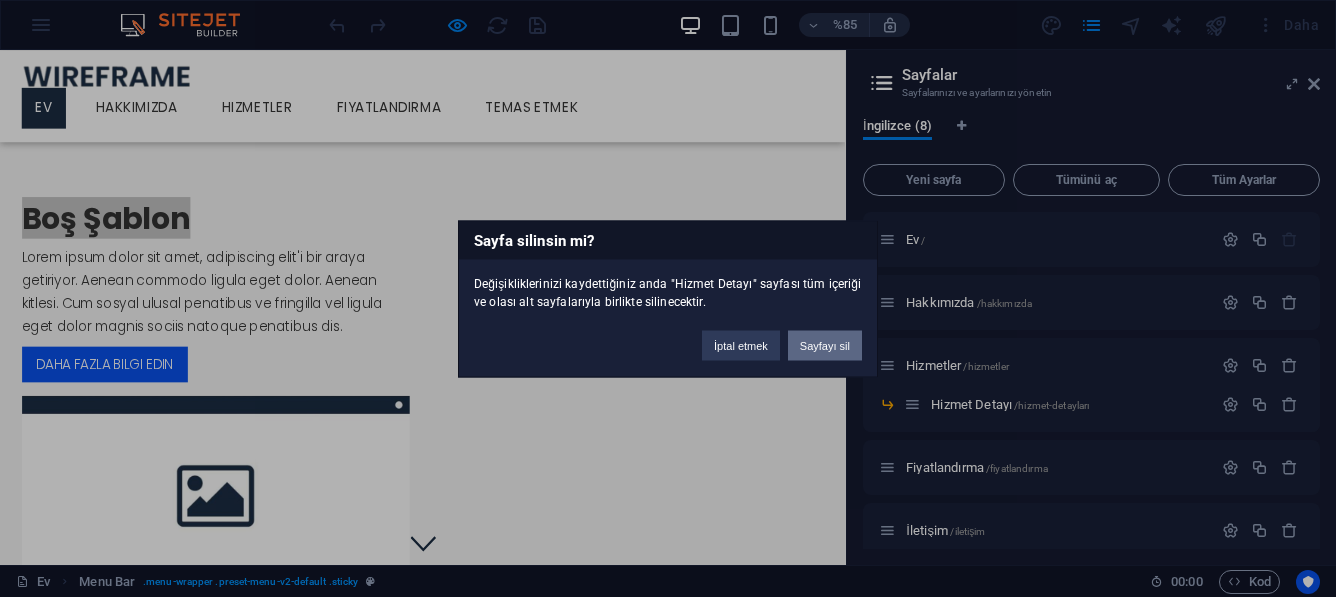click on "Sayfayı sil" at bounding box center (825, 345) 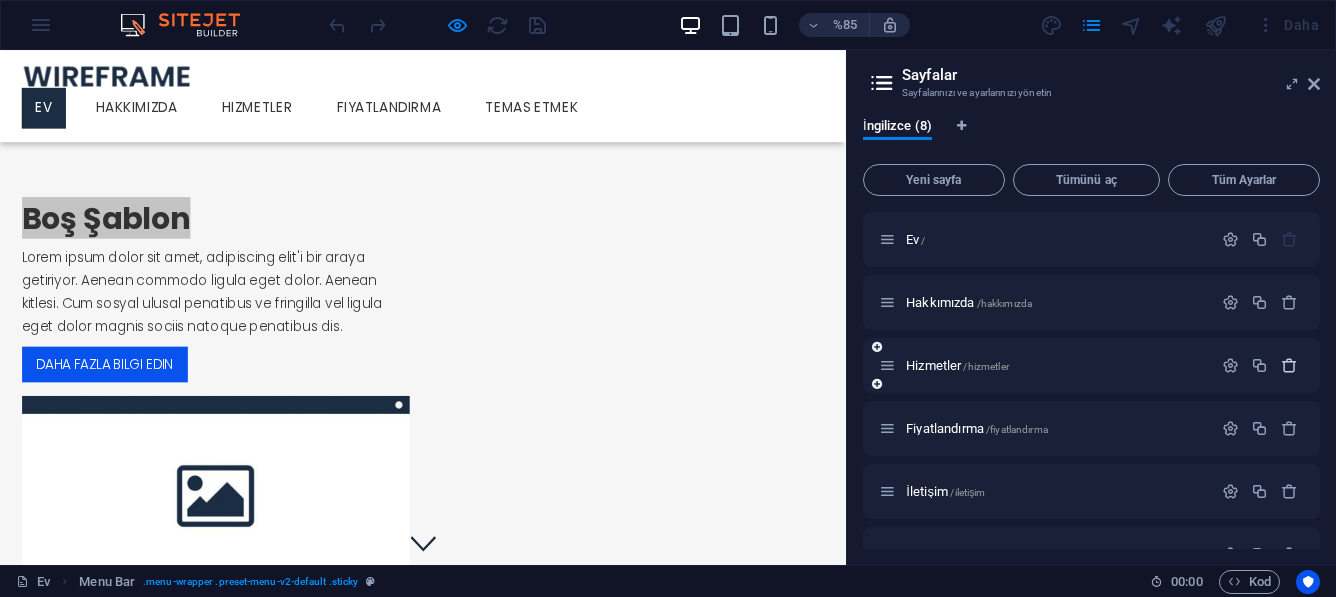 click at bounding box center [1289, 365] 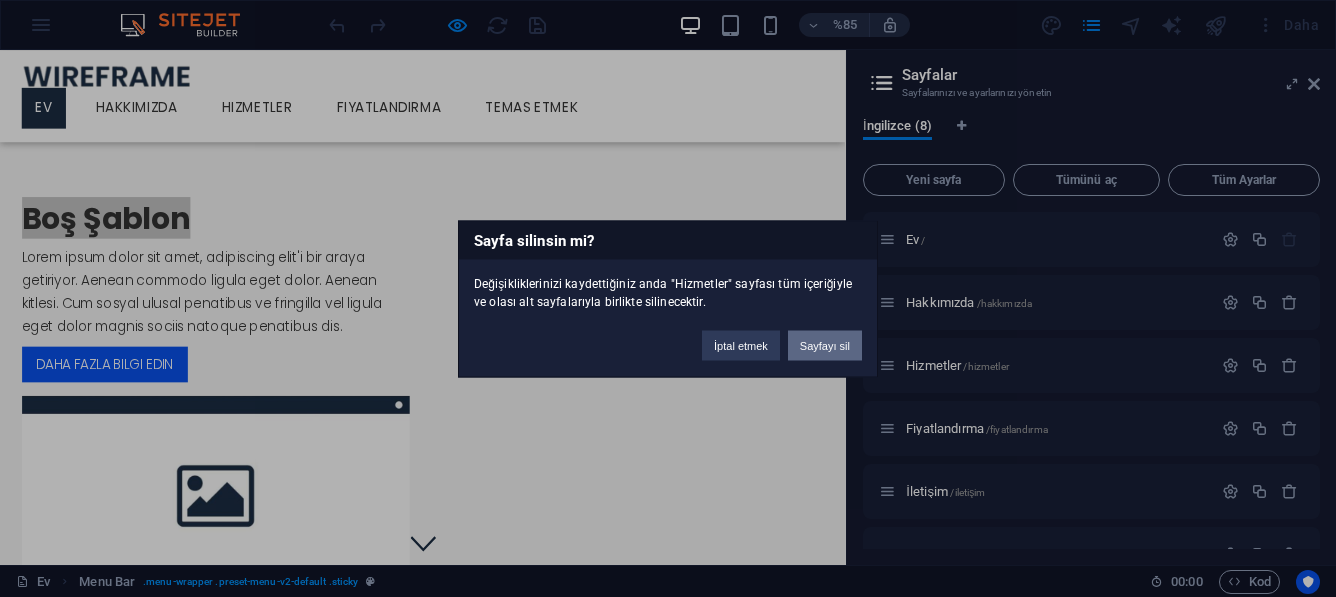 drag, startPoint x: 836, startPoint y: 351, endPoint x: 989, endPoint y: 364, distance: 153.5513 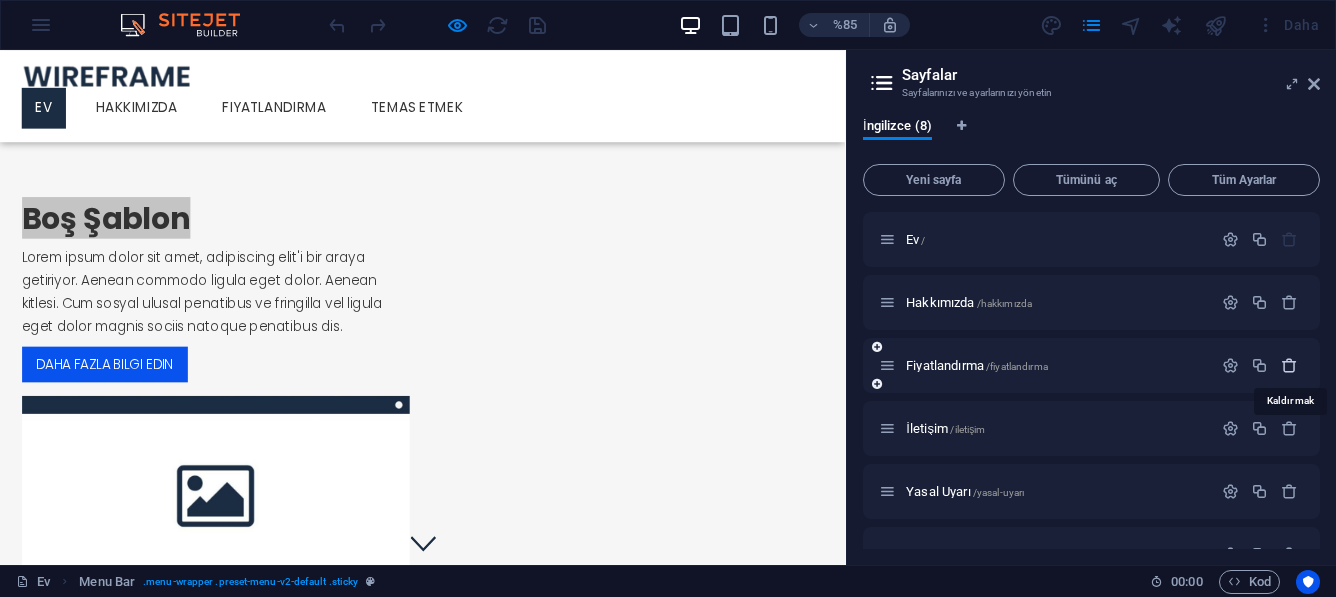 click at bounding box center [1289, 365] 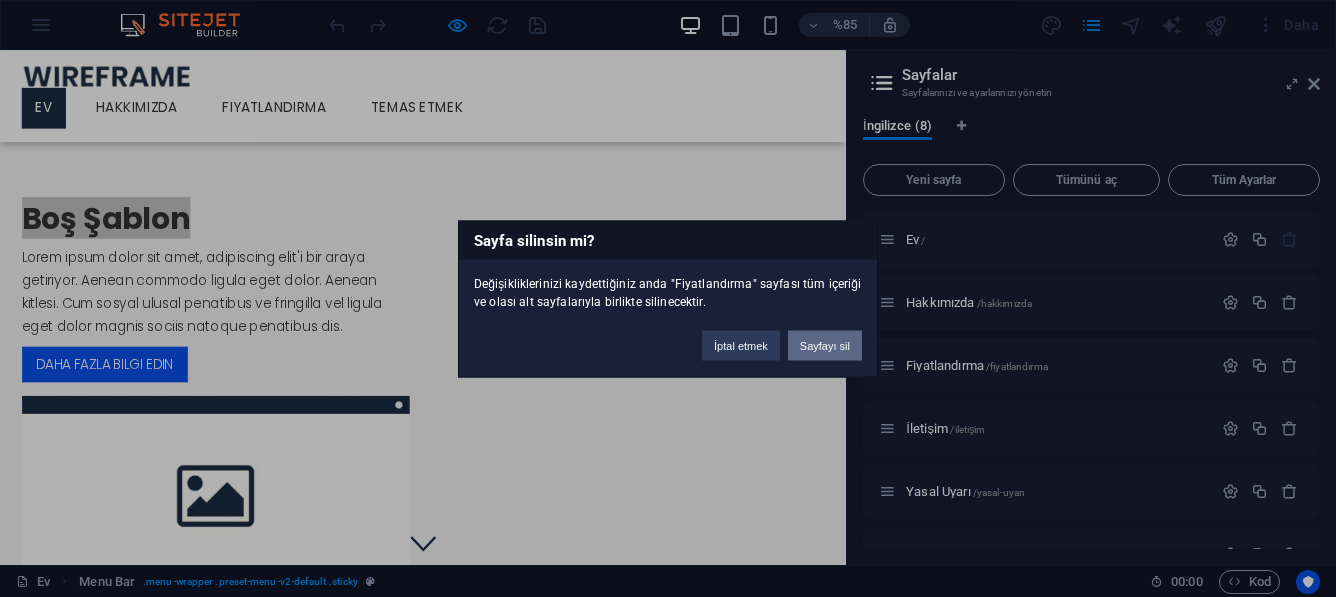 click on "Sayfayı sil" at bounding box center [825, 345] 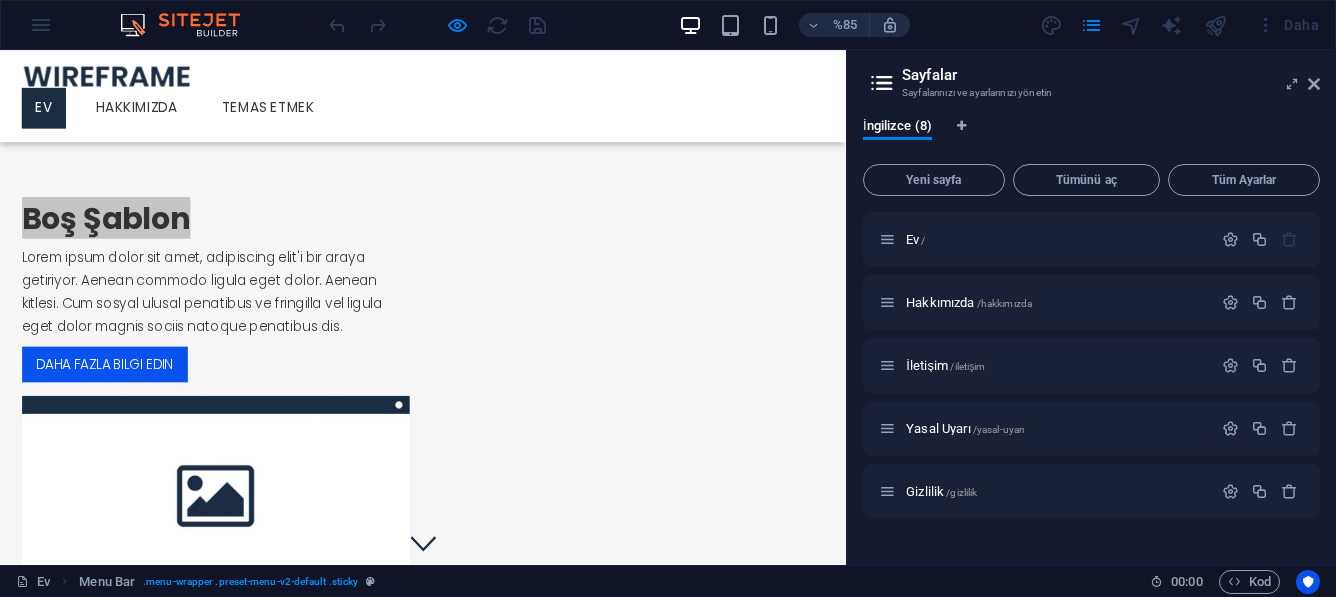 click on "Sayfalar" at bounding box center [929, 75] 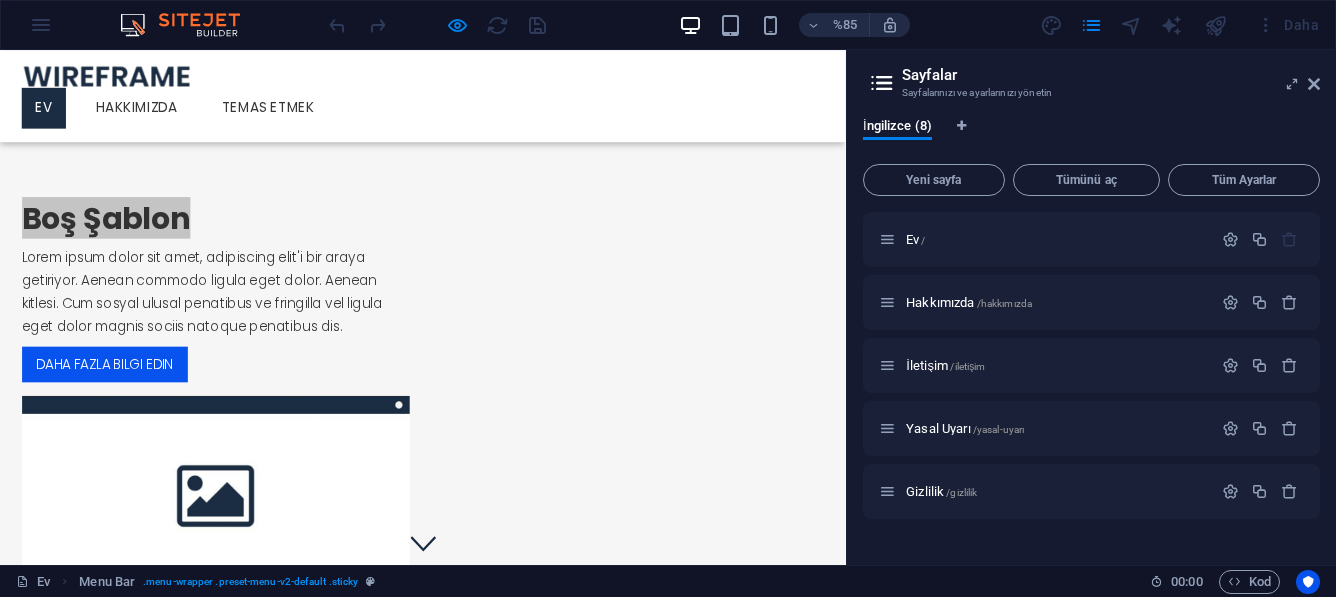 click at bounding box center (882, 83) 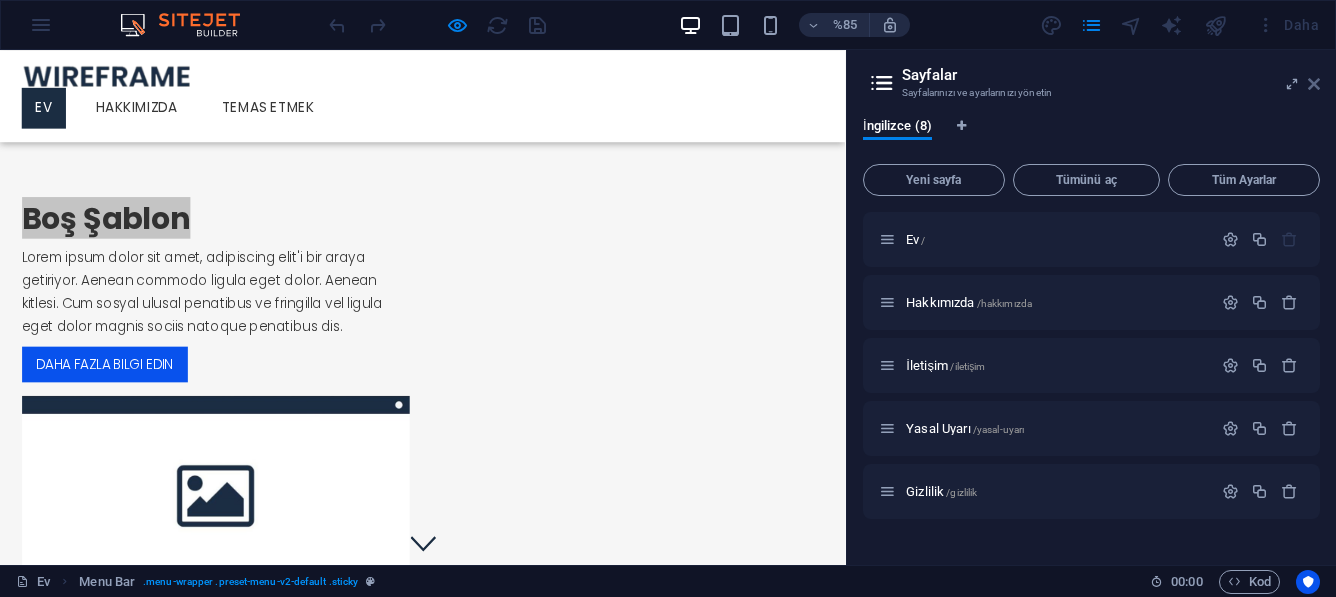 click at bounding box center (1314, 84) 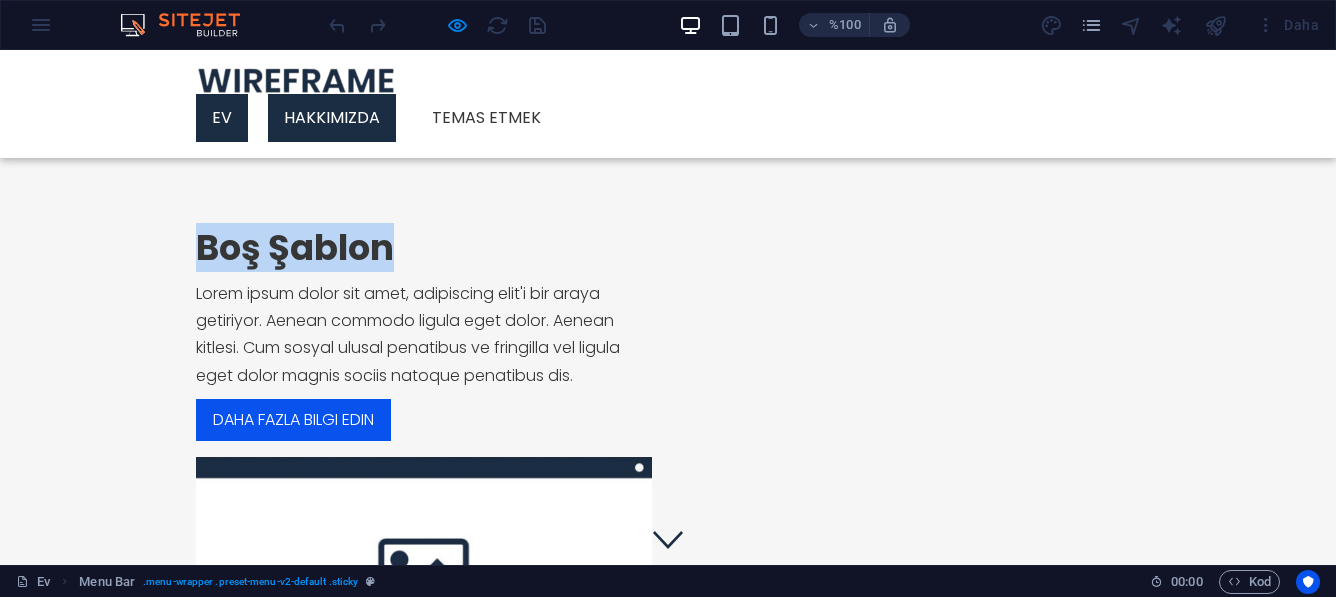 click on "Hakkımızda" at bounding box center [332, 117] 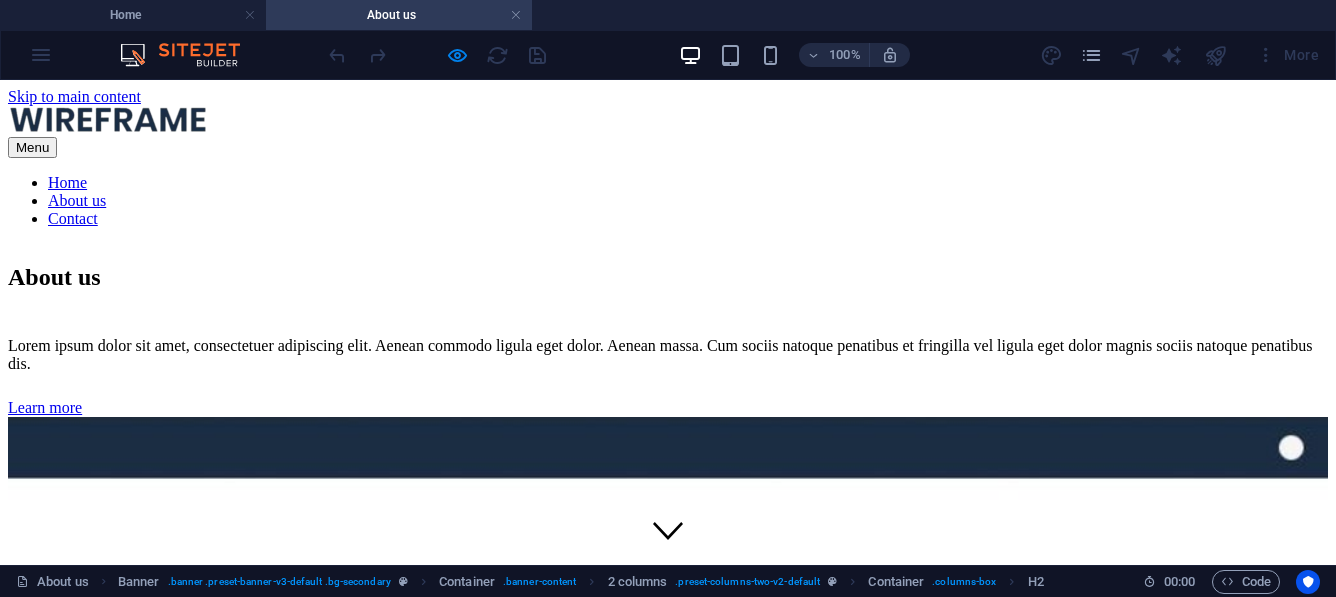 scroll, scrollTop: 0, scrollLeft: 0, axis: both 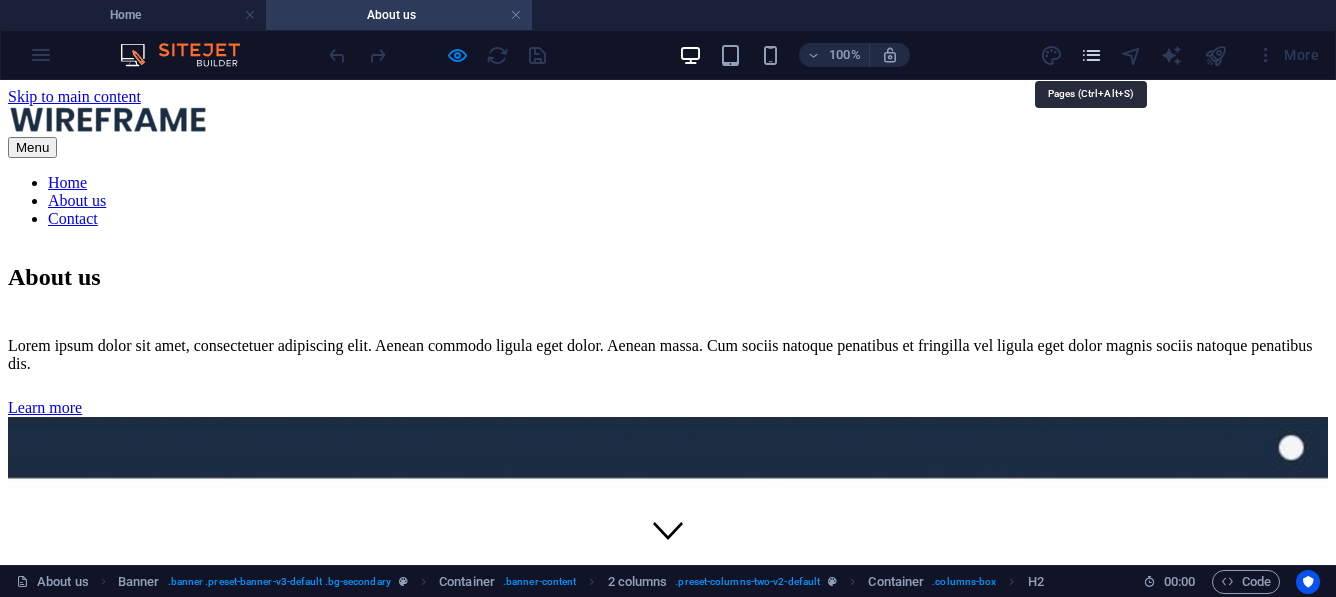 click at bounding box center [1091, 55] 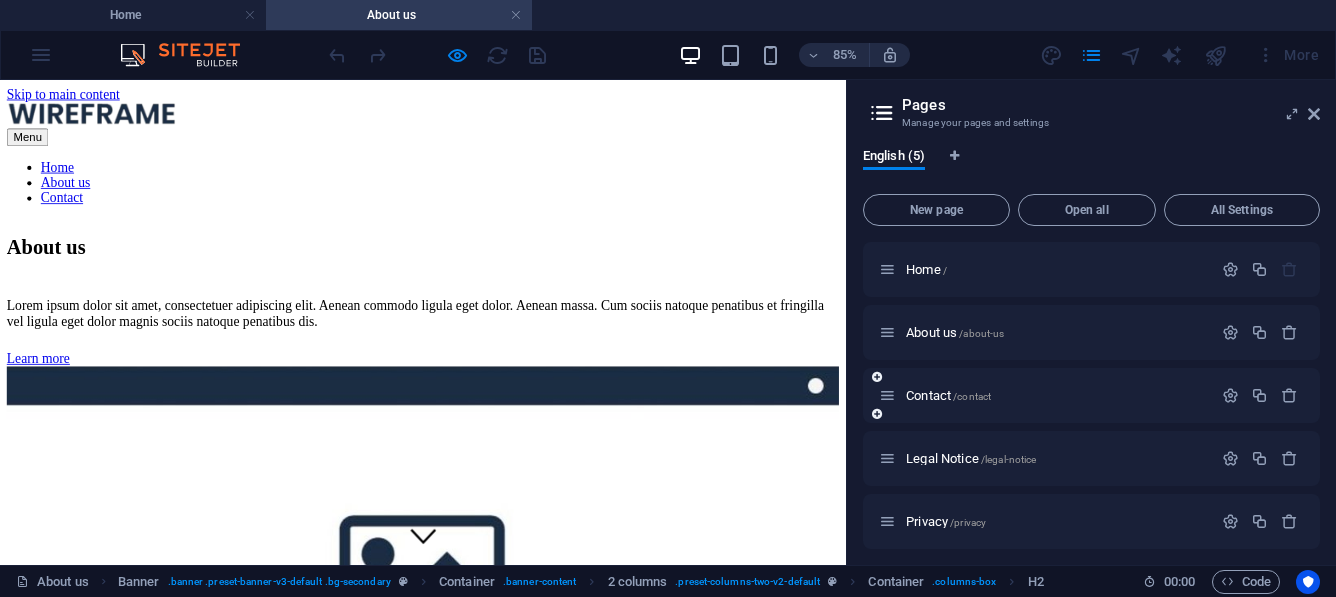 scroll, scrollTop: 8, scrollLeft: 0, axis: vertical 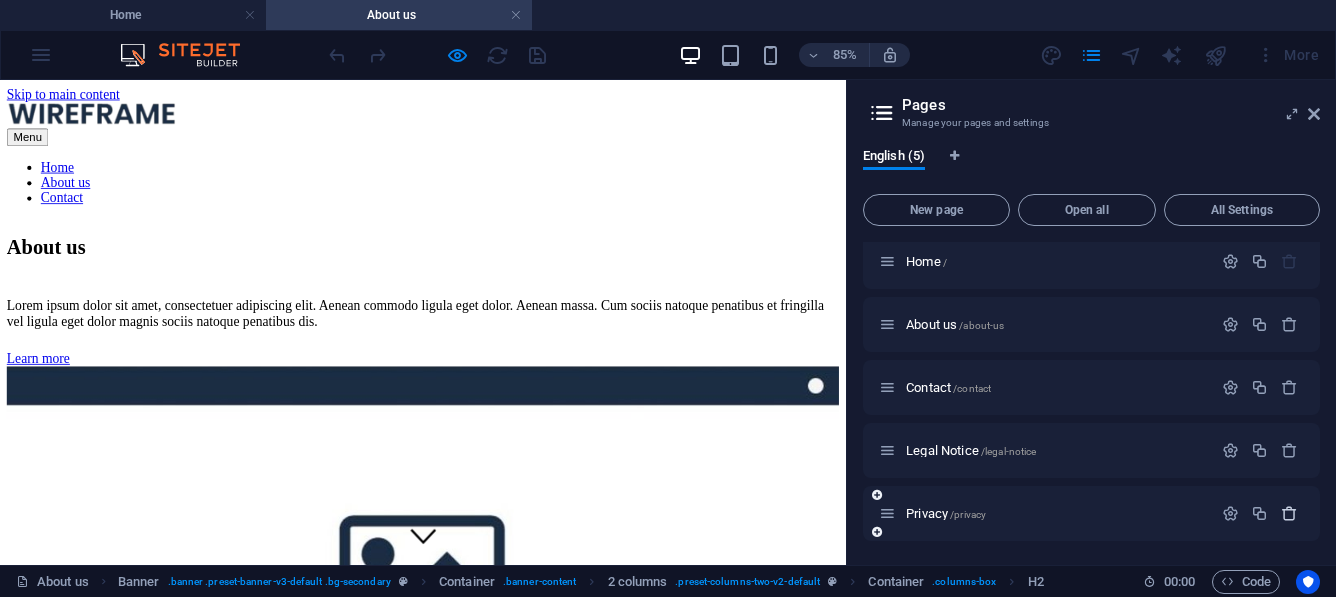 click at bounding box center (1289, 513) 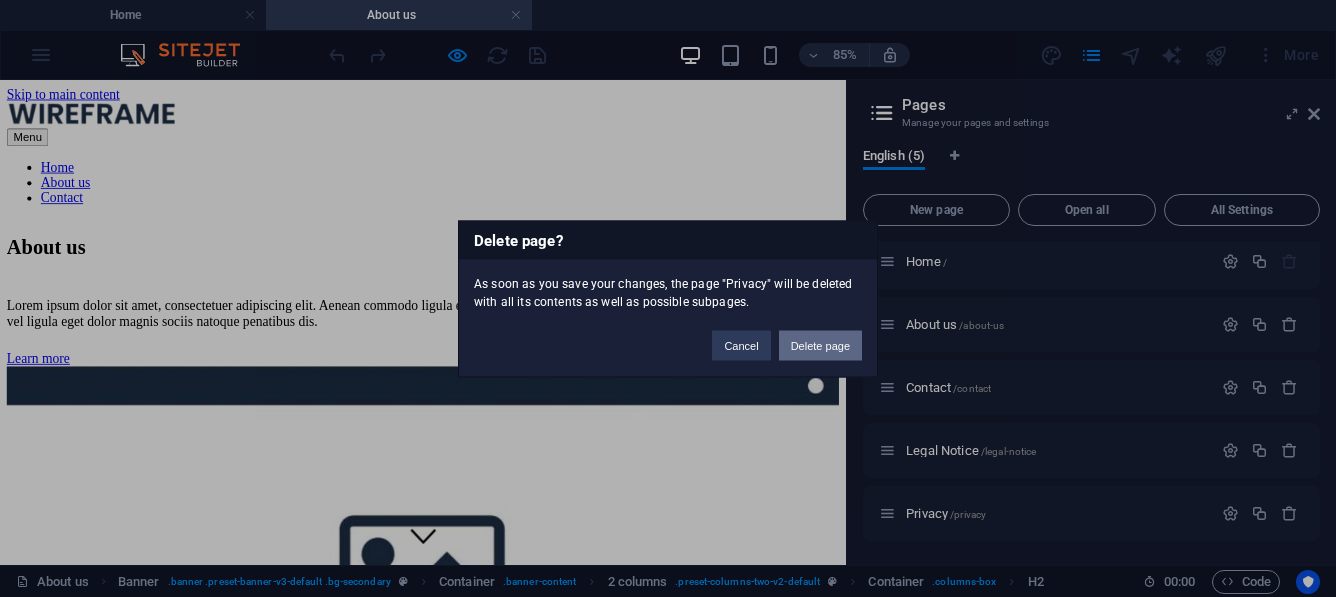 click on "Delete page" at bounding box center [820, 345] 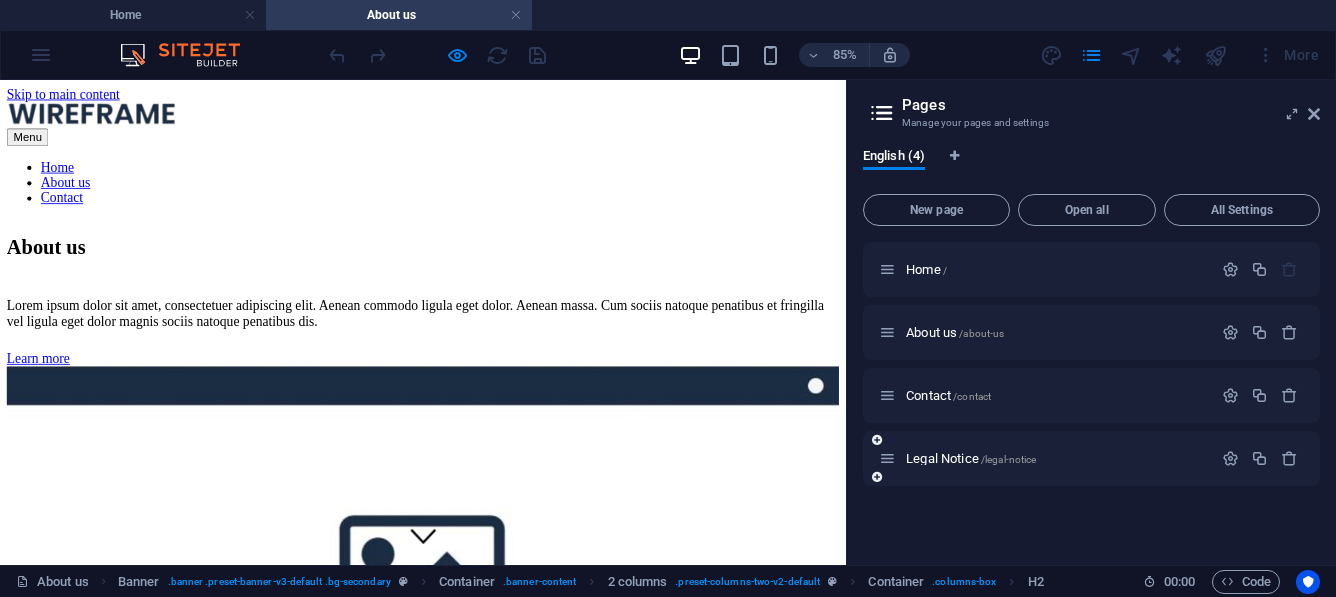 scroll, scrollTop: 0, scrollLeft: 0, axis: both 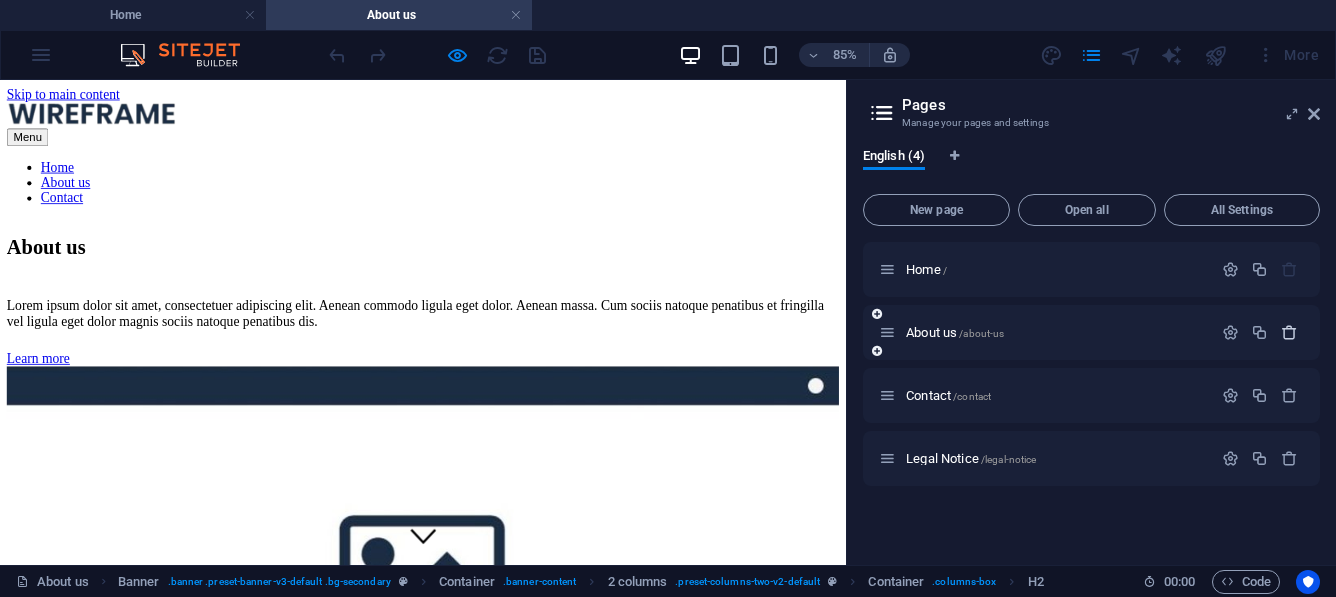 click at bounding box center [1289, 332] 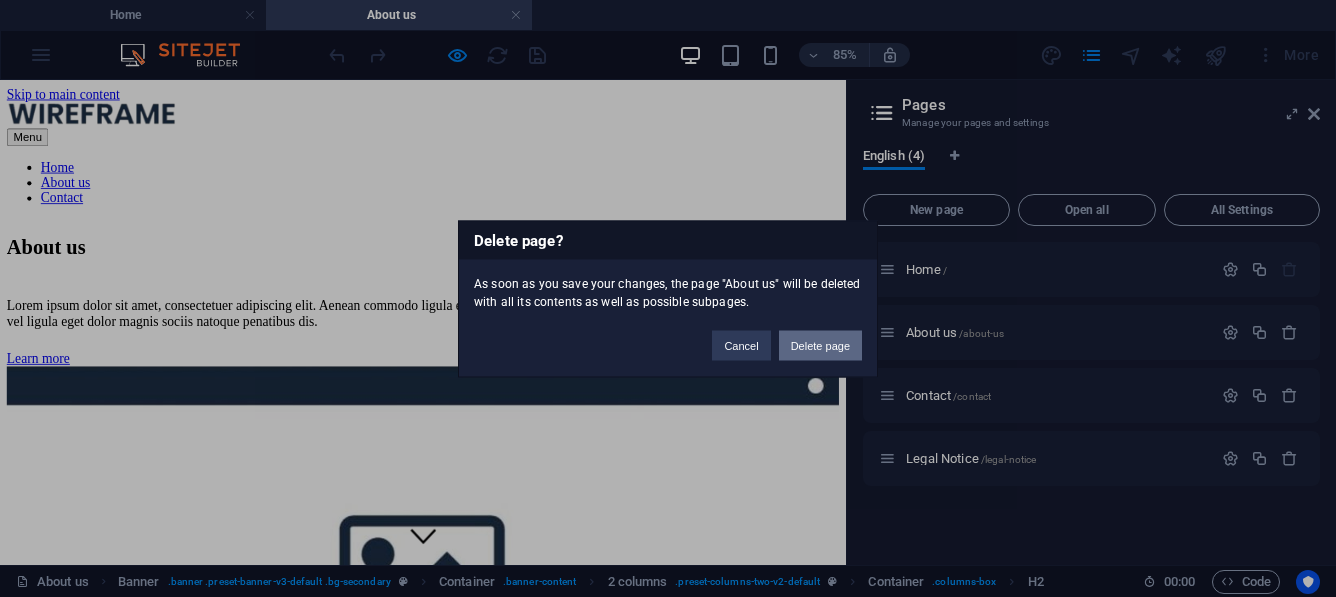 click on "Delete page" at bounding box center (820, 345) 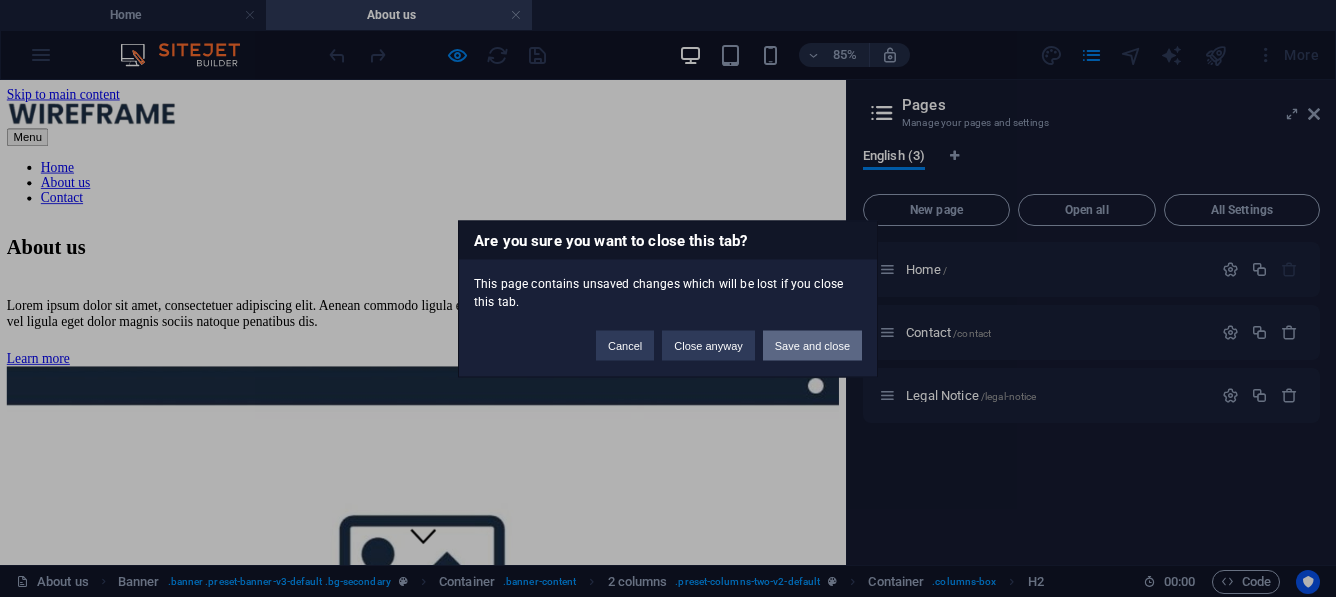 click on "Save and close" at bounding box center [812, 345] 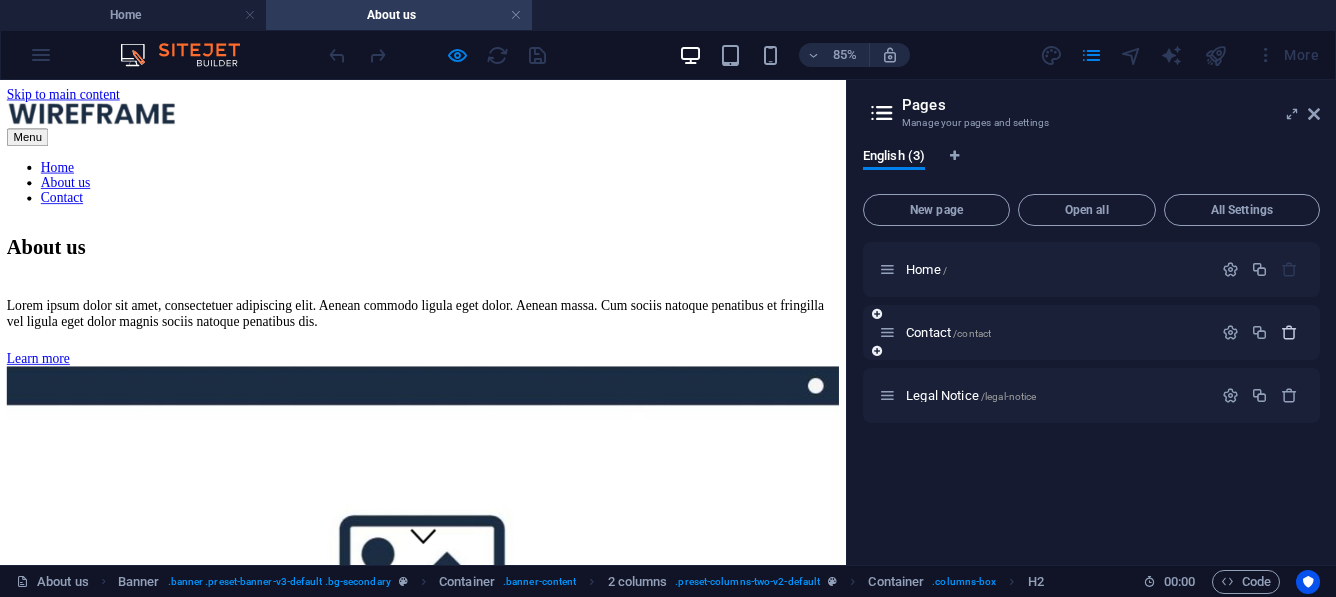 click at bounding box center (1289, 332) 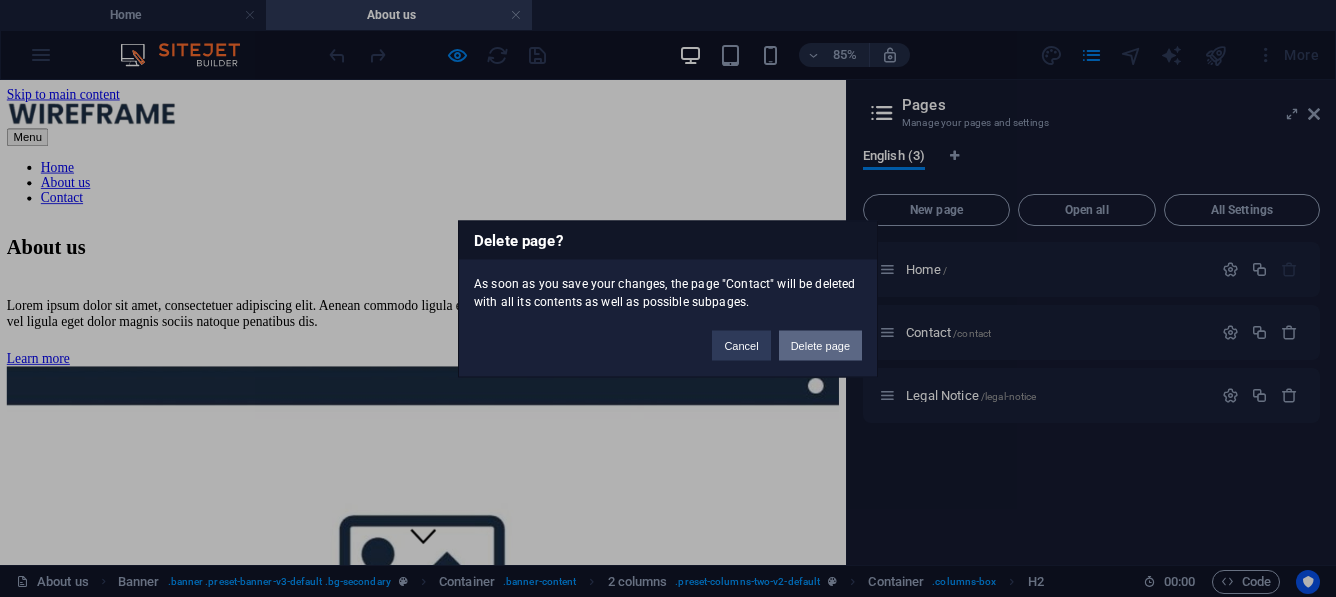drag, startPoint x: 809, startPoint y: 347, endPoint x: 1135, endPoint y: 352, distance: 326.03833 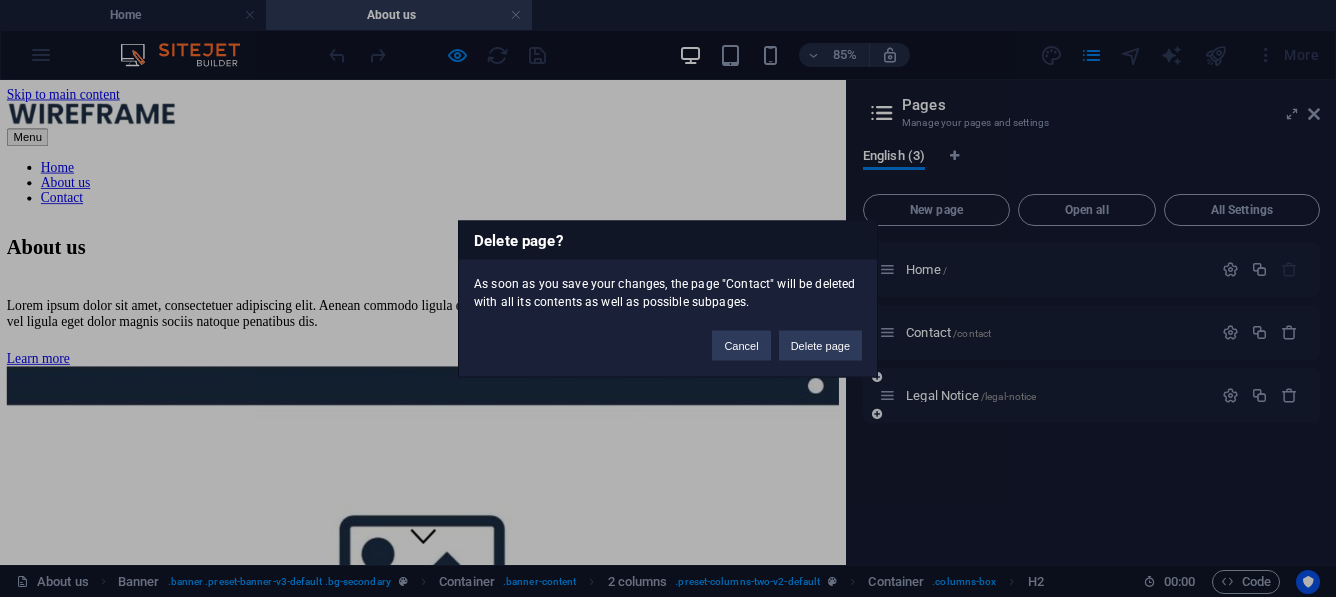 click on "Delete page" at bounding box center [820, 345] 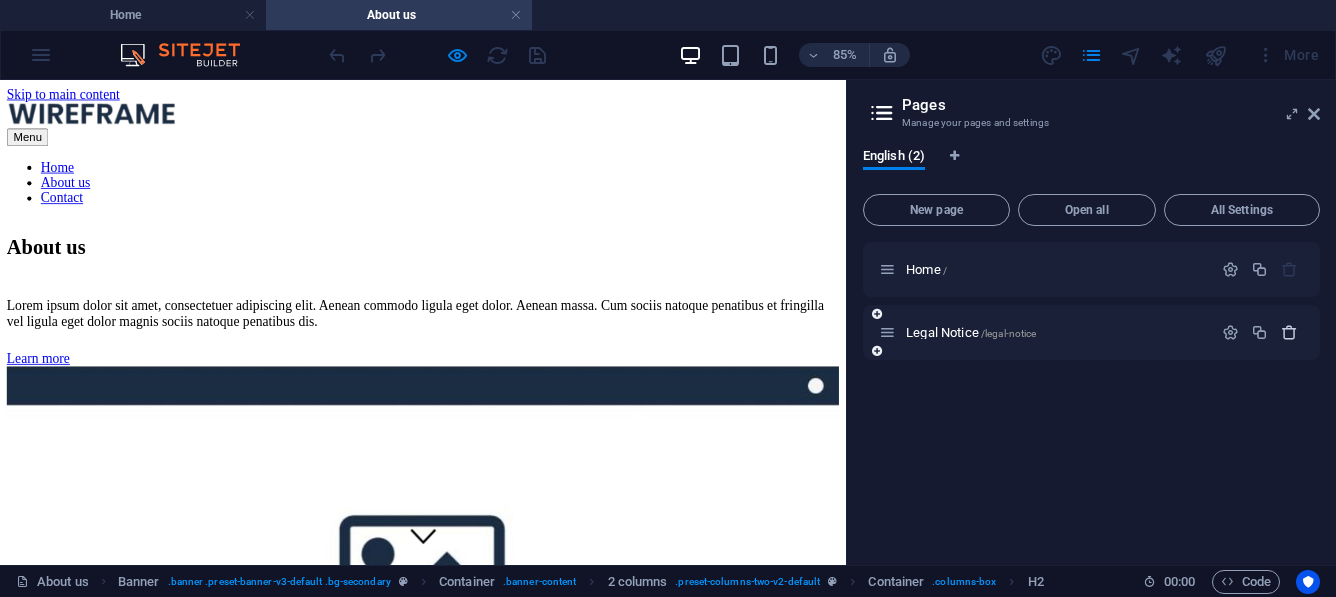 click at bounding box center (1289, 332) 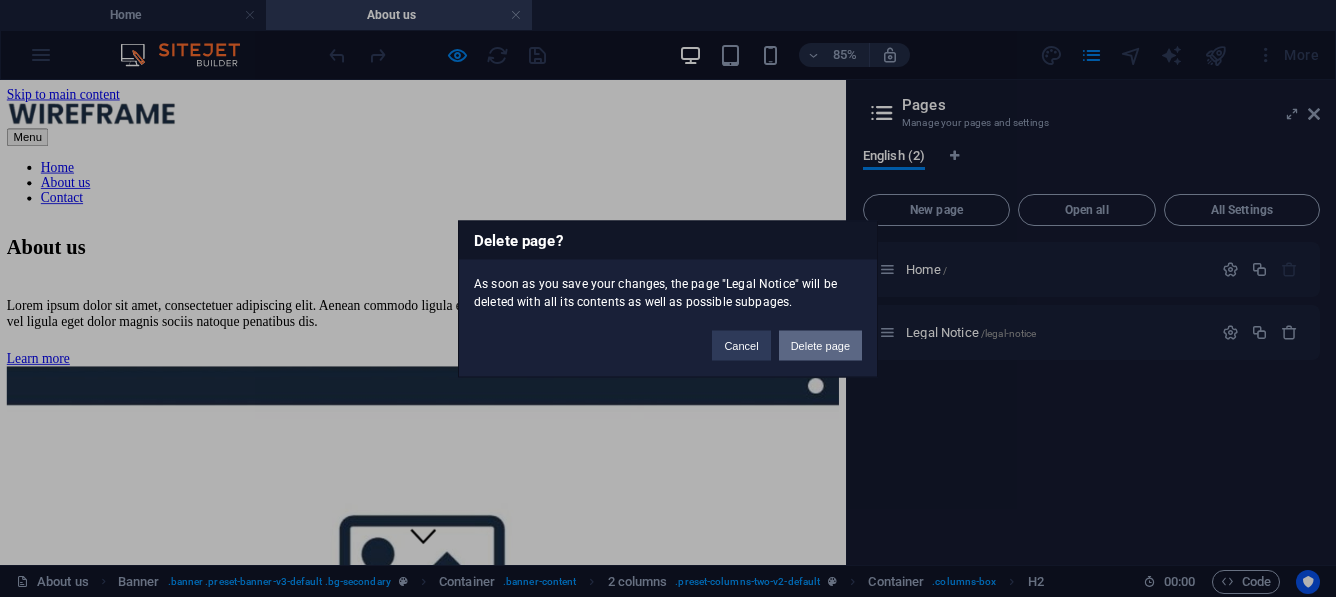 drag, startPoint x: 801, startPoint y: 347, endPoint x: 928, endPoint y: 371, distance: 129.24782 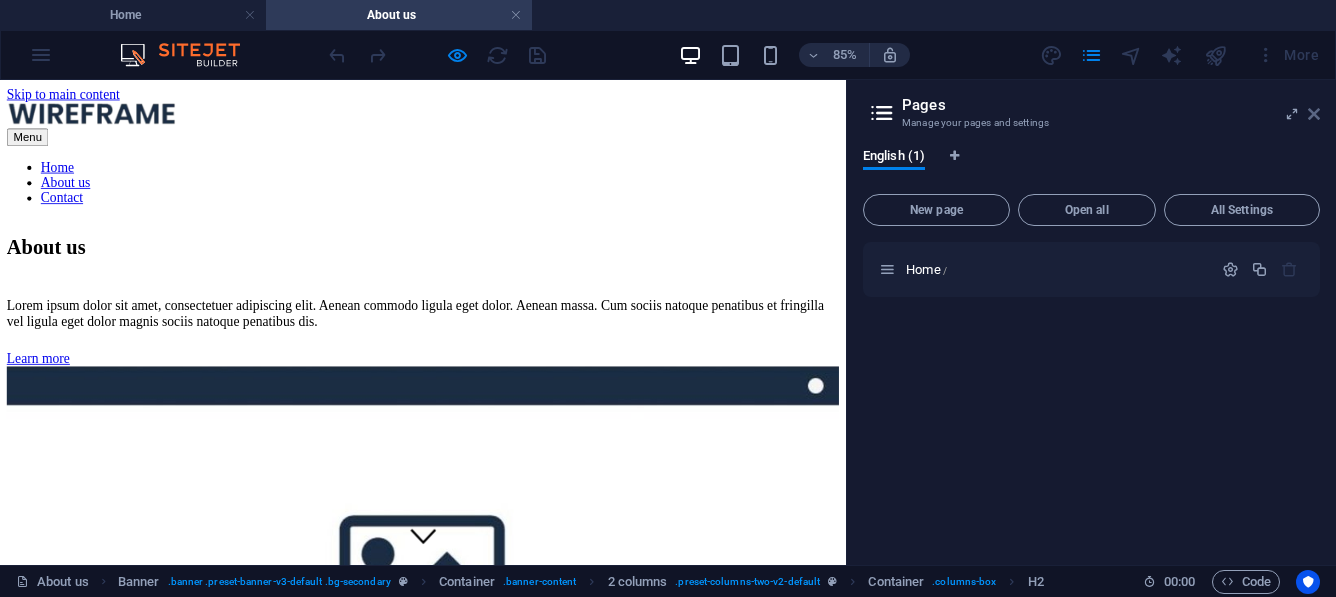 drag, startPoint x: 1315, startPoint y: 117, endPoint x: 1294, endPoint y: 51, distance: 69.260376 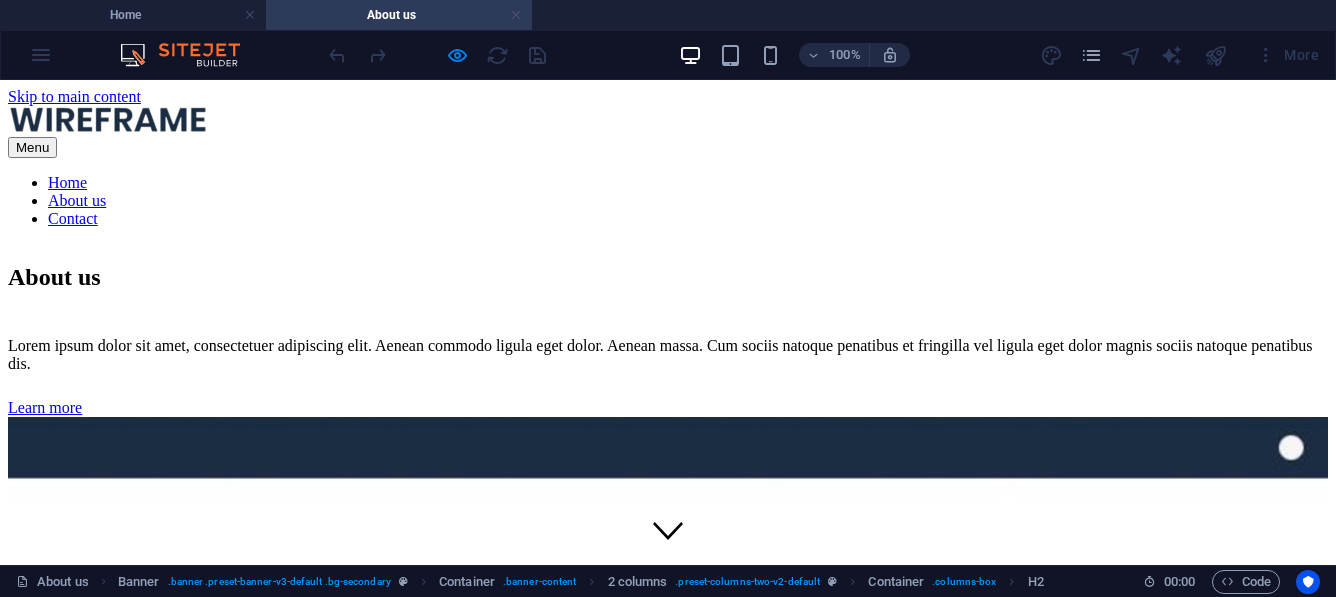 click at bounding box center (516, 15) 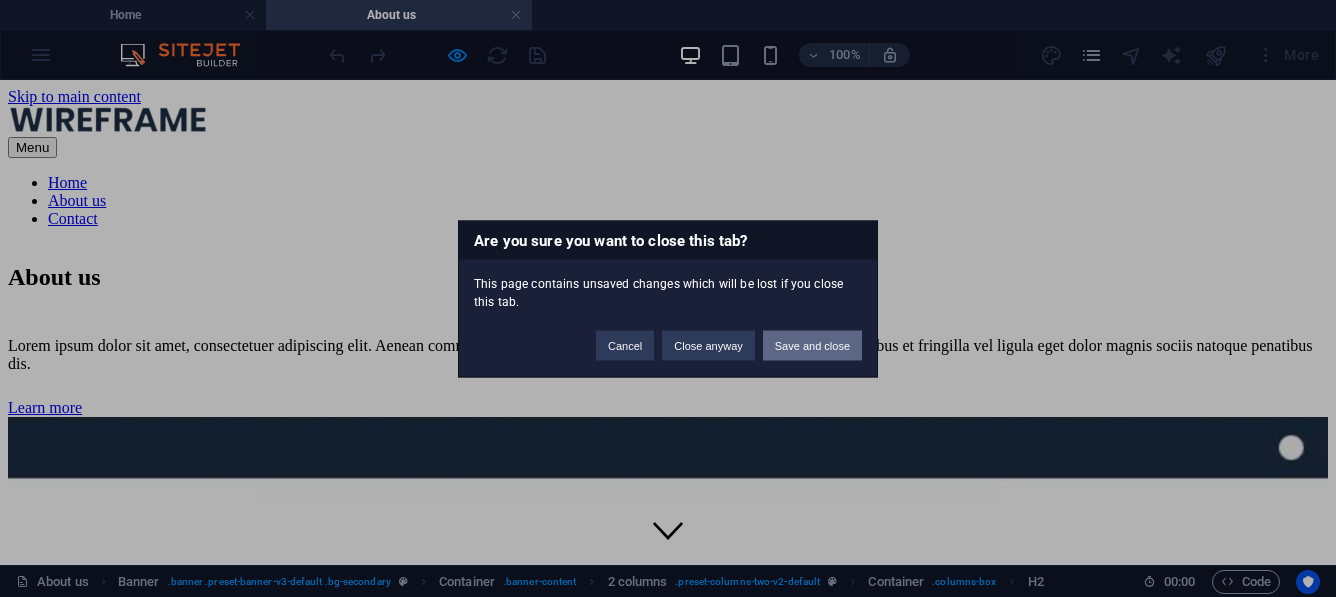 drag, startPoint x: 779, startPoint y: 352, endPoint x: 760, endPoint y: 285, distance: 69.641945 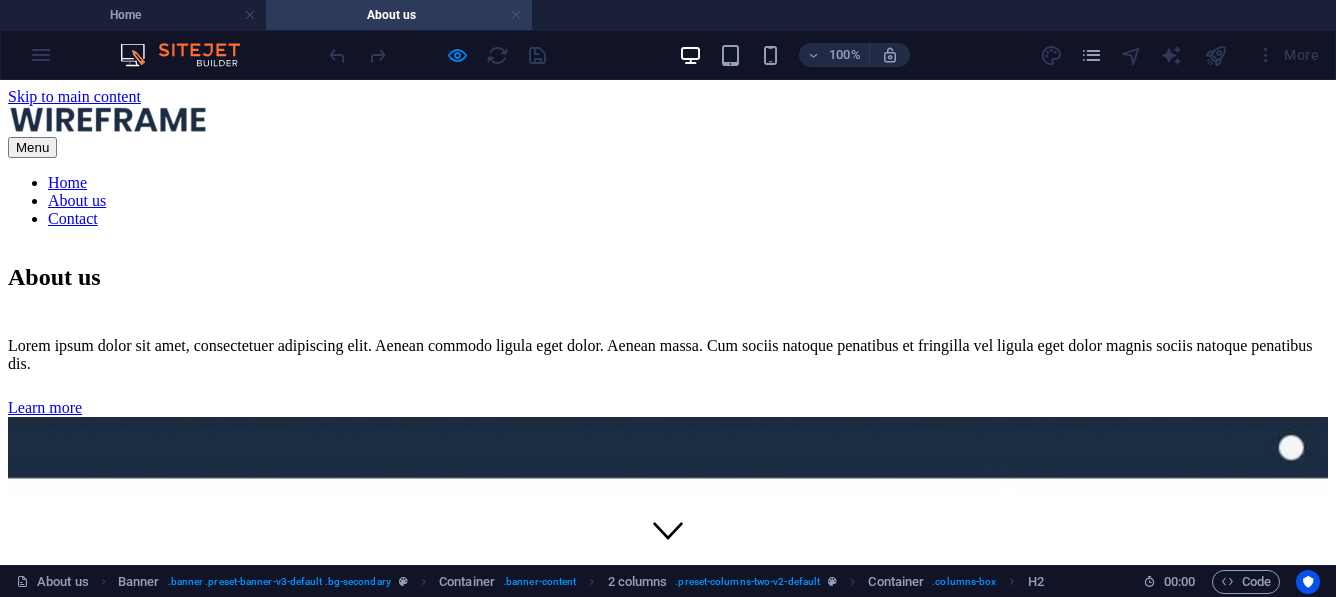 click at bounding box center [516, 15] 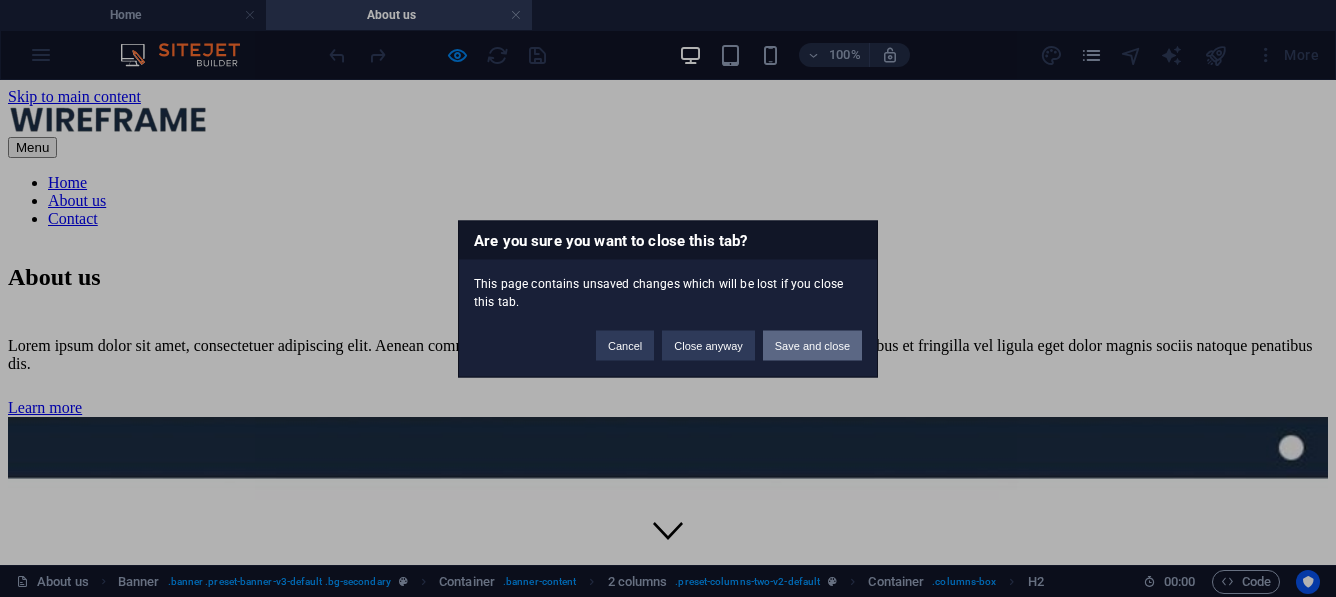 click on "Save and close" at bounding box center [812, 345] 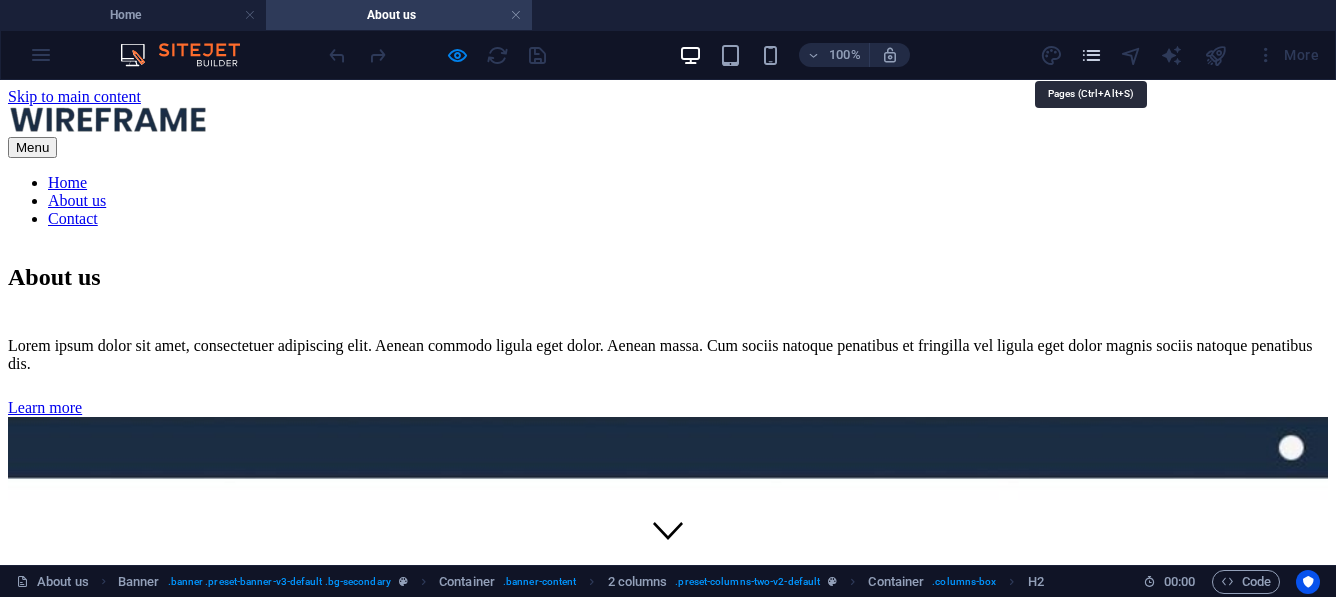 click at bounding box center [1091, 55] 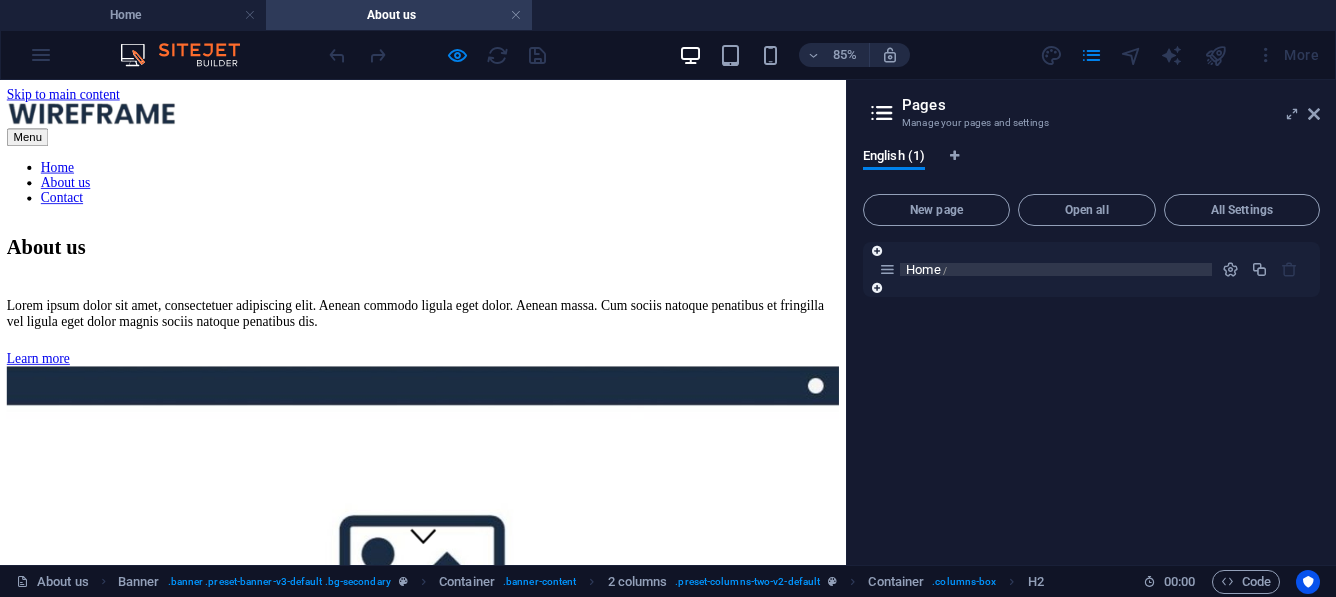 click on "Home /" at bounding box center (1056, 269) 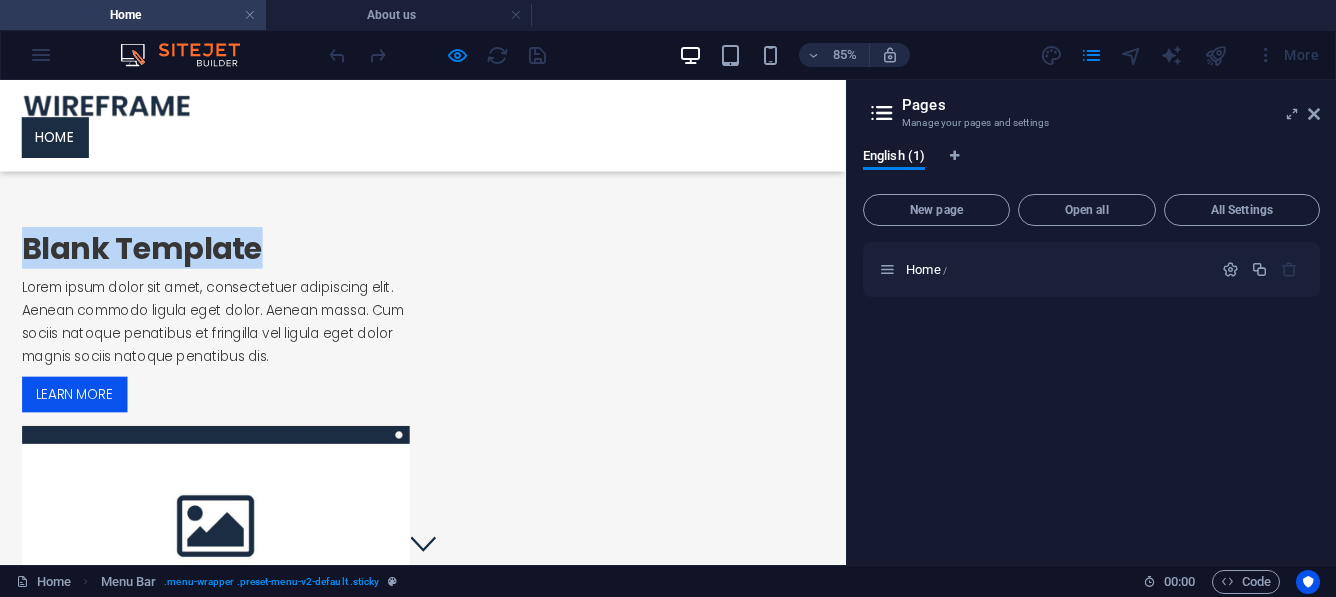 click at bounding box center [126, 110] 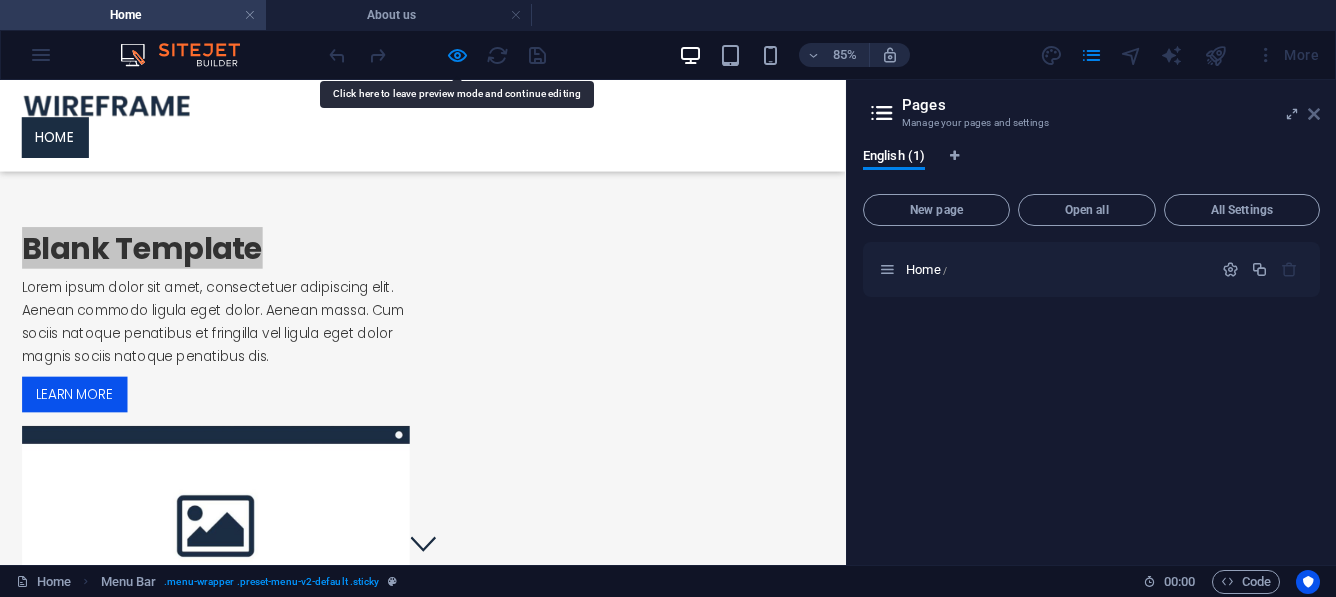 drag, startPoint x: 1314, startPoint y: 116, endPoint x: 389, endPoint y: 111, distance: 925.0135 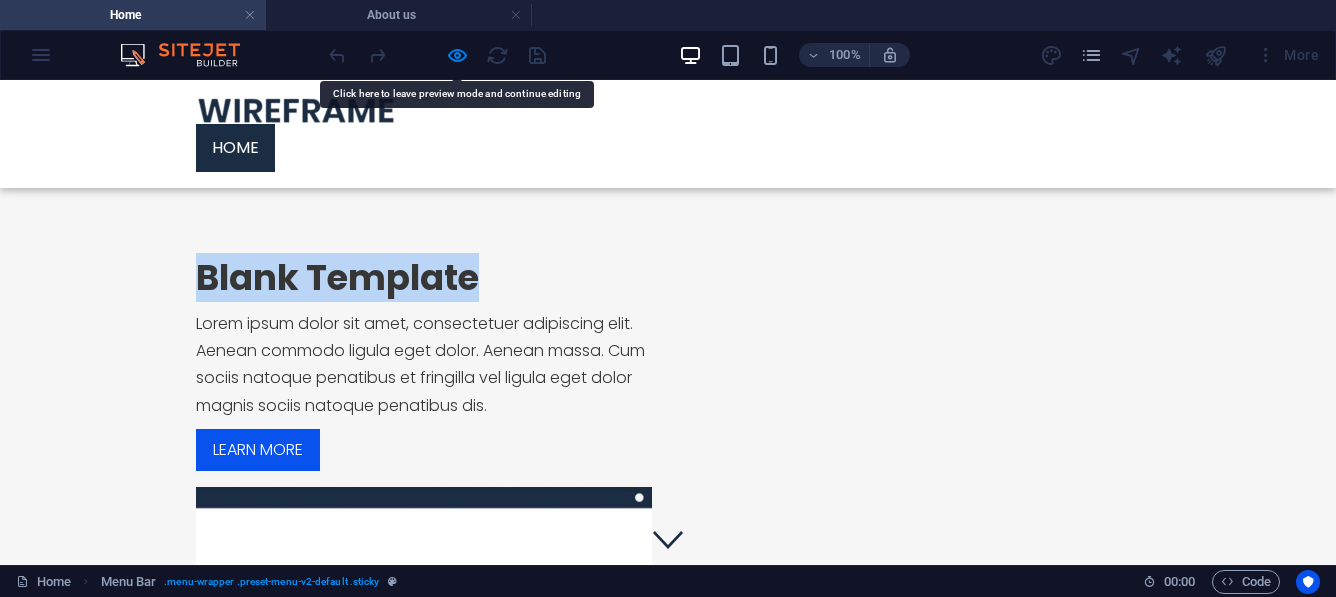 click at bounding box center (296, 110) 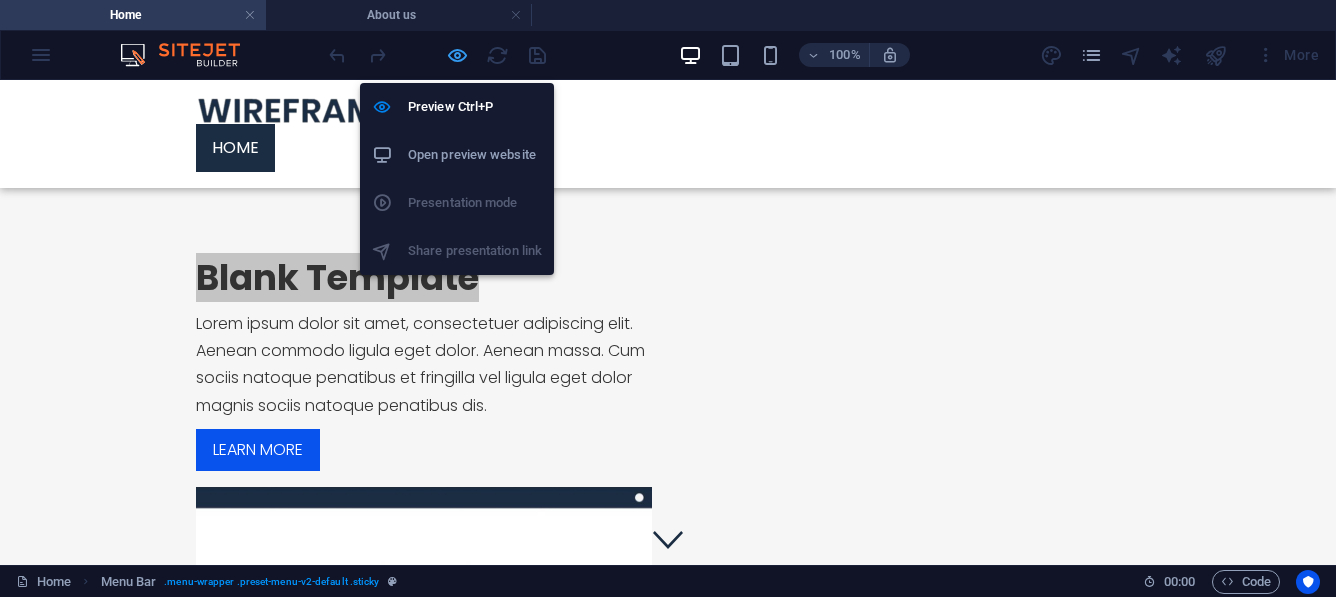 click at bounding box center (457, 55) 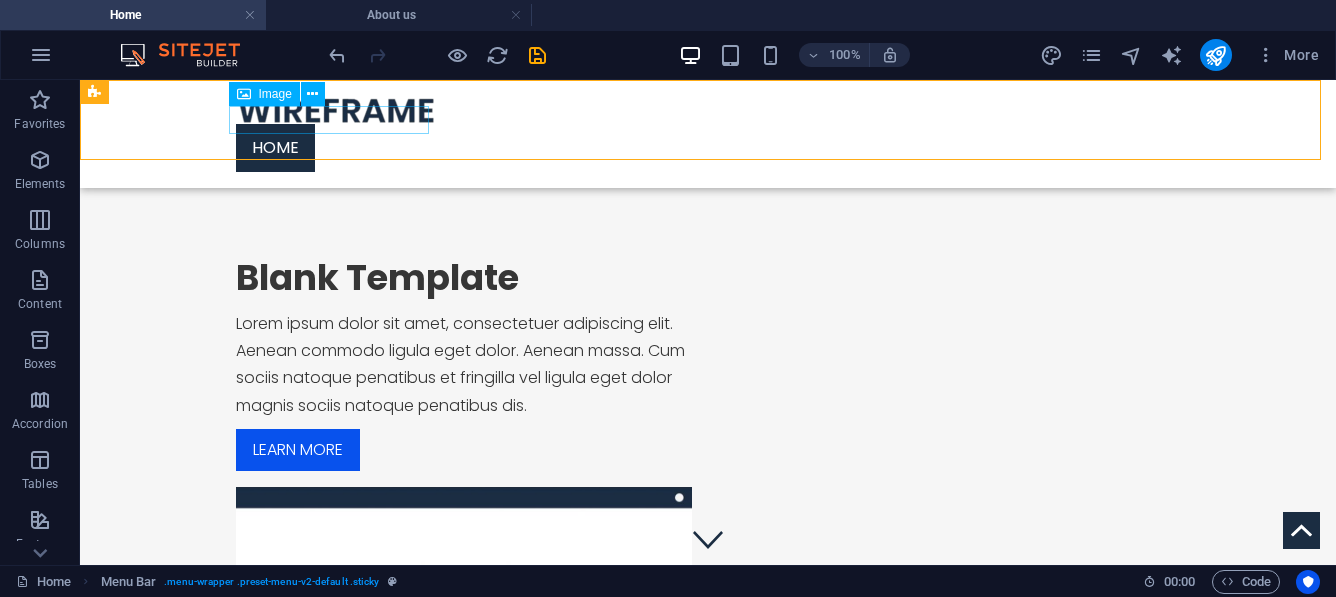 click at bounding box center [708, 110] 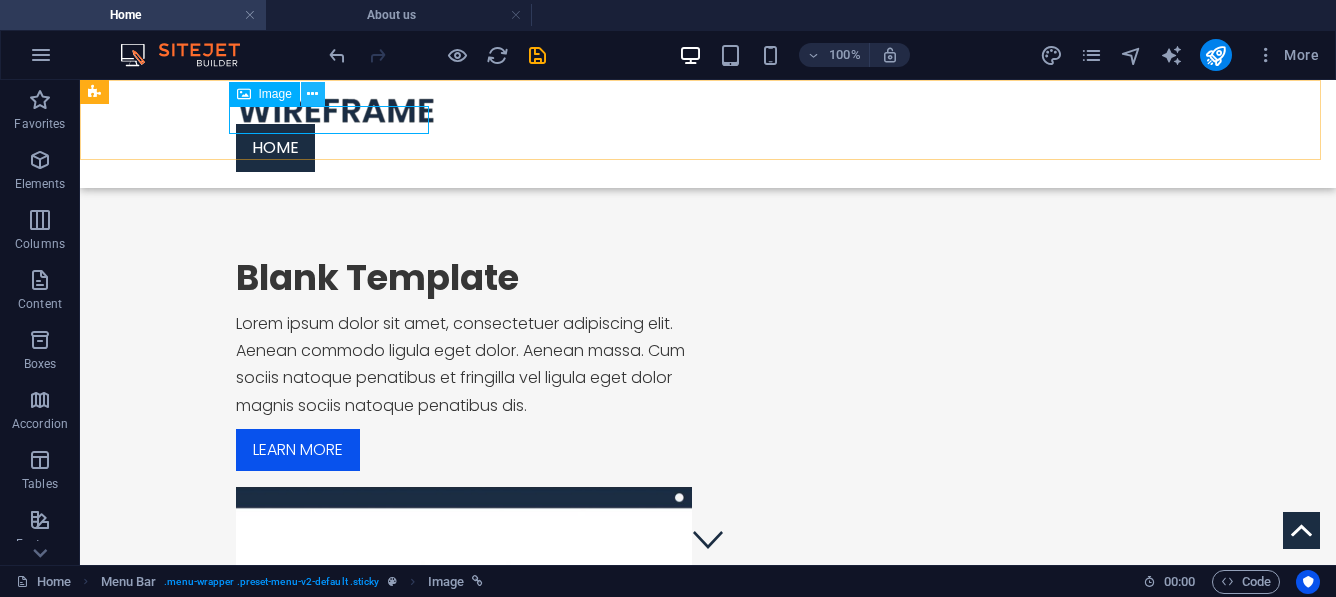 click at bounding box center [312, 94] 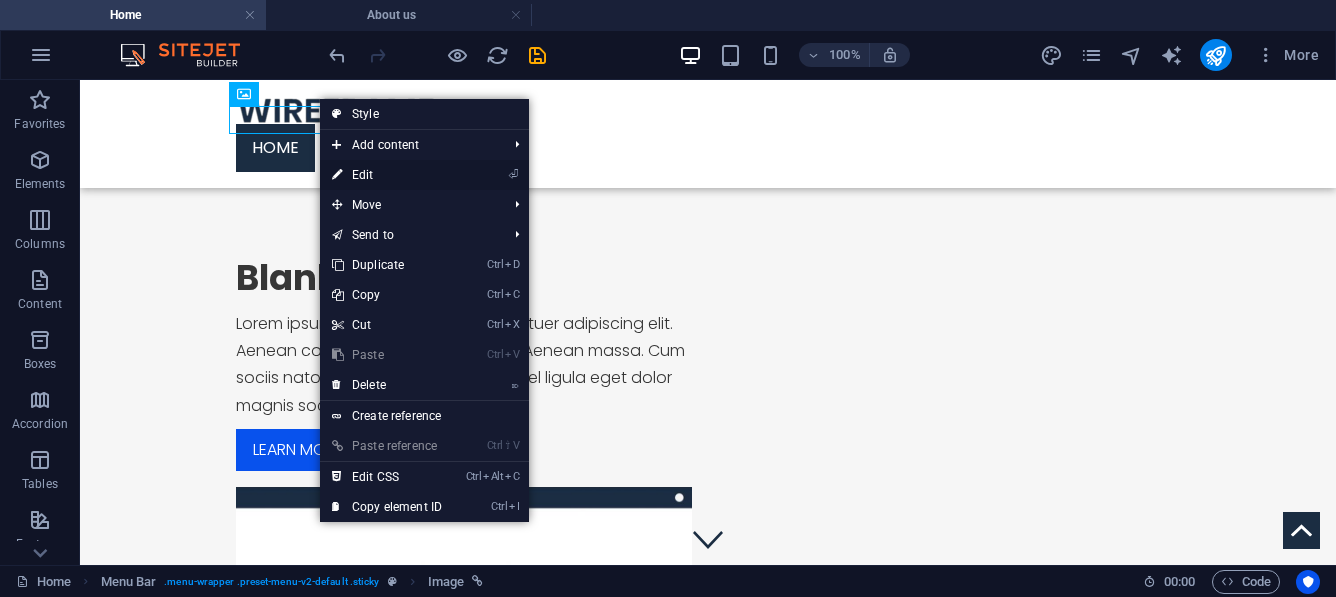 click on "⏎  Edit" at bounding box center (387, 175) 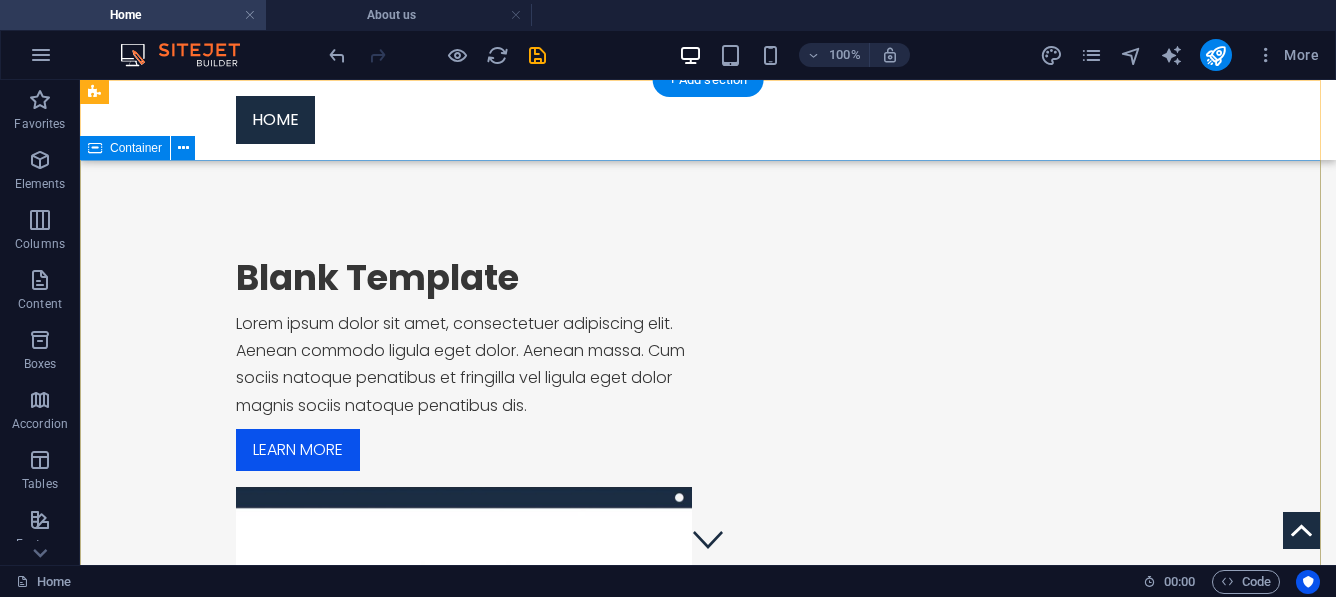 click on "Blank Template Lorem ipsum dolor sit amet, consectetuer adipiscing elit. Aenean commodo ligula eget dolor. Aenean massa. Cum sociis natoque penatibus et fringilla vel ligula eget dolor magnis sociis natoque penatibus dis. Learn more" at bounding box center [708, 488] 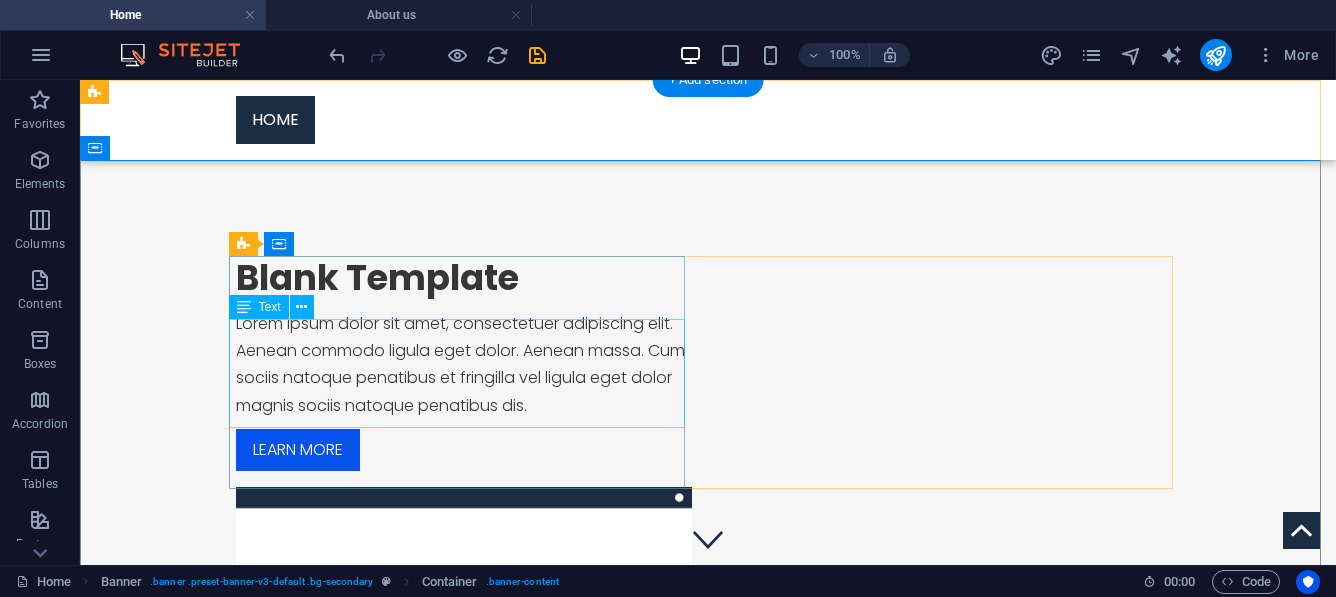 click on "Lorem ipsum dolor sit amet, consectetuer adipiscing elit. Aenean commodo ligula eget dolor. Aenean massa. Cum sociis natoque penatibus et fringilla vel ligula eget dolor magnis sociis natoque penatibus dis." at bounding box center (464, 364) 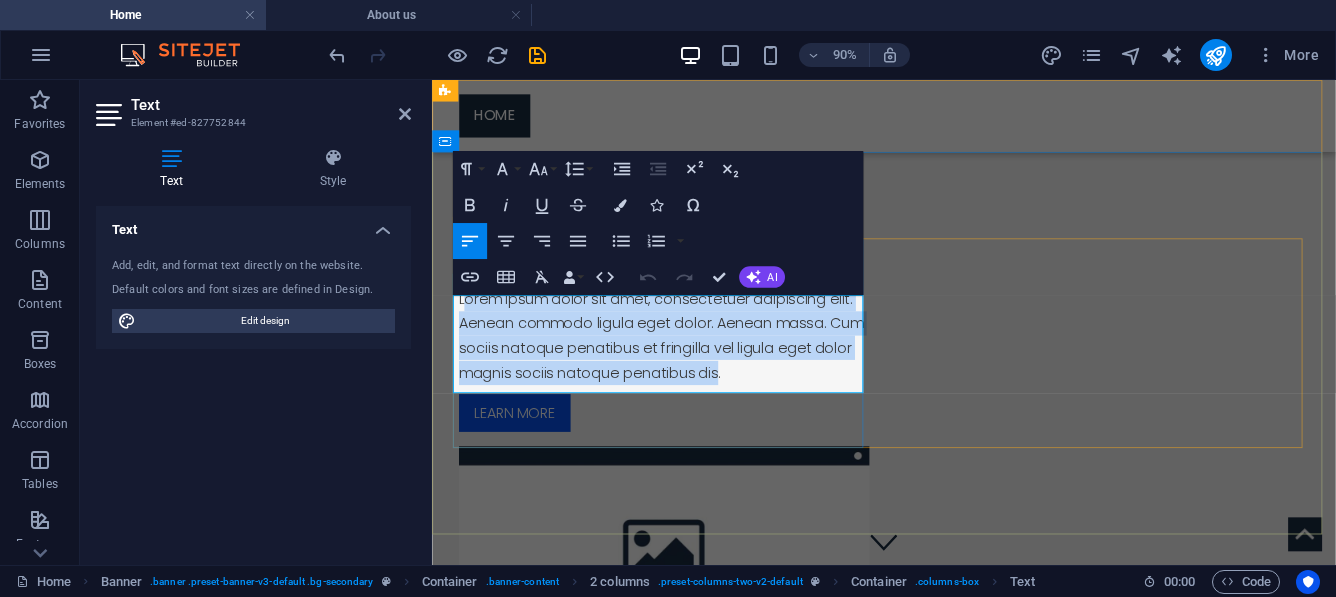 drag, startPoint x: 747, startPoint y: 412, endPoint x: 458, endPoint y: 325, distance: 301.8112 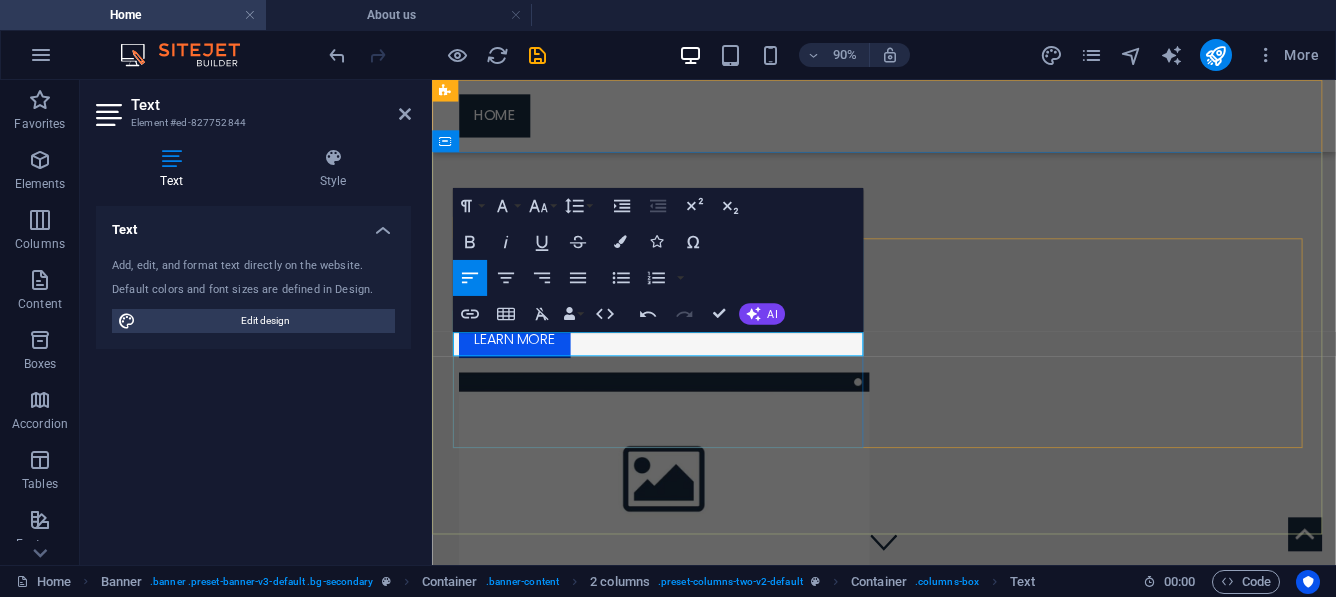 click on "Blank Template . Learn more" at bounding box center [690, 322] 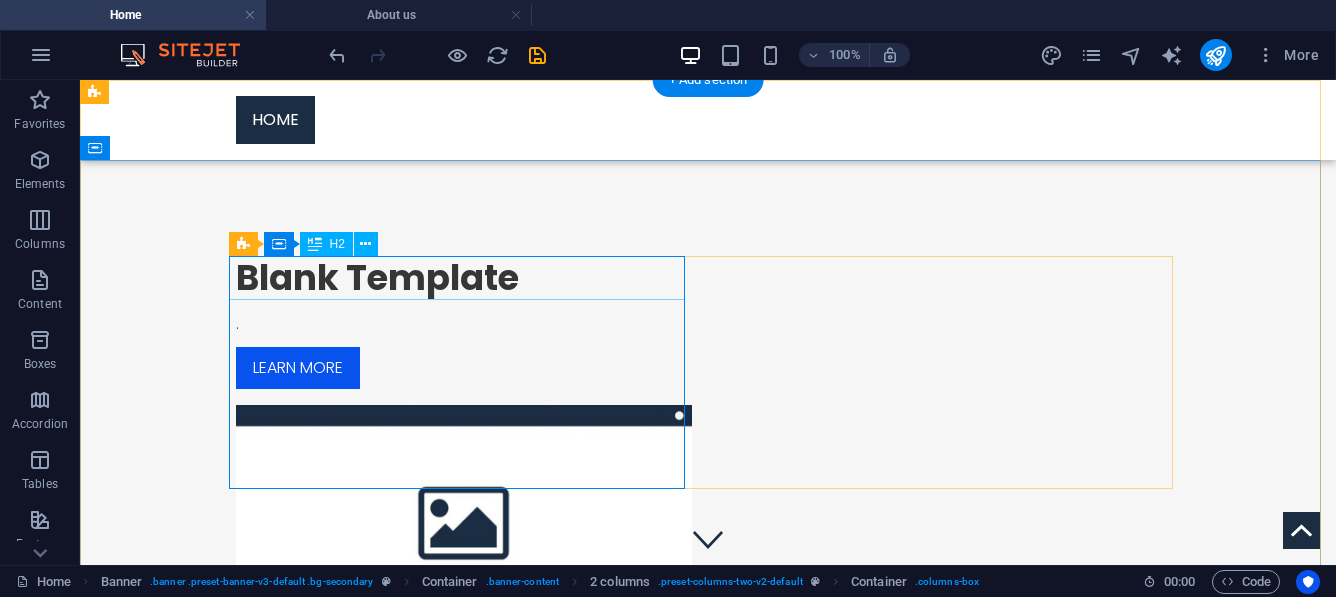 click on "Blank Template" at bounding box center [464, 278] 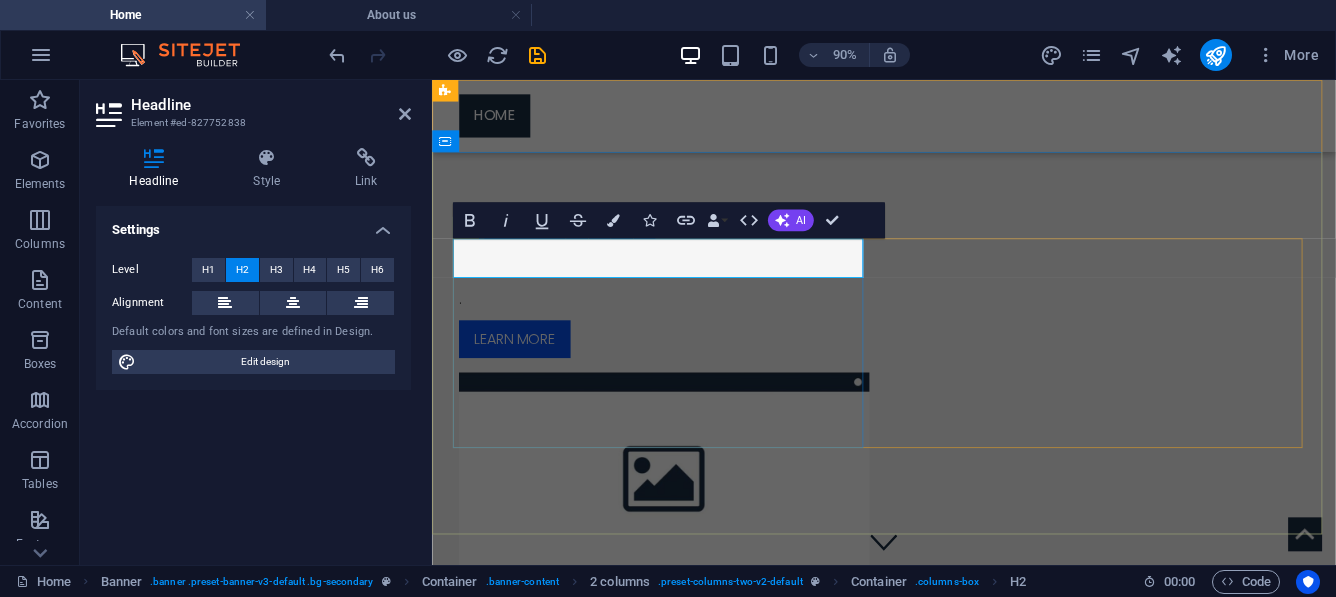 click on "​ . Learn more" at bounding box center [690, 322] 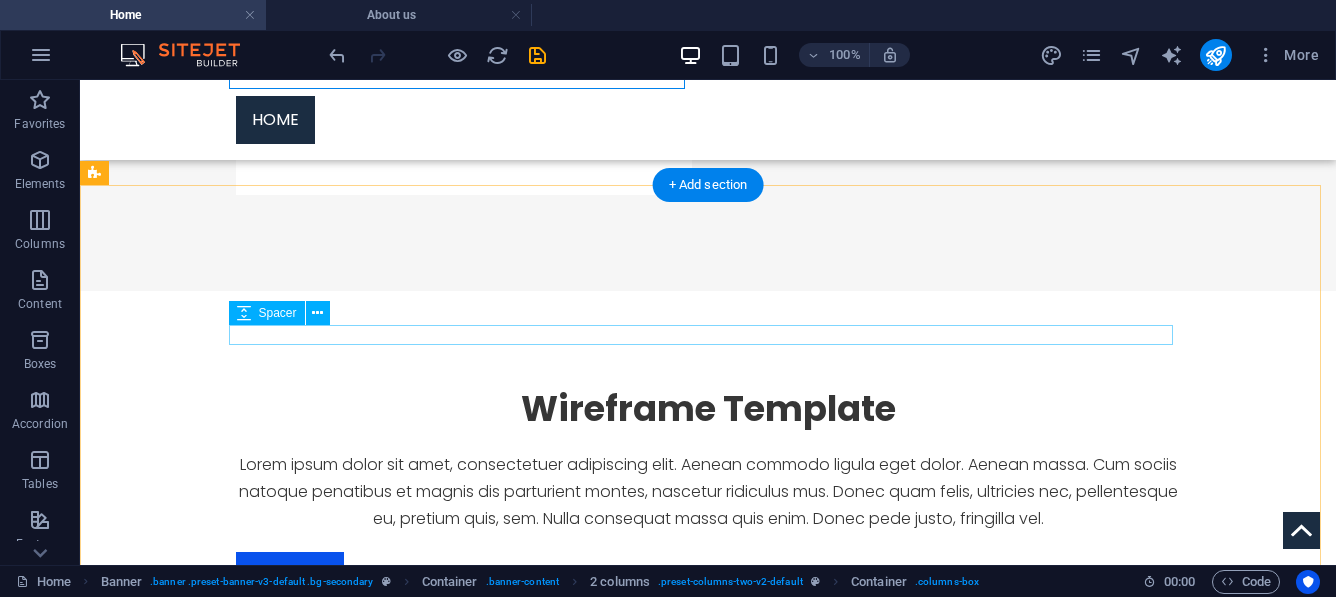 scroll, scrollTop: 500, scrollLeft: 0, axis: vertical 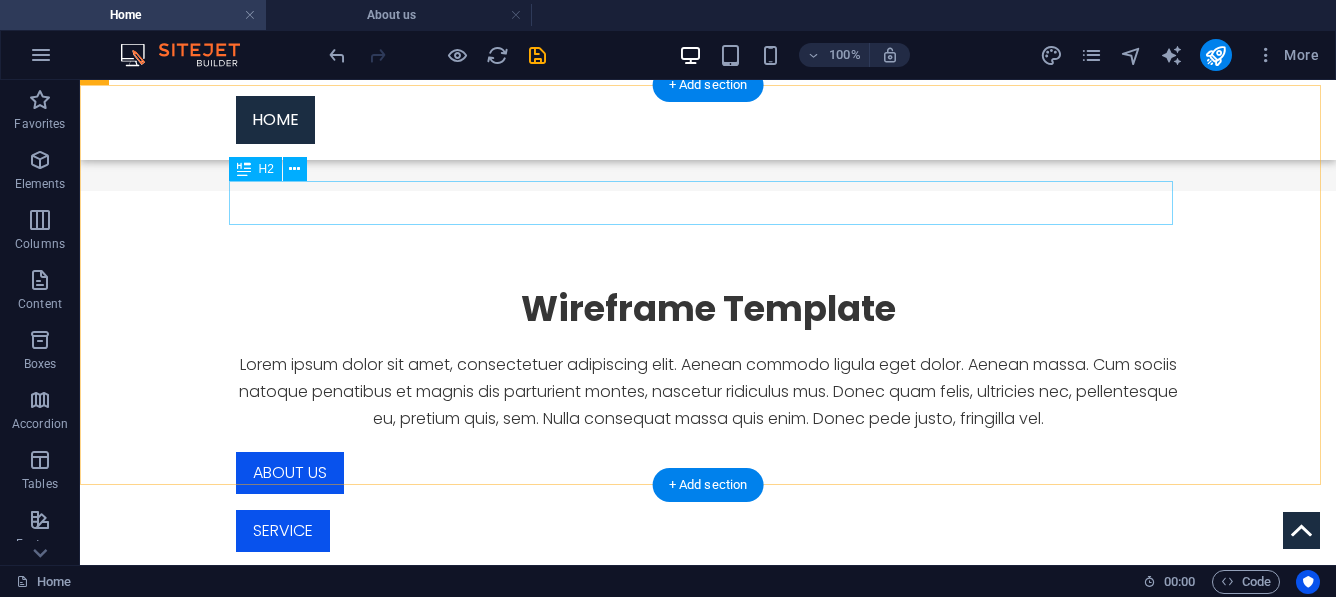 click on "Wireframe Template" at bounding box center [708, 309] 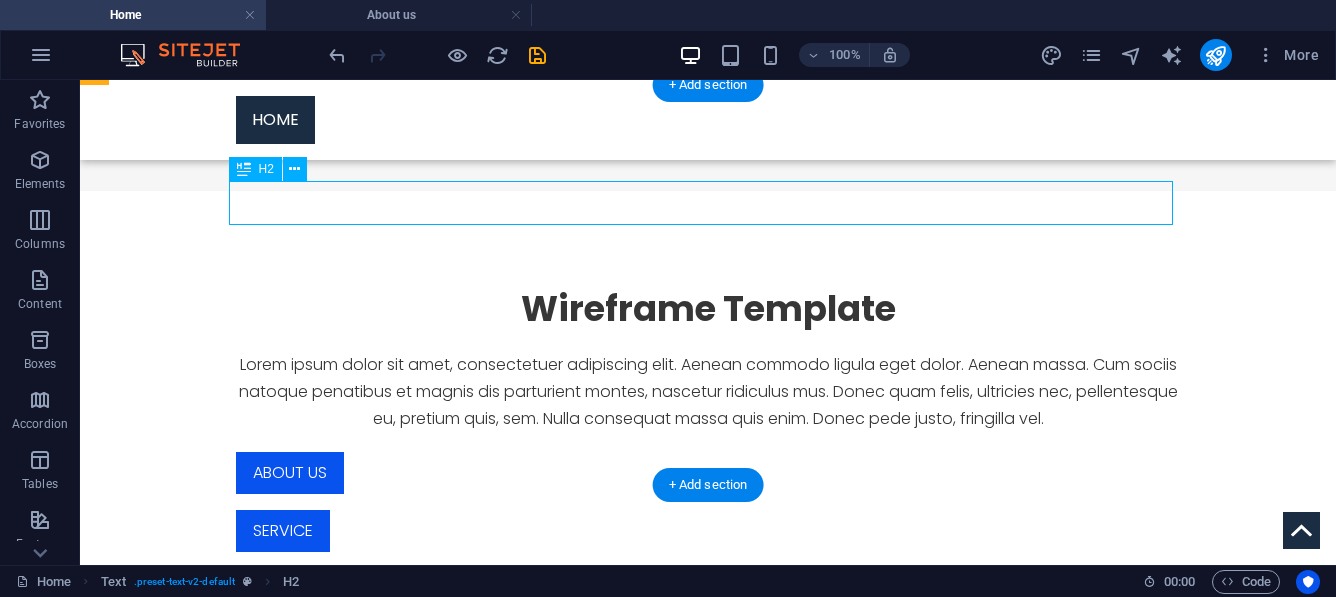 click on "Wireframe Template" at bounding box center [708, 309] 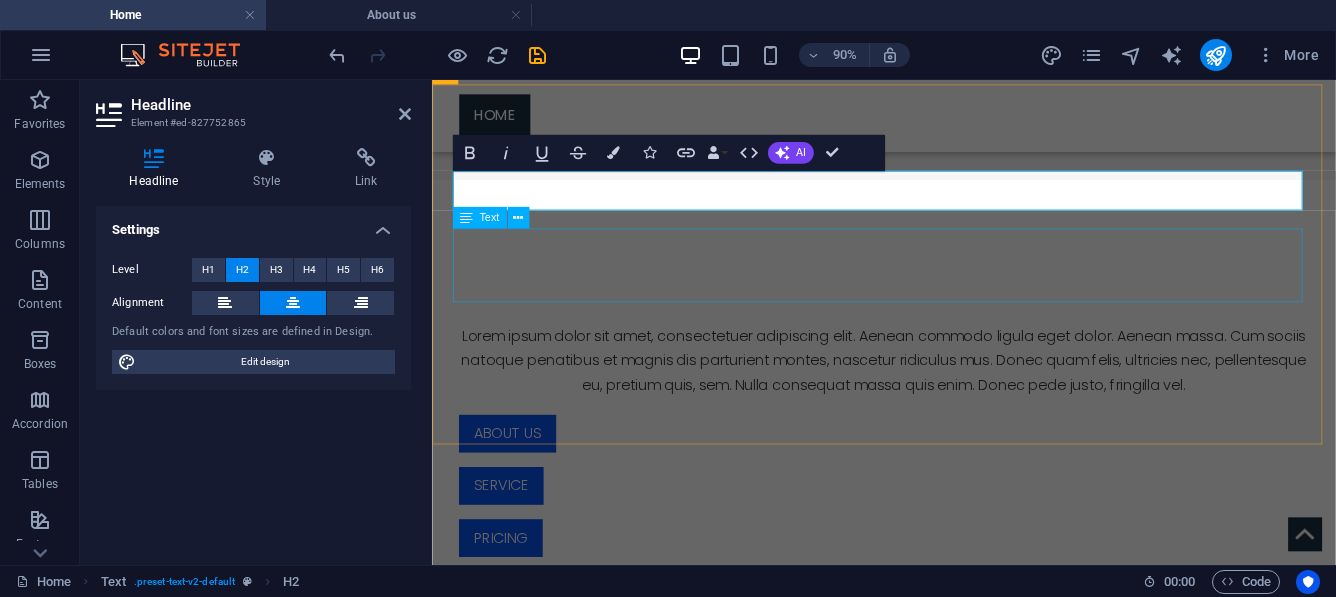 click on "Lorem ipsum dolor sit amet, consectetuer adipiscing elit. Aenean commodo ligula eget dolor. Aenean massa. Cum sociis natoque penatibus et magnis dis parturient montes, nascetur ridiculus mus. Donec quam felis, ultricies nec, pellentesque eu, pretium quis, sem. Nulla consequat massa quis enim. Donec pede justo, fringilla vel." at bounding box center (934, 392) 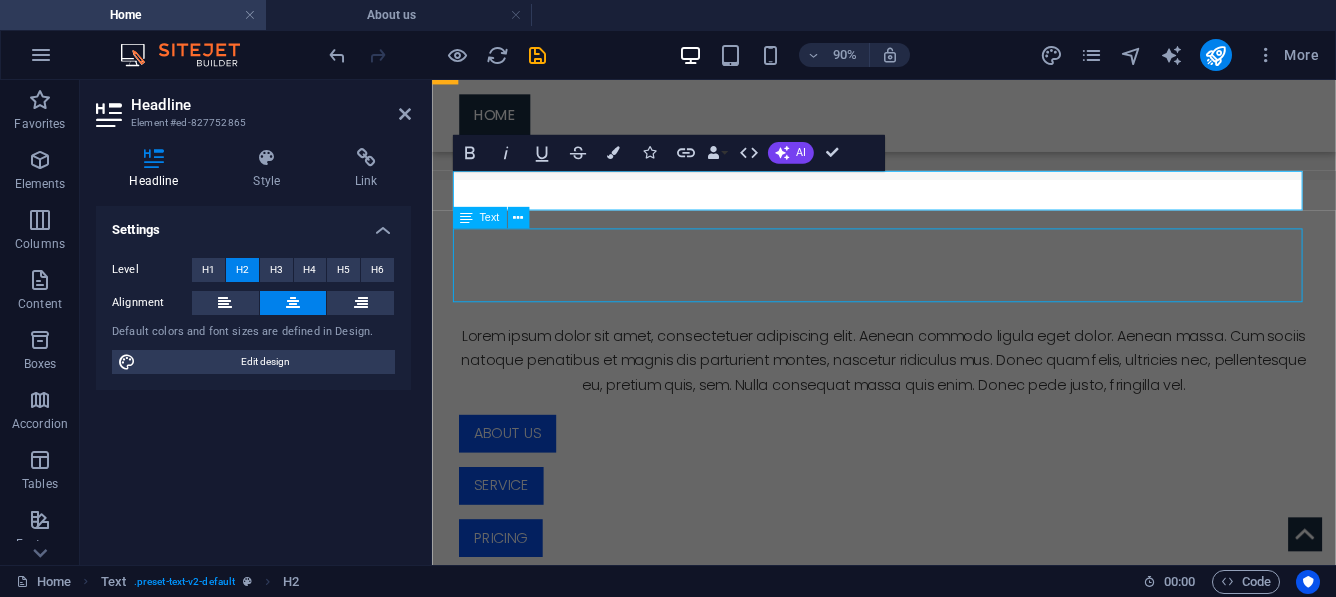 click on "Lorem ipsum dolor sit amet, consectetuer adipiscing elit. Aenean commodo ligula eget dolor. Aenean massa. Cum sociis natoque penatibus et magnis dis parturient montes, nascetur ridiculus mus. Donec quam felis, ultricies nec, pellentesque eu, pretium quis, sem. Nulla consequat massa quis enim. Donec pede justo, fringilla vel." at bounding box center (934, 392) 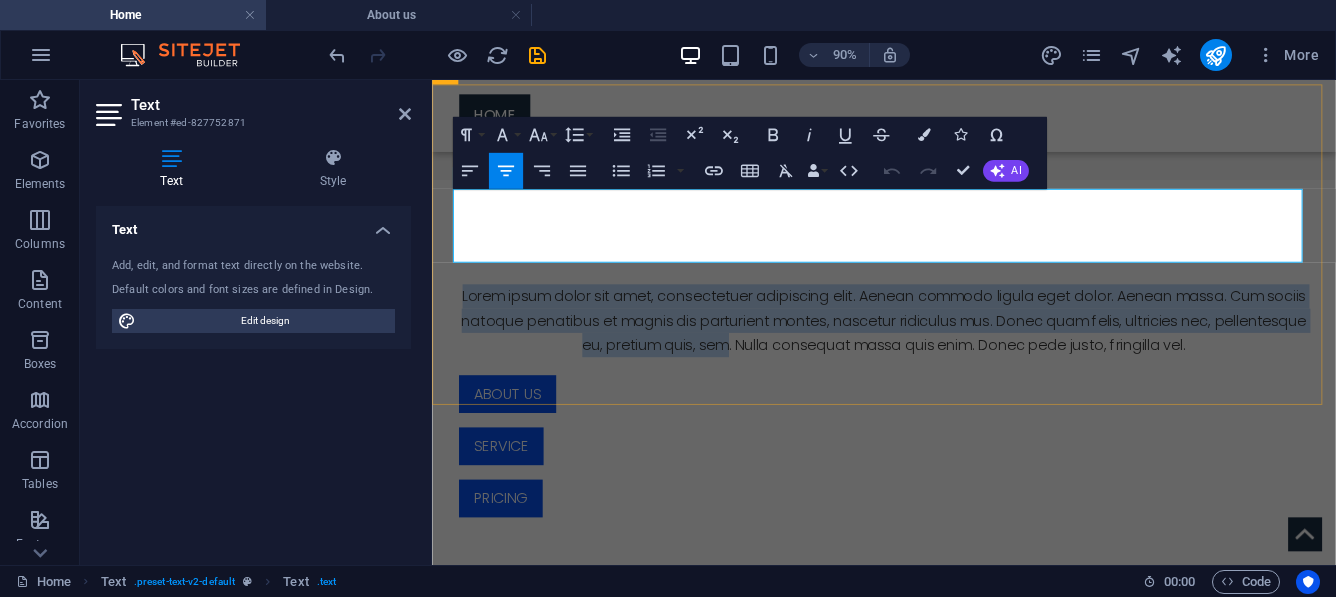 drag, startPoint x: 797, startPoint y: 259, endPoint x: 330, endPoint y: 153, distance: 478.8789 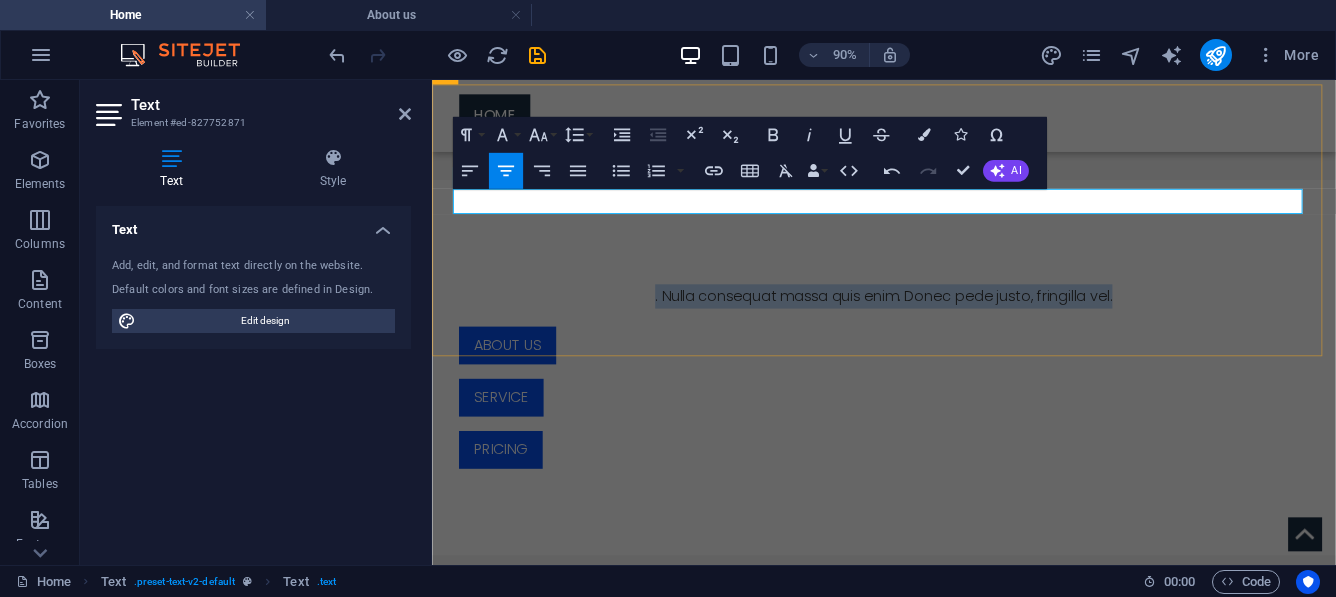 drag, startPoint x: 963, startPoint y: 212, endPoint x: 1326, endPoint y: 221, distance: 363.11154 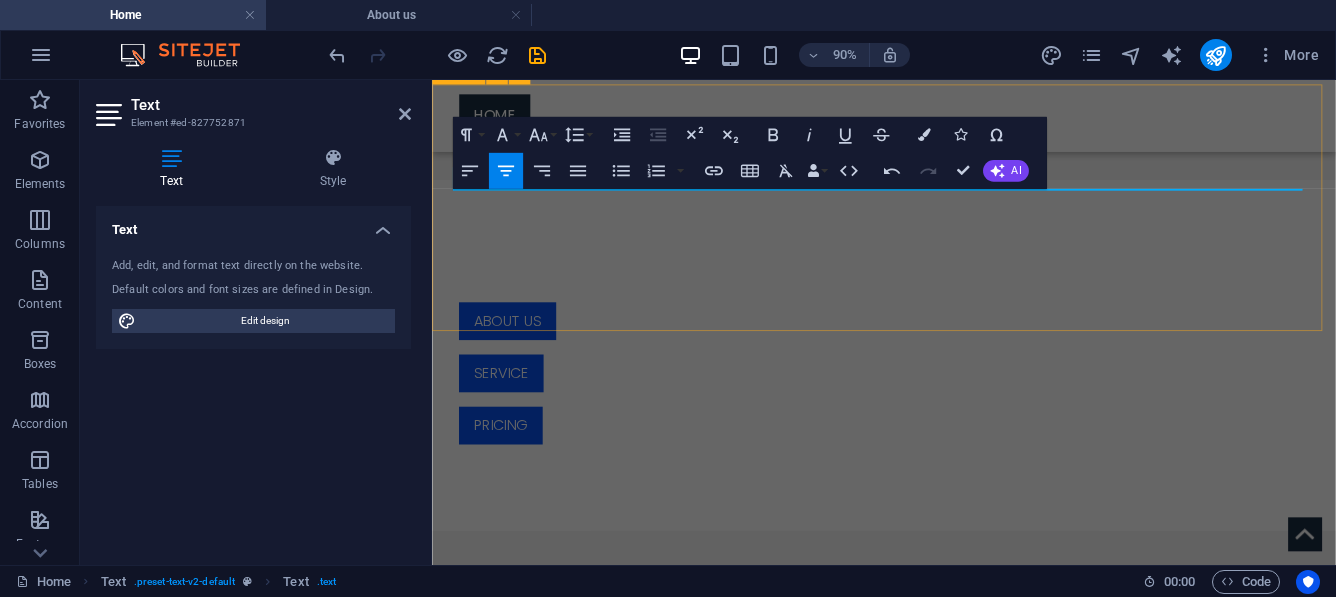 click on "About us Service Pricing" at bounding box center [934, 386] 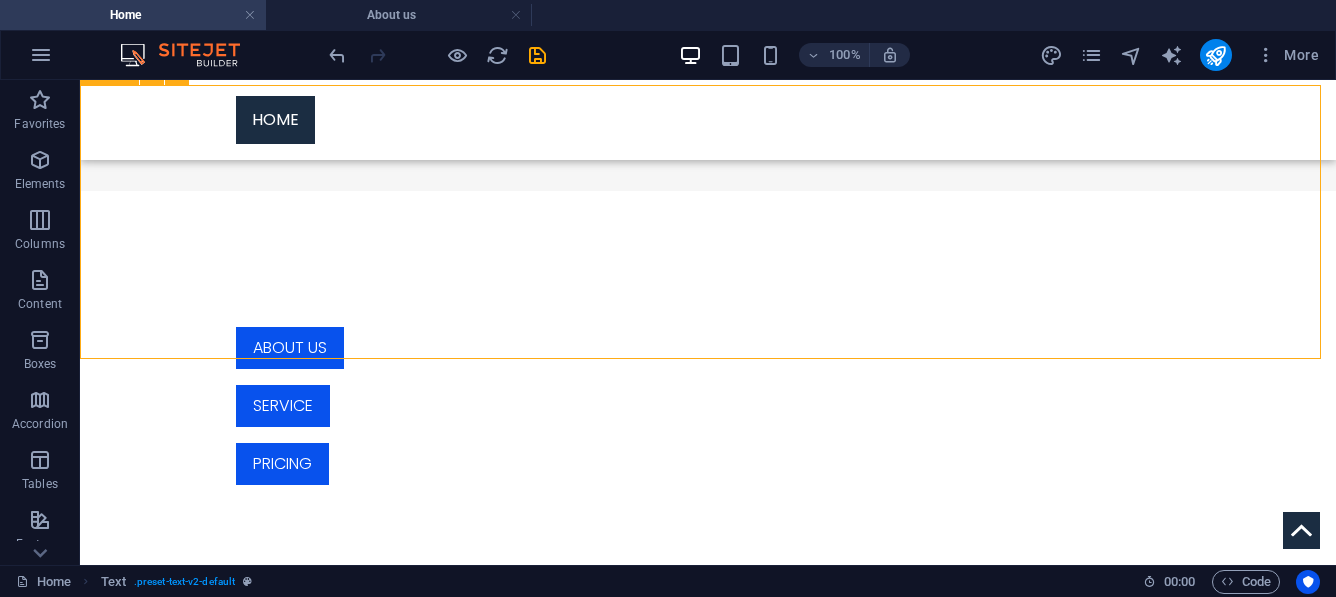 scroll, scrollTop: 800, scrollLeft: 0, axis: vertical 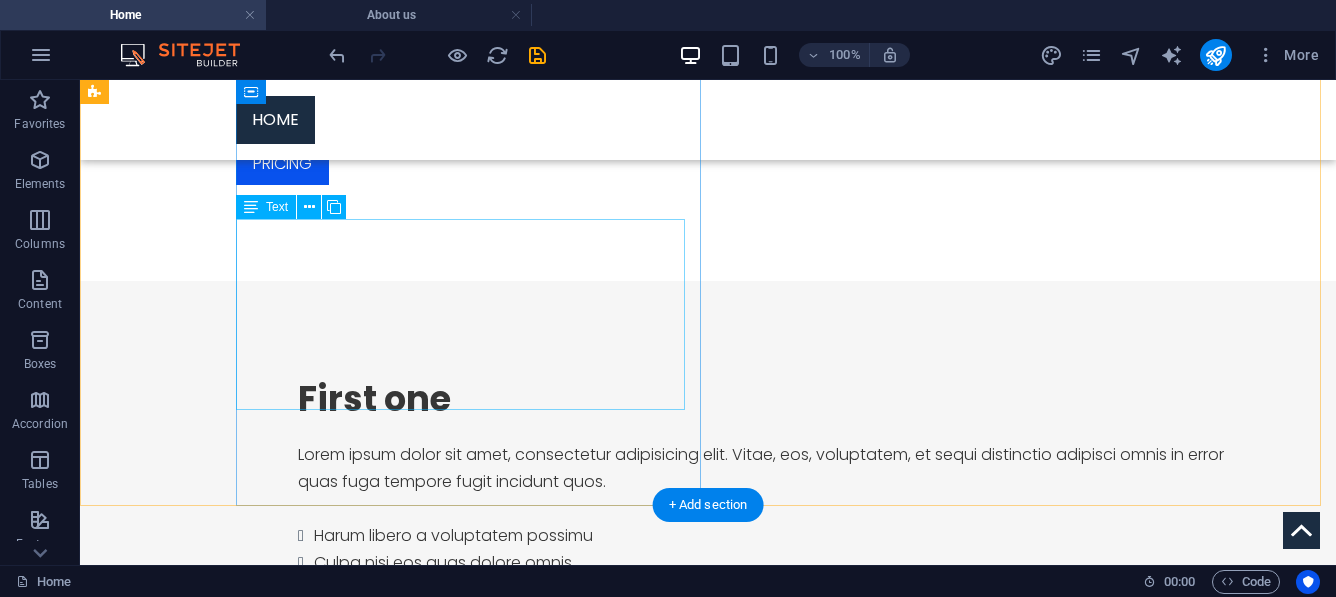 click on "Lorem ipsum dolor sit amet, consectetur adipisicing elit. Vitae, eos, voluptatem, et sequi distinctio adipisci omnis in error quas fuga tempore fugit incidunt quos. Harum libero a voluptatem possimu Culpa nisi eos quas dolore omnis  Debitis consequatur fugiat eaque nostrum" at bounding box center [778, 522] 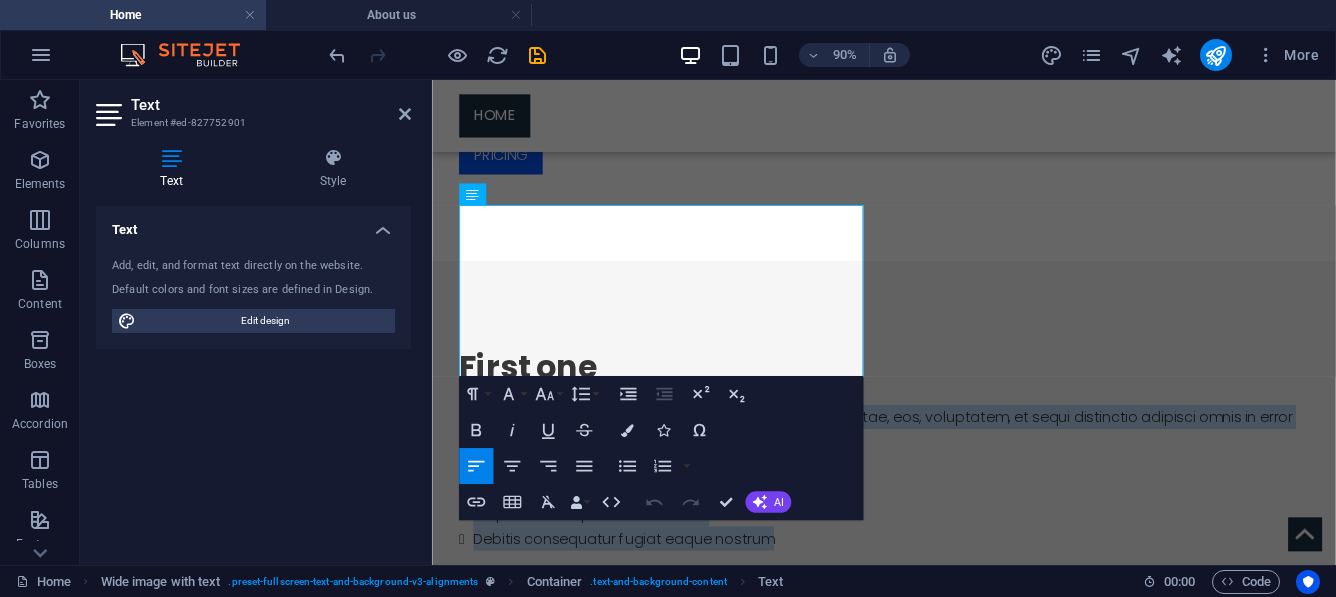 drag, startPoint x: 543, startPoint y: 287, endPoint x: 410, endPoint y: 192, distance: 163.44418 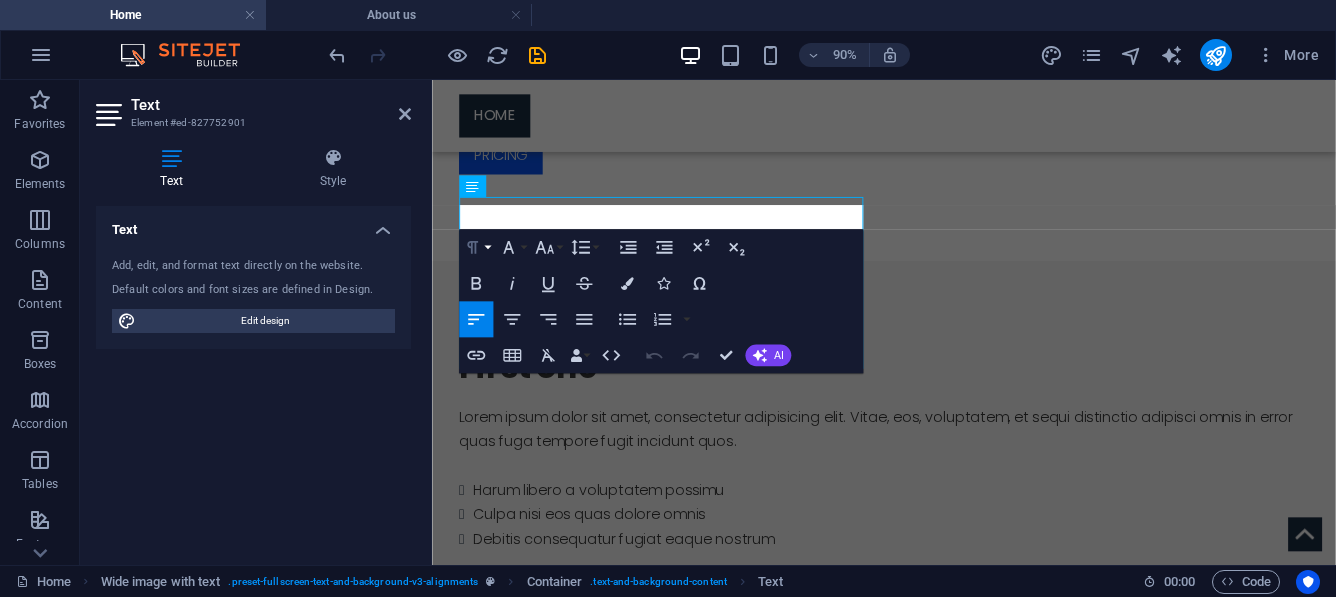 scroll, scrollTop: 809, scrollLeft: 0, axis: vertical 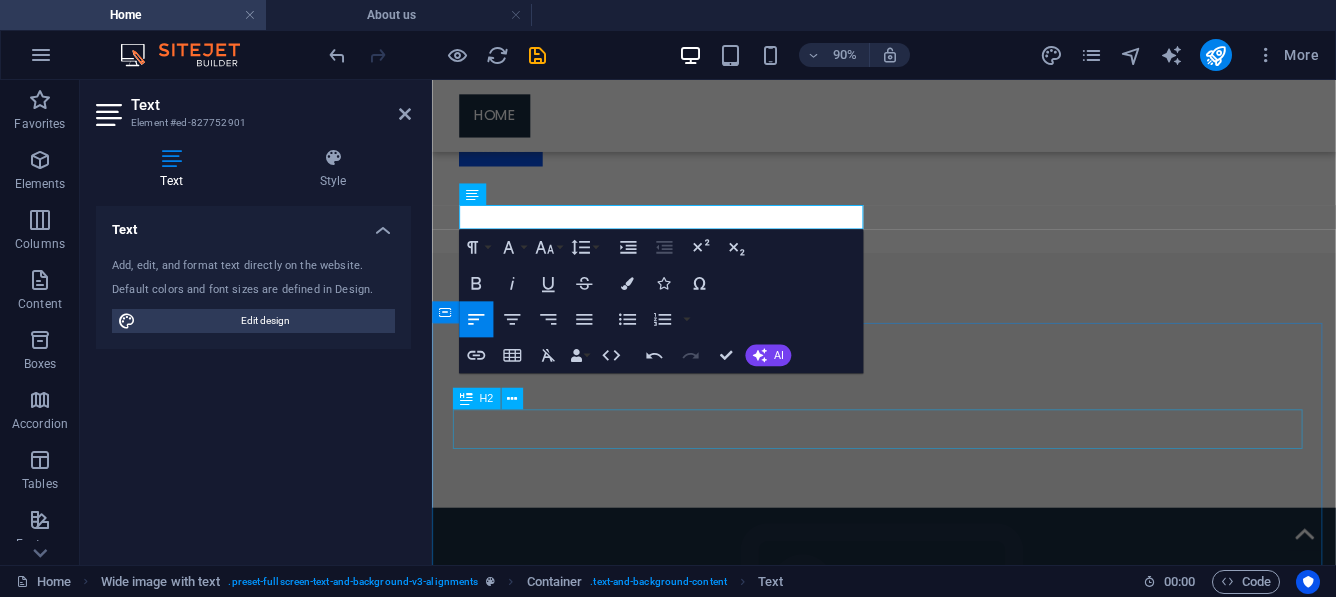 click on "Content Slider" at bounding box center [934, 1115] 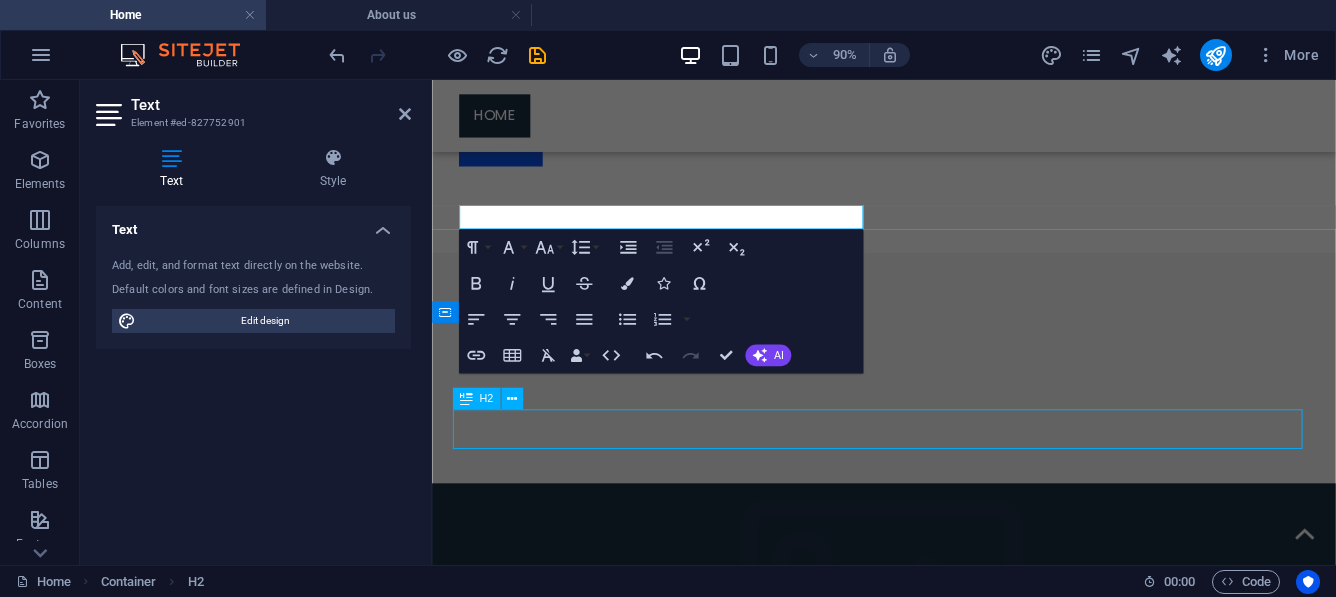 scroll, scrollTop: 822, scrollLeft: 0, axis: vertical 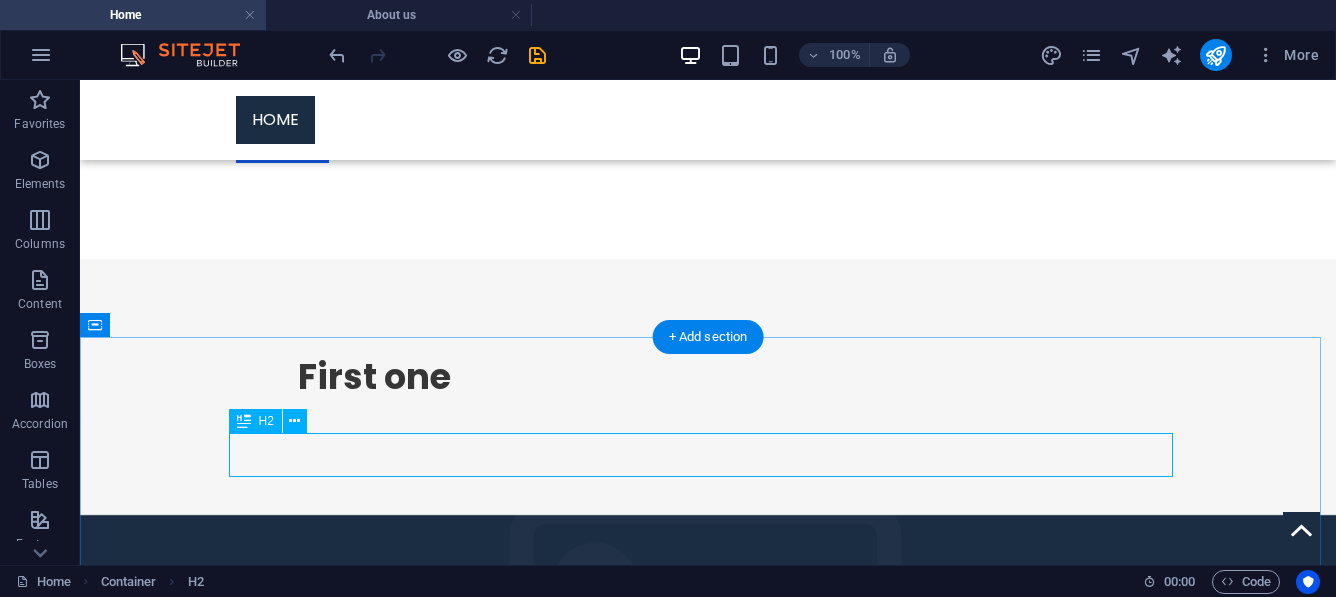 click on "Content Slider" at bounding box center (708, 1075) 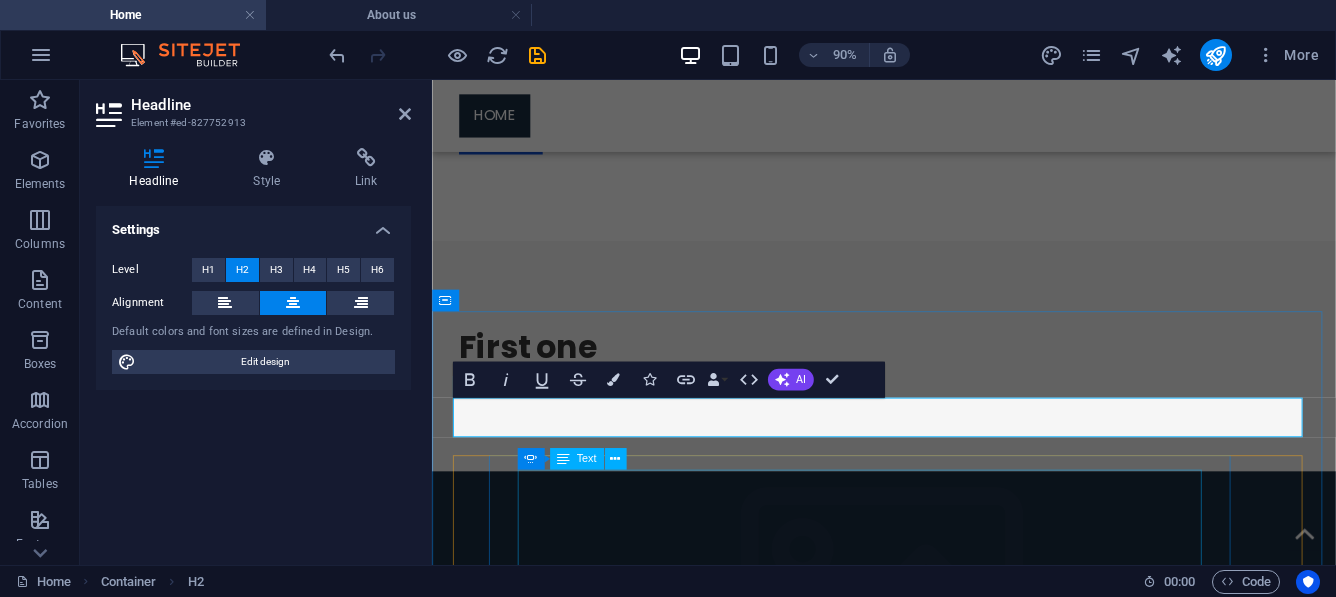 click on "Lorem ipsum dolor sit amet, consectetur adipisicing elit. Id, ipsum, quibusdam, temporibus harum culpa unde voluptatem possimus qui molestiae expedita ad aut necessitatibus vel incidunt placeat velit soluta a consectetur laborum illum nobis distinctio nisi facilis! Officiis, illum, aut, quasi dolorem laudantium fuga porro amet provident voluptatibus dicta mollitia neque!" at bounding box center (74, 1448) 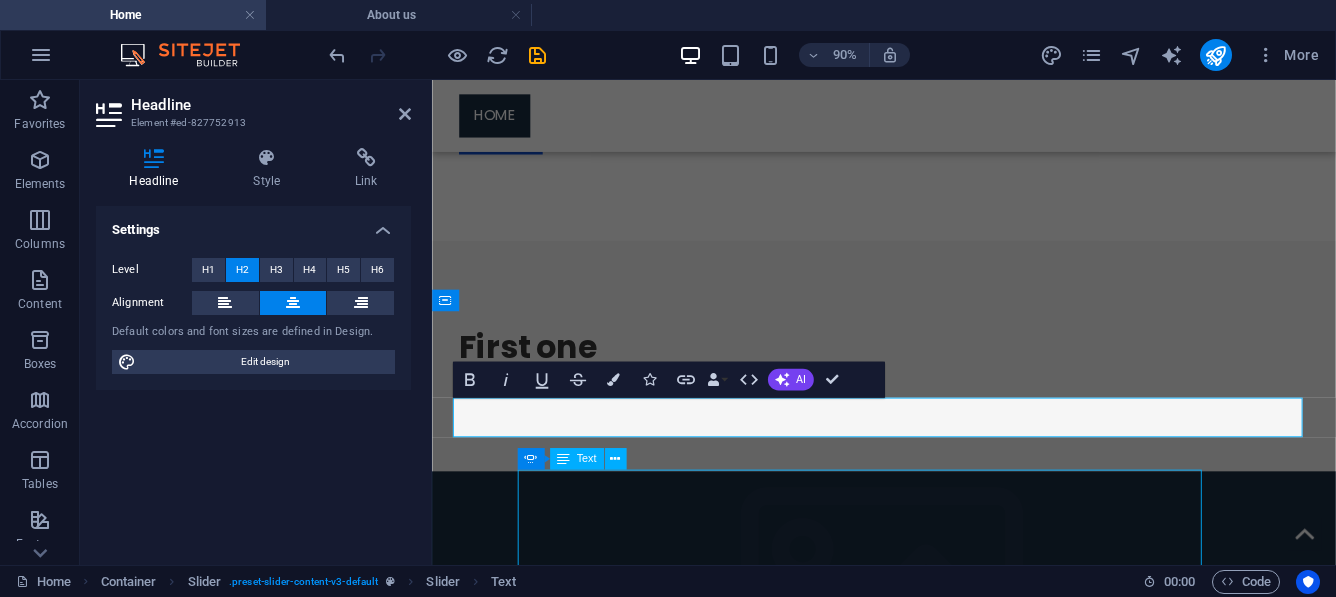click on "Lorem ipsum dolor sit amet, consectetur adipisicing elit. Id, ipsum, quibusdam, temporibus harum culpa unde voluptatem possimus qui molestiae expedita ad aut necessitatibus vel incidunt placeat velit soluta a consectetur laborum illum nobis distinctio nisi facilis! Officiis, illum, aut, quasi dolorem laudantium fuga porro amet provident voluptatibus dicta mollitia neque!" at bounding box center (74, 1448) 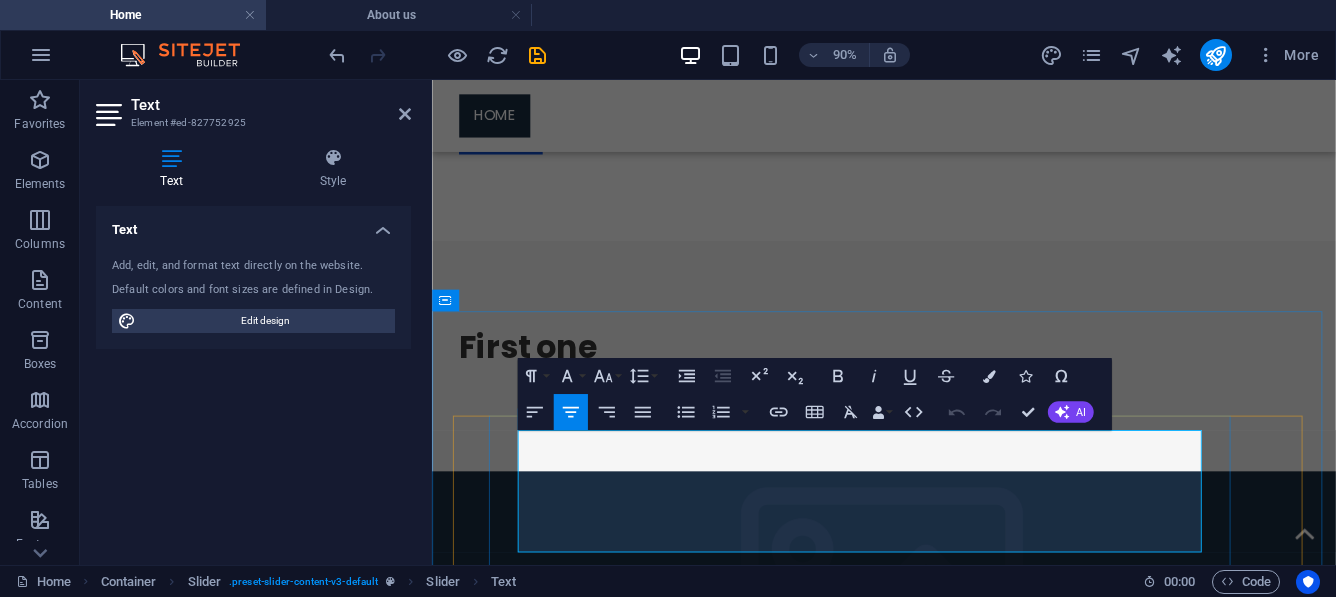 drag, startPoint x: 916, startPoint y: 565, endPoint x: 673, endPoint y: 472, distance: 260.1884 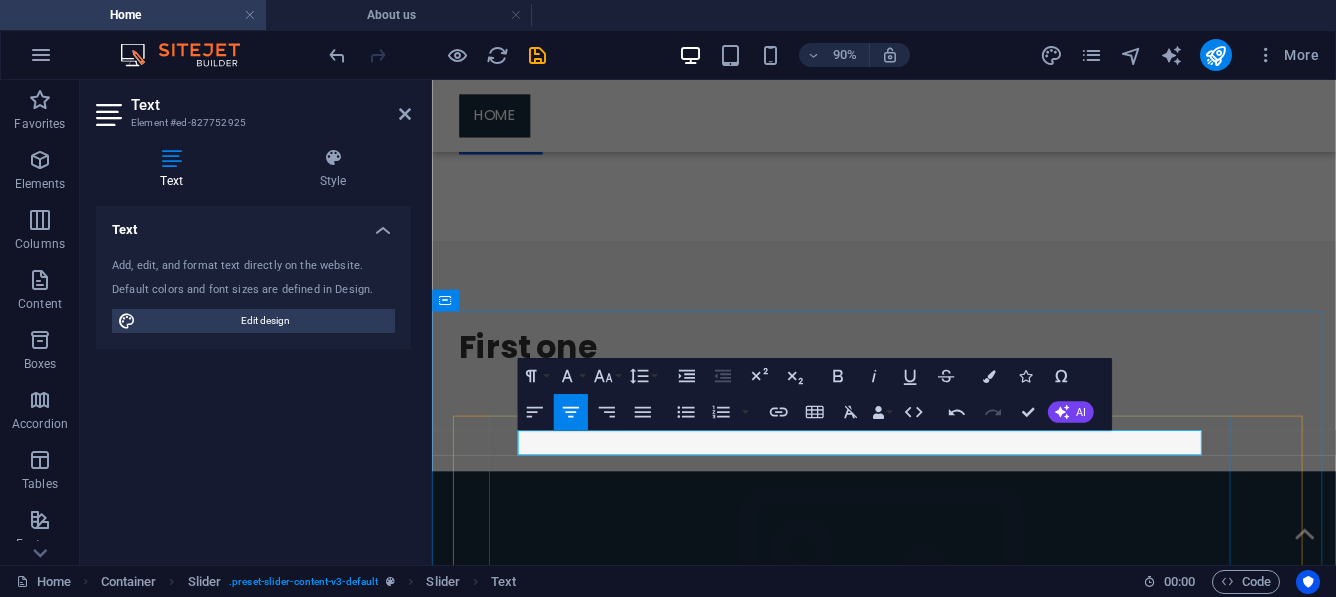 drag, startPoint x: 1185, startPoint y: 485, endPoint x: 613, endPoint y: 484, distance: 572.00085 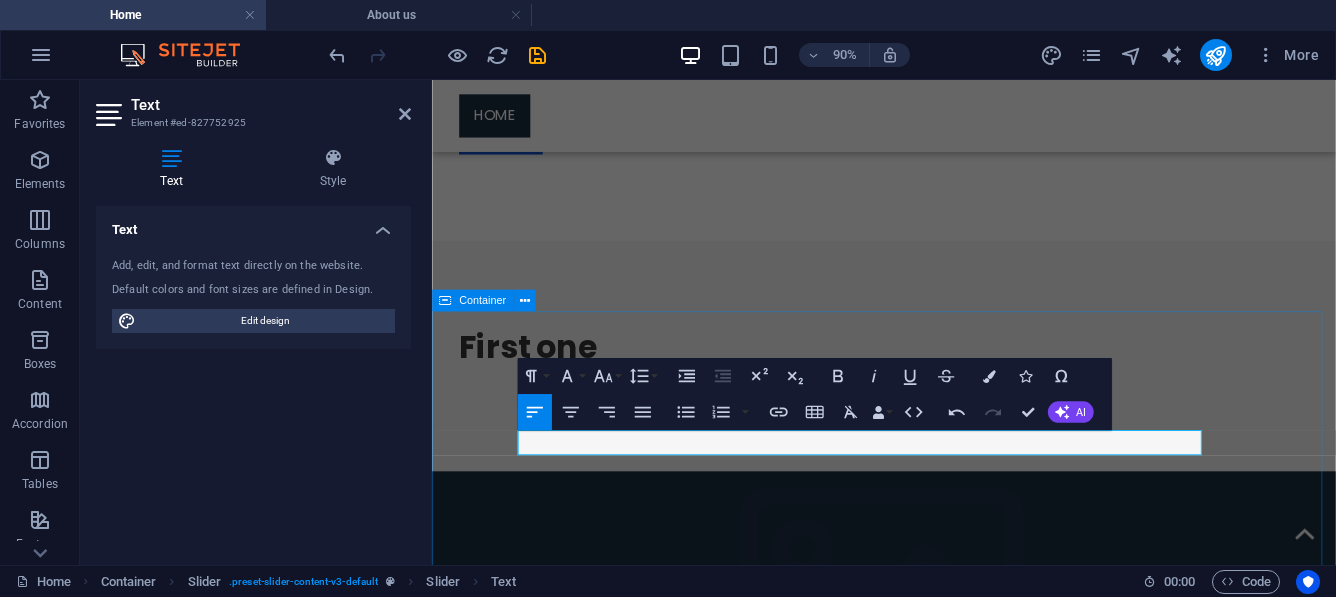 click on "Lorem ipsum dolor sit amet, consectetur adipisicing elit. Id, ipsum, quibusdam, temporibus harum culpa unde voluptatem possimus qui molestiae expedita ad aut necessitatibus vel incidunt placeat velit soluta a consectetur laborum illum nobis distinctio nisi facilis! Officiis, illum, aut, quasi dolorem laudantium fuga porro amet provident voluptatibus dicta mollitia neque! Third Slide First Slide Lorem ipsum dolor sit amet, consectetur adipisicing elit. Id, ipsum, quibusdam, temporibus harum culpa unde voluptatem possimus qui molestiae expedita ad aut necessitatibus vel incidunt placeat velit soluta a consectetur laborum illum nobis distinctio nisi facilis! Officiis, illum, aut, quasi dolorem laudantium fuga porro amet provident voluptatibus dicta mollitia neque! Second Slide Third Slide First Slide" at bounding box center (934, 1207) 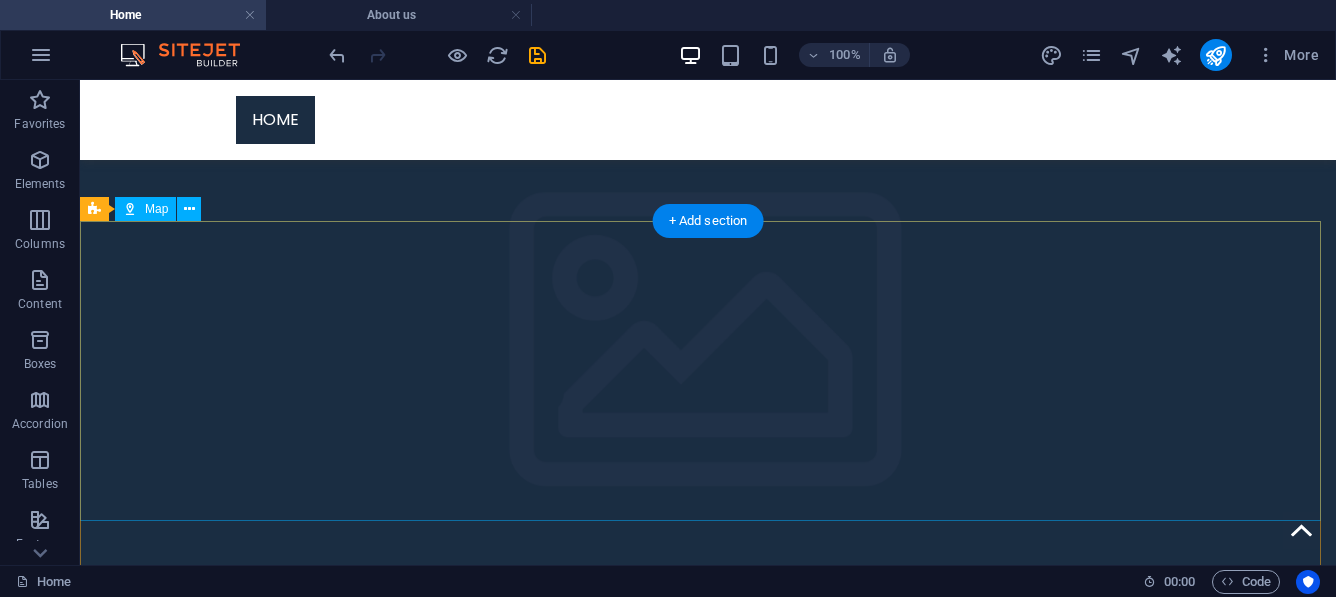 scroll, scrollTop: 1511, scrollLeft: 0, axis: vertical 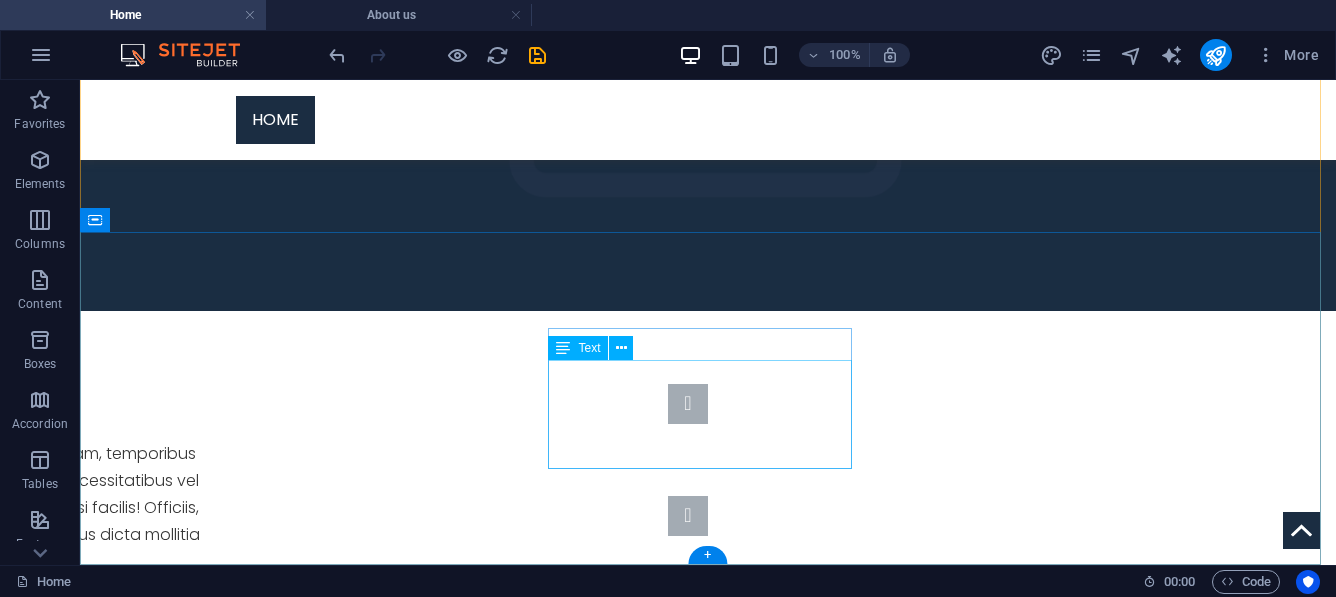 click on "sokesehirici.com 353 N Central Ave Oviedo, FL   32765 Legal Notice  |  Privacy" at bounding box center [248, 1363] 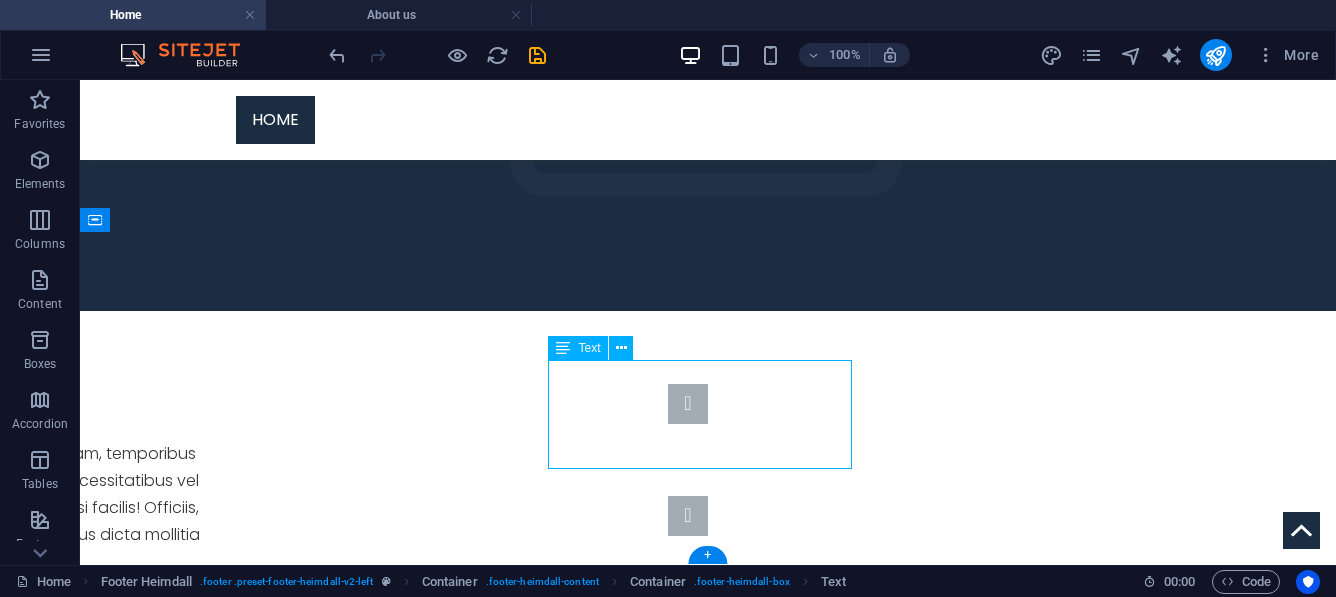 click on "sokesehirici.com 353 N Central Ave Oviedo, FL   32765 Legal Notice  |  Privacy" at bounding box center [248, 1363] 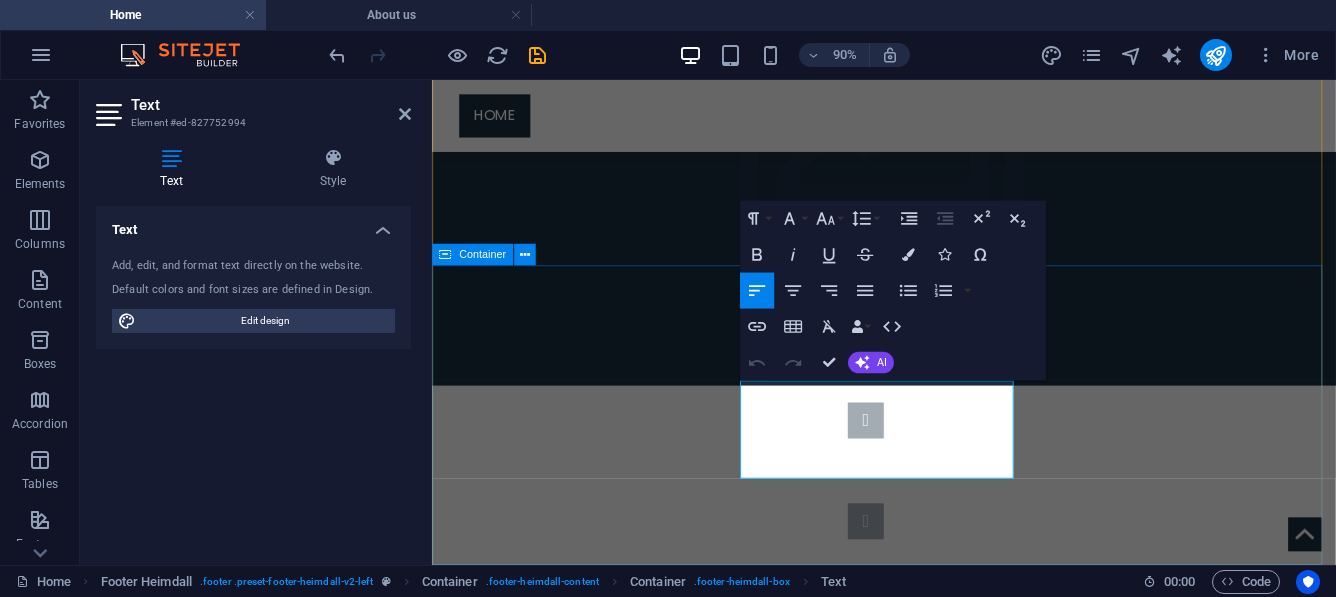 drag, startPoint x: 944, startPoint y: 516, endPoint x: 769, endPoint y: 462, distance: 183.14203 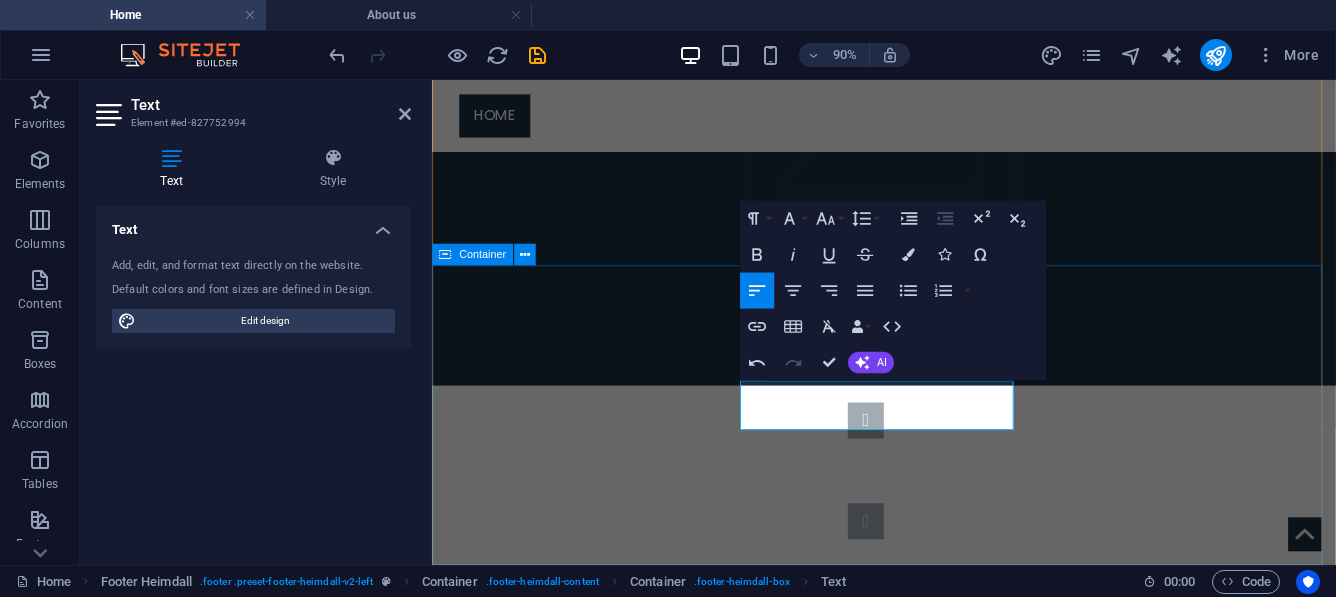 click on "Lorem ipsum dolor sit ligule amet, consectetuer eget adipiscing elit. Address sokesehirici.com Contact Tel.:  +1-123-456-7890 Fax:  Mobil:  8dcb1a6b0e22b264734c577bfd2aa1@cpanel.local" at bounding box center (934, 1336) 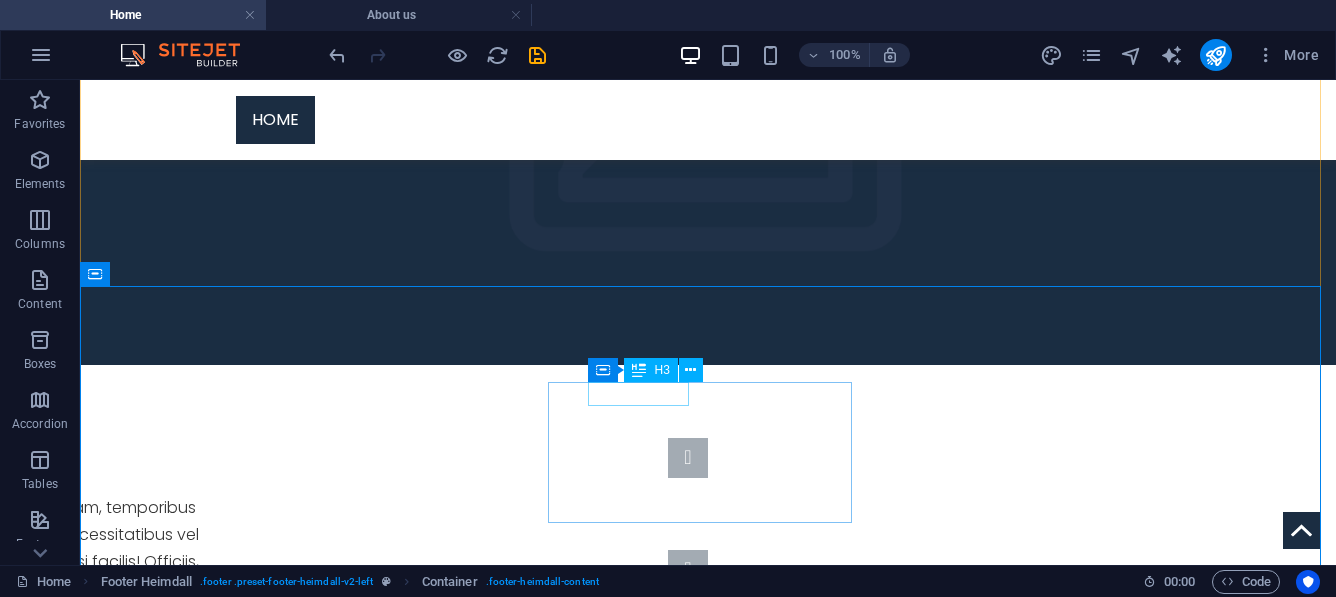 click on "Address" at bounding box center (248, 1343) 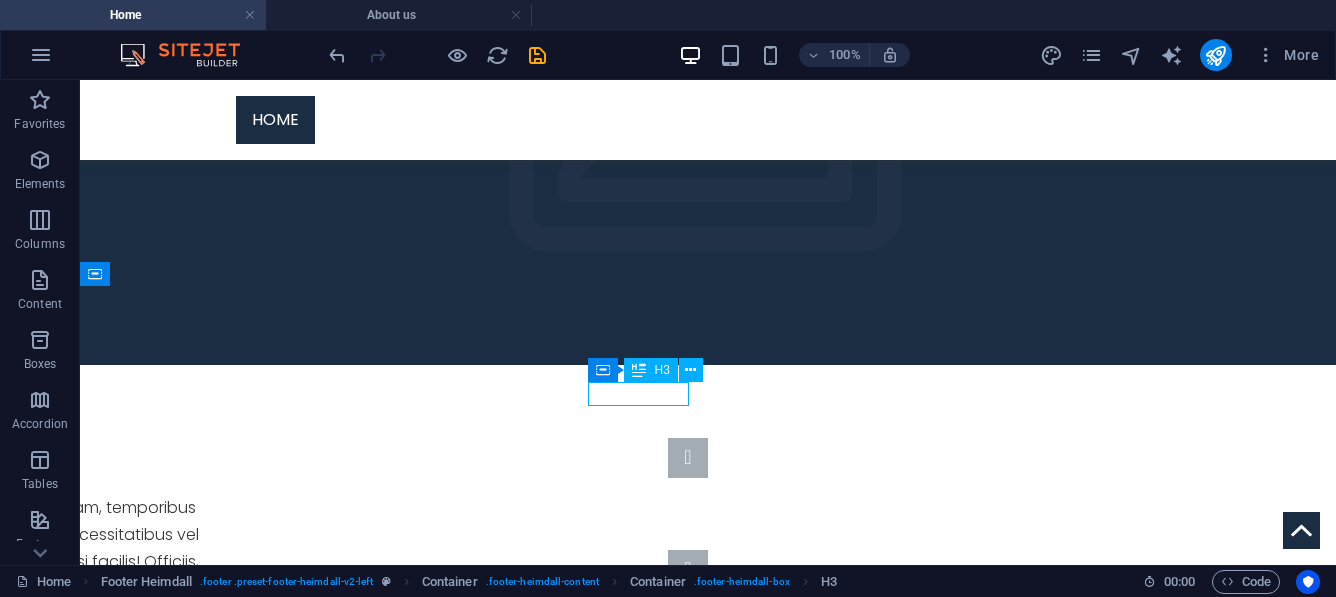 click on "Address" at bounding box center [248, 1343] 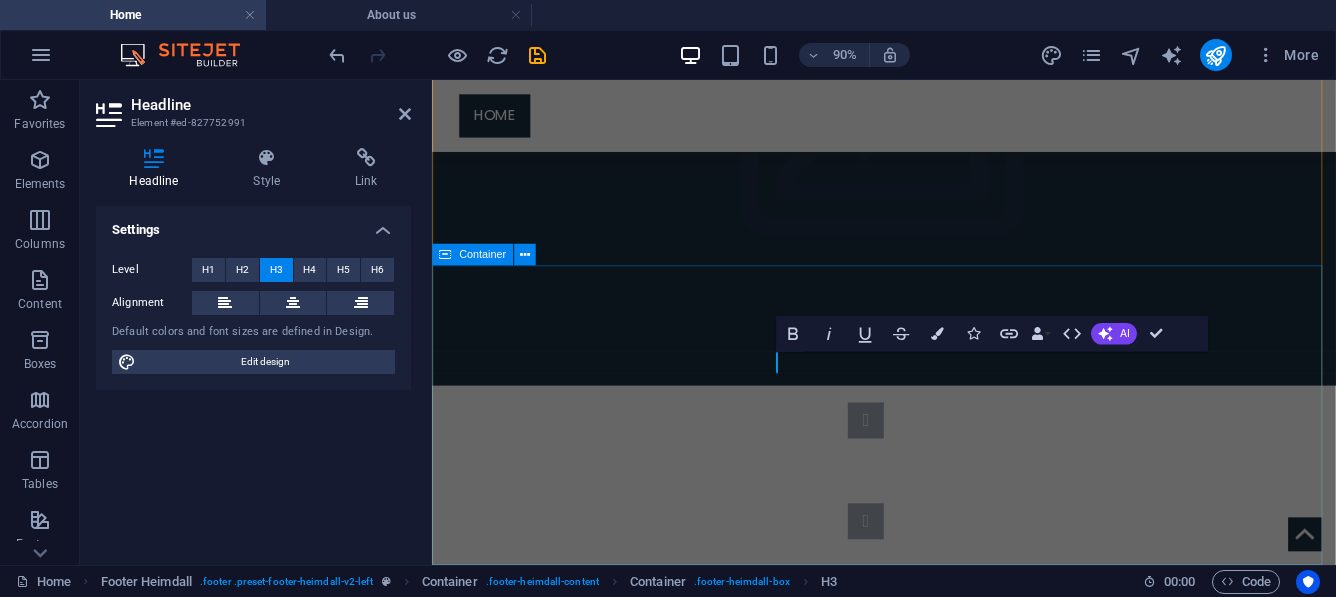 click on "Lorem ipsum dolor sit ligule amet, consectetuer eget adipiscing elit. ​ sokesehirici.com Contact Tel.:  +1-123-456-7890 Fax:  Mobil:  8dcb1a6b0e22b264734c577bfd2aa1@cpanel.local" at bounding box center (934, 1336) 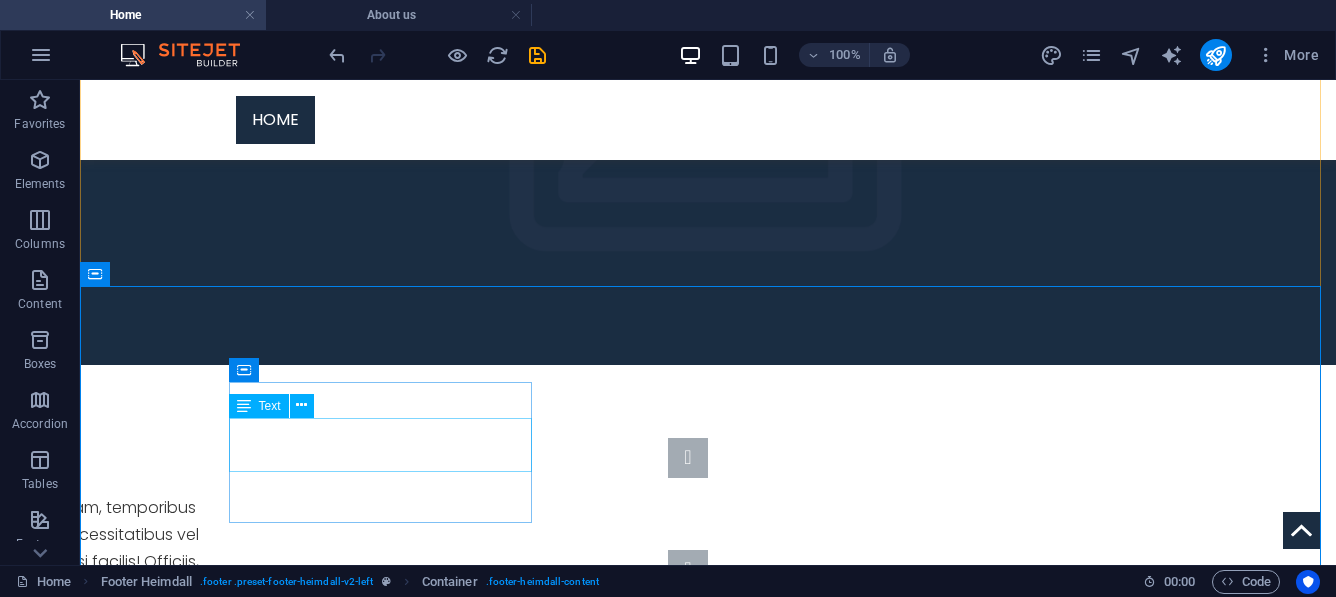 click on "Lorem ipsum dolor sit ligule amet, consectetuer eget adipiscing elit." at bounding box center [248, 1144] 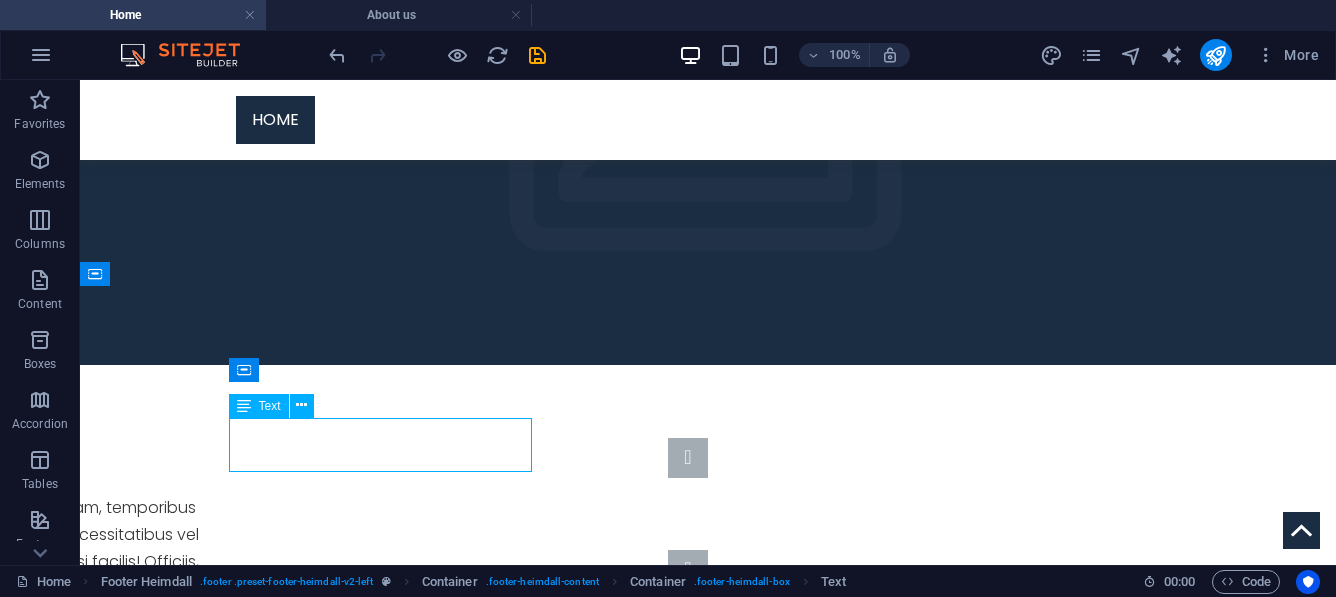 click on "Lorem ipsum dolor sit ligule amet, consectetuer eget adipiscing elit." at bounding box center [248, 1144] 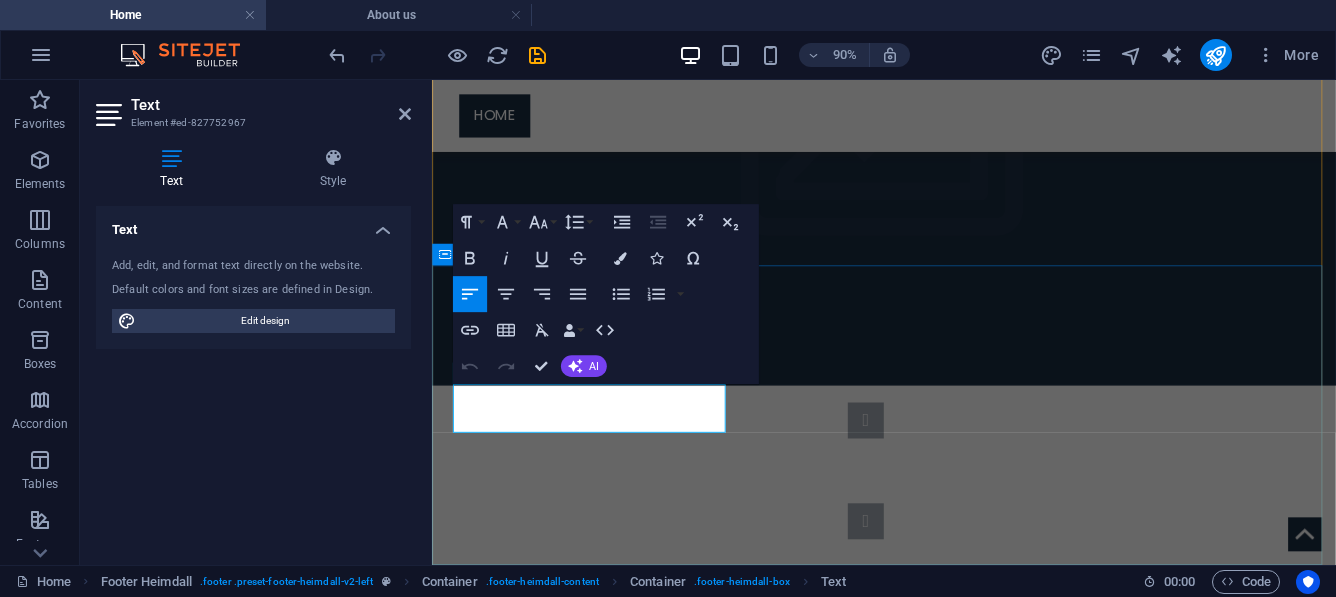 drag, startPoint x: 714, startPoint y: 457, endPoint x: 447, endPoint y: 405, distance: 272.01654 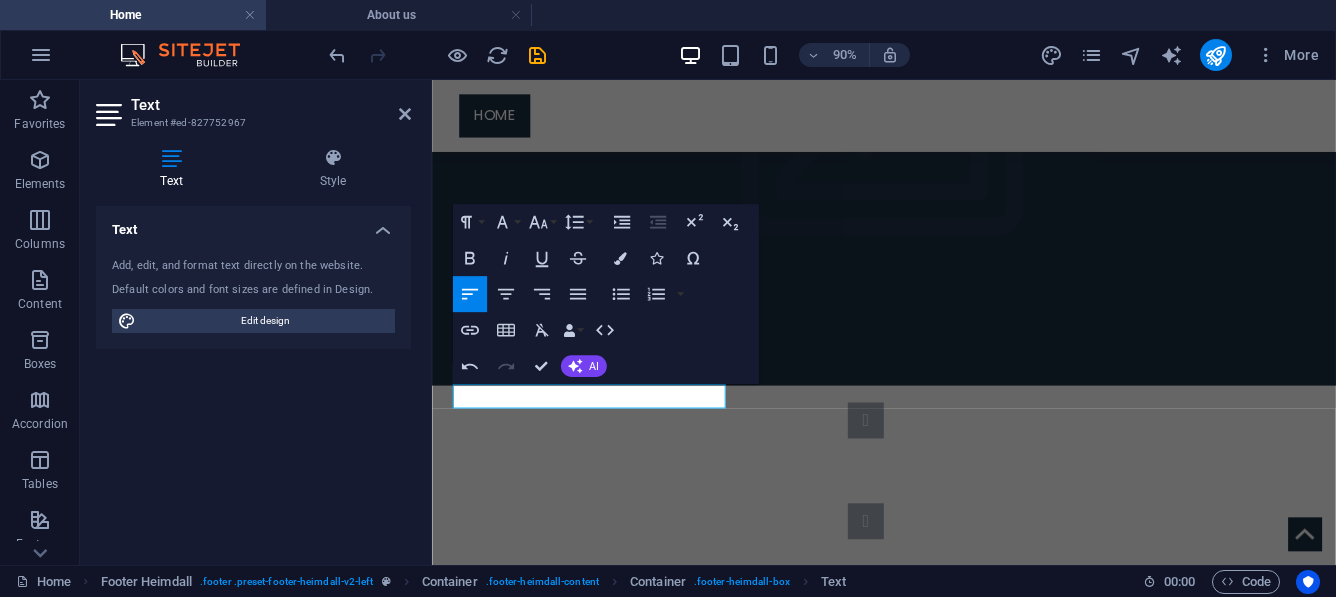 drag, startPoint x: 361, startPoint y: 399, endPoint x: 320, endPoint y: 396, distance: 41.109608 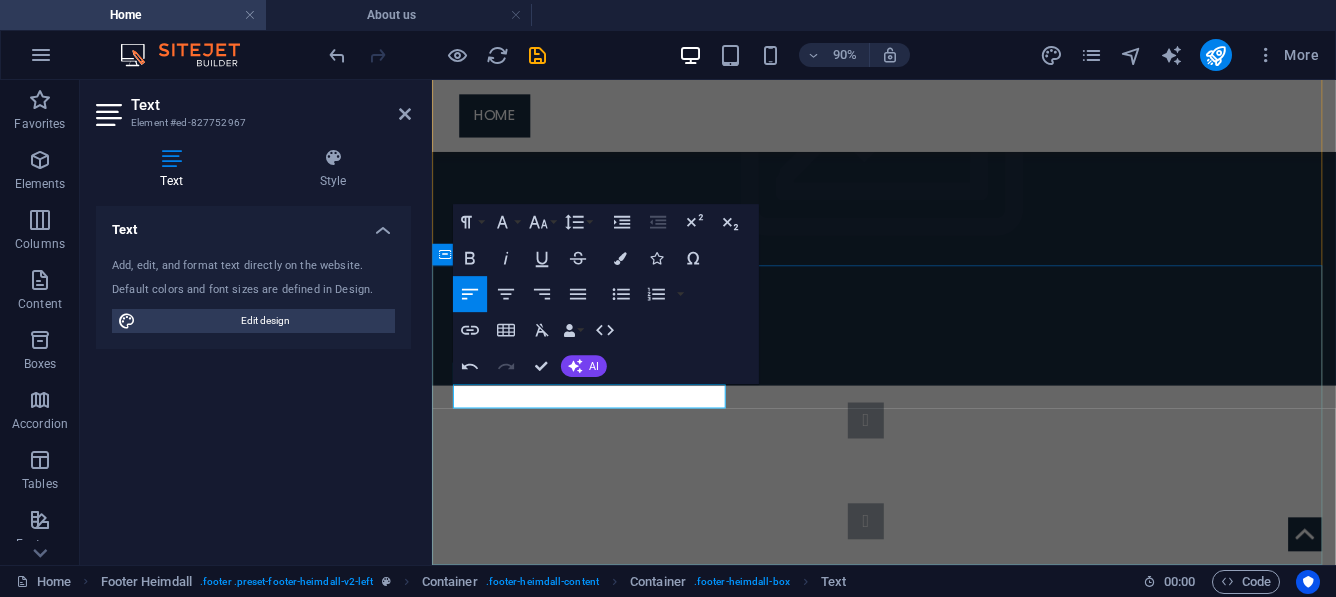 drag, startPoint x: 505, startPoint y: 551, endPoint x: 850, endPoint y: 503, distance: 348.32312 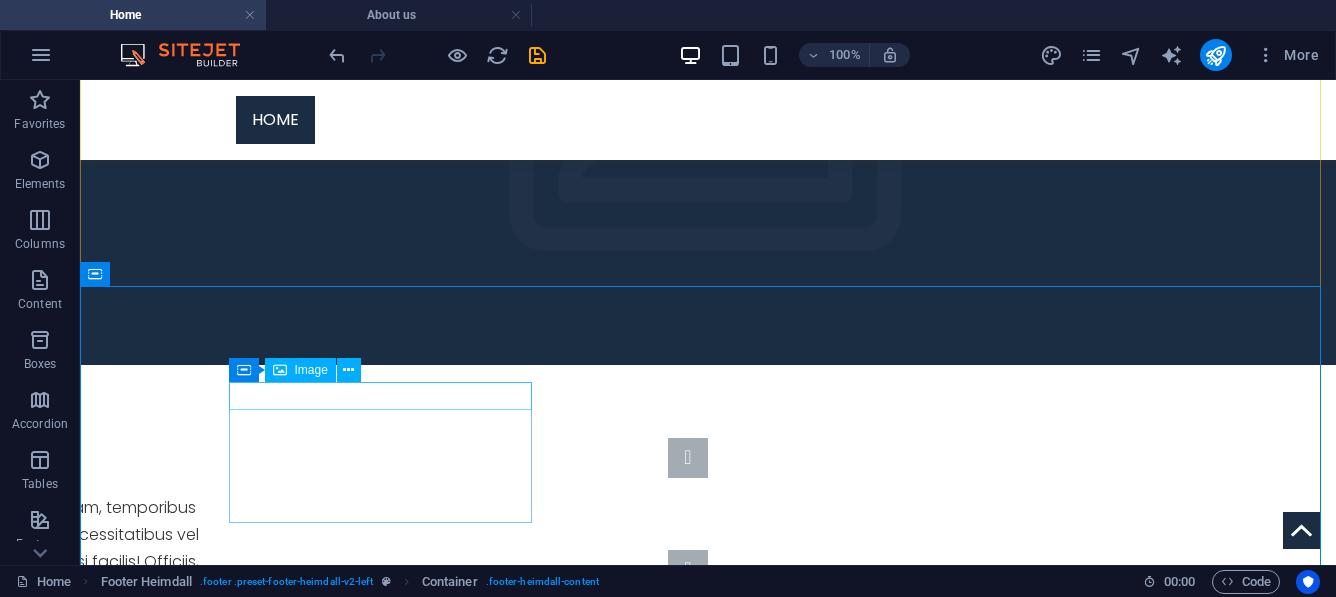 click at bounding box center (248, 1095) 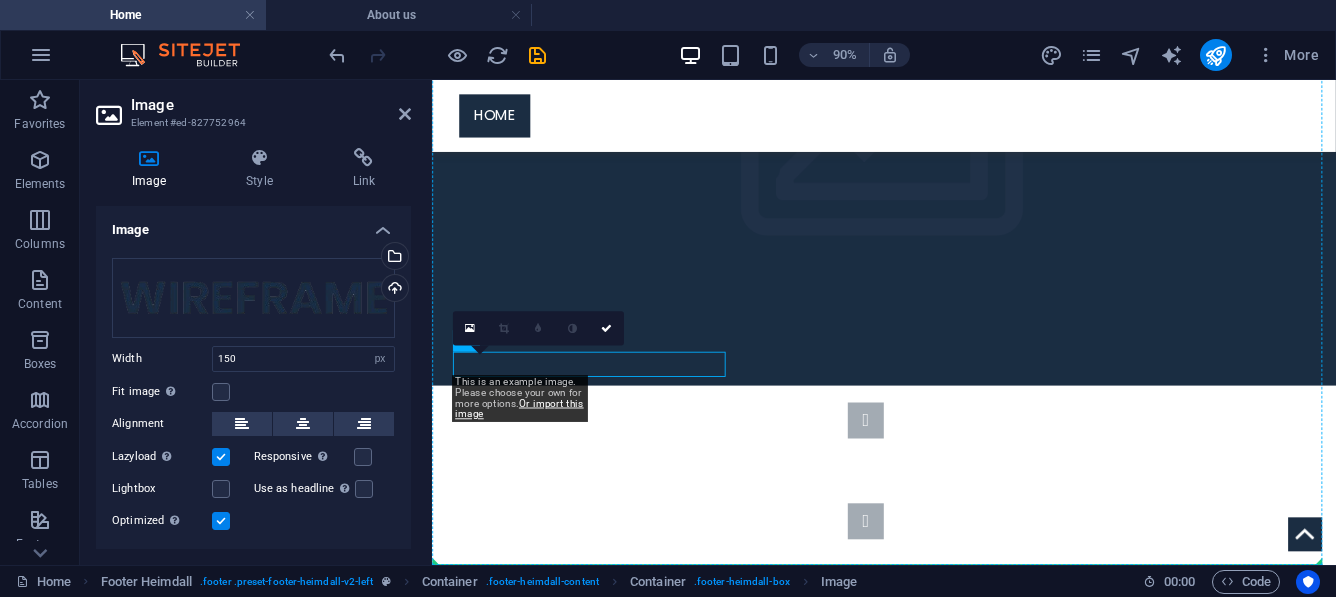 drag, startPoint x: 683, startPoint y: 394, endPoint x: 366, endPoint y: 401, distance: 317.07727 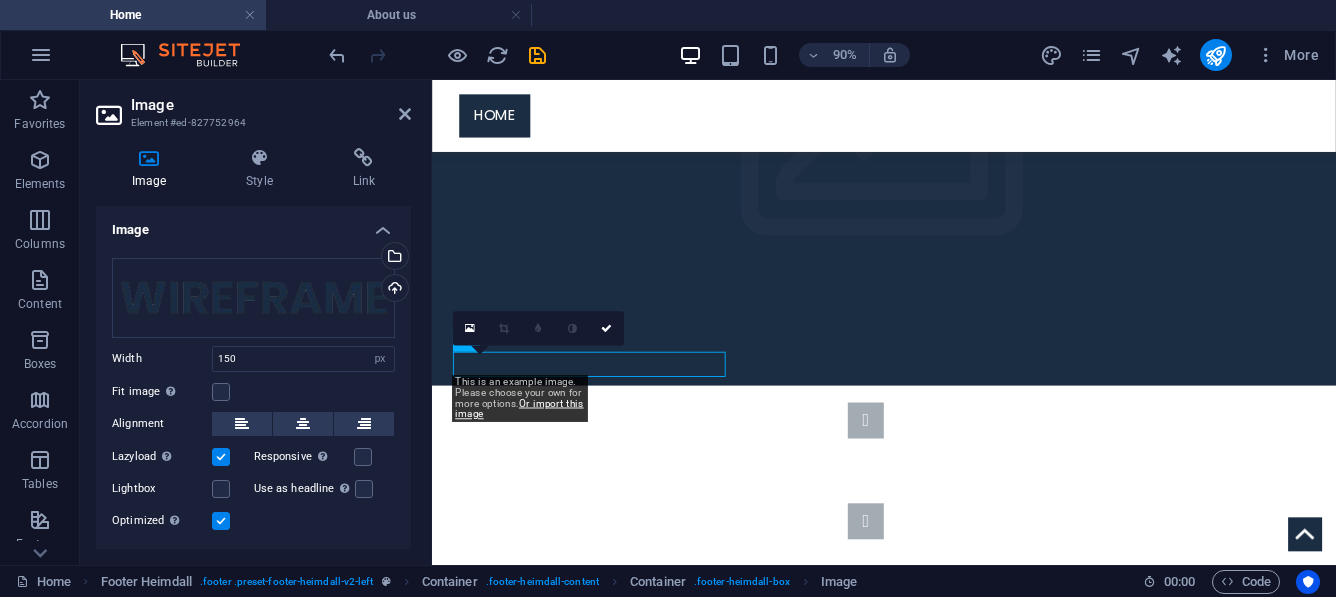click at bounding box center (600, 1095) 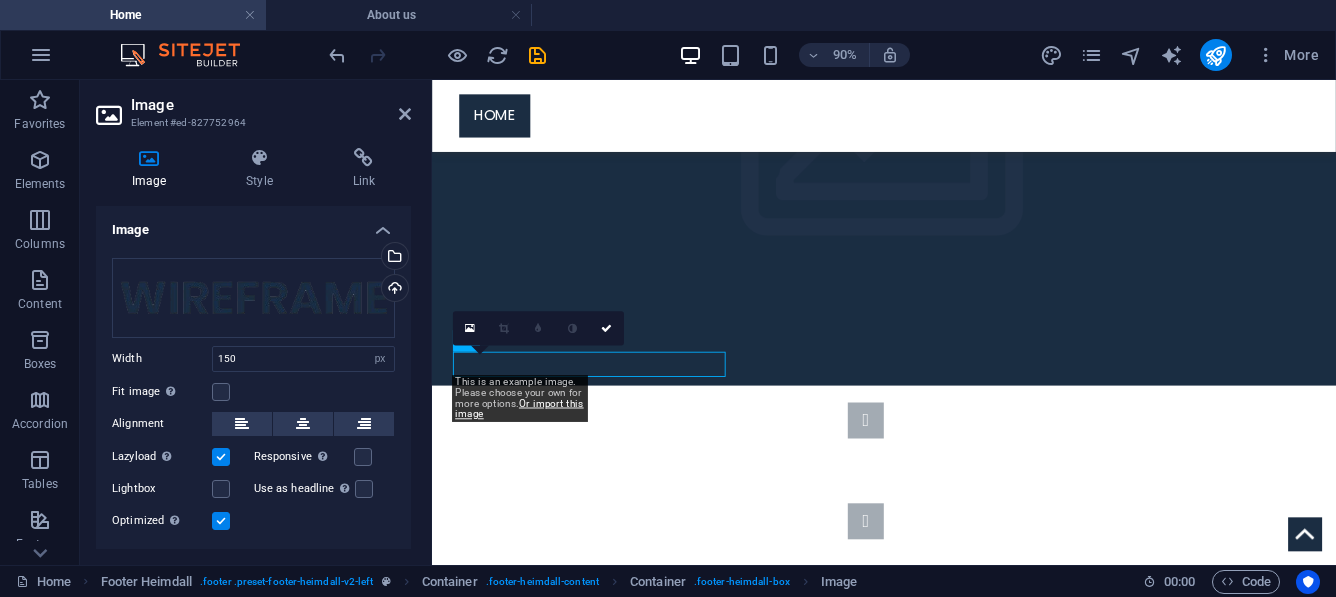 click at bounding box center (600, 1095) 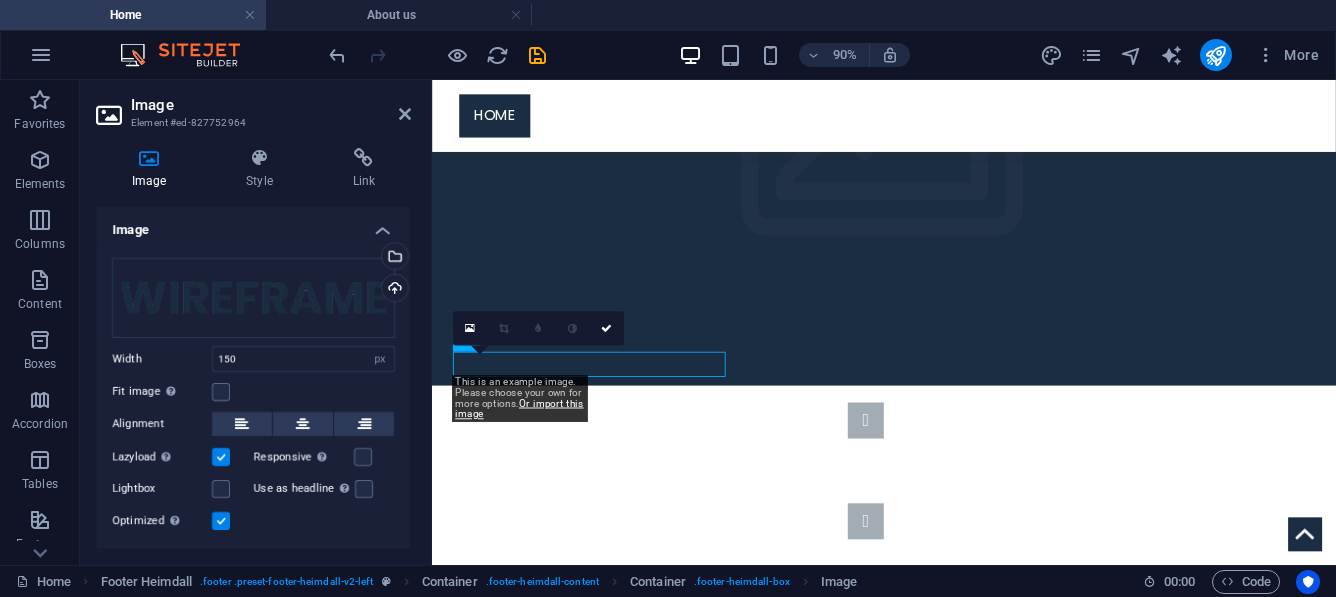 click at bounding box center [600, 1095] 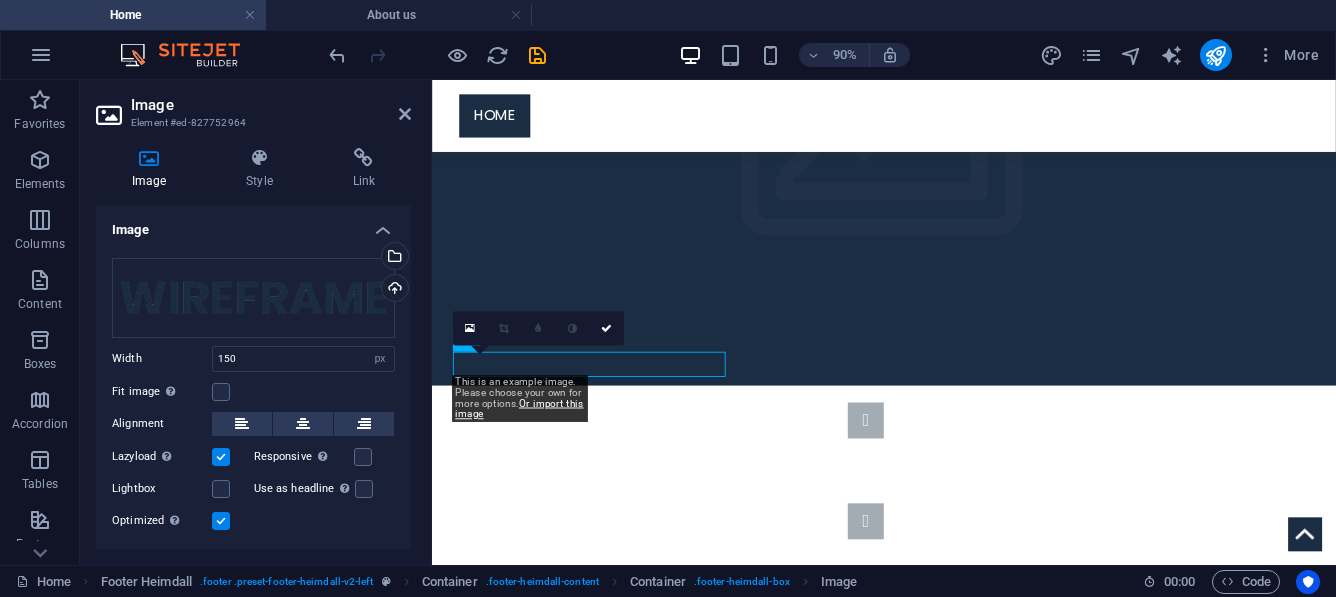 click at bounding box center (600, 1095) 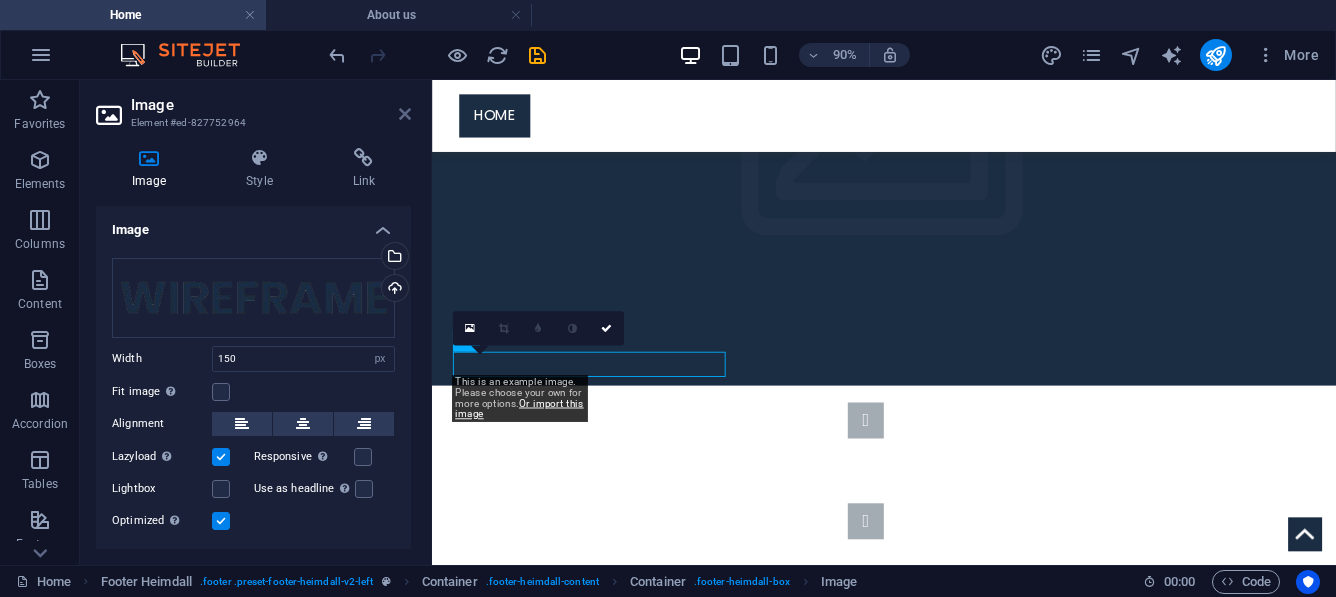 click at bounding box center (405, 114) 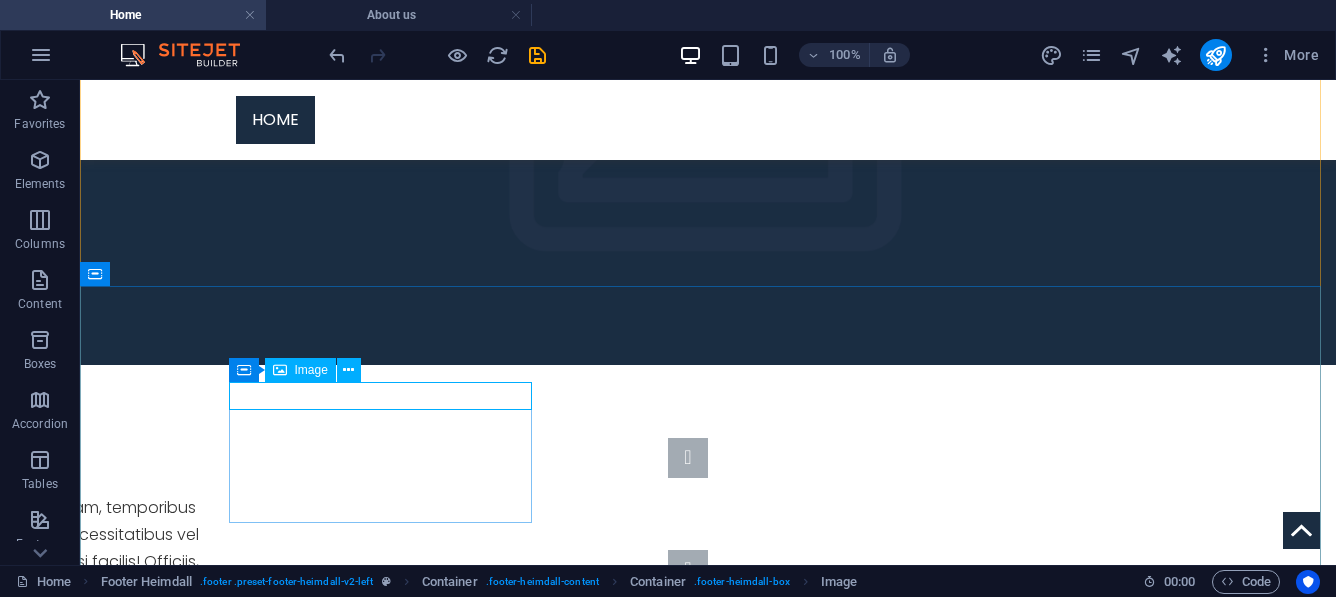 click at bounding box center (248, 1095) 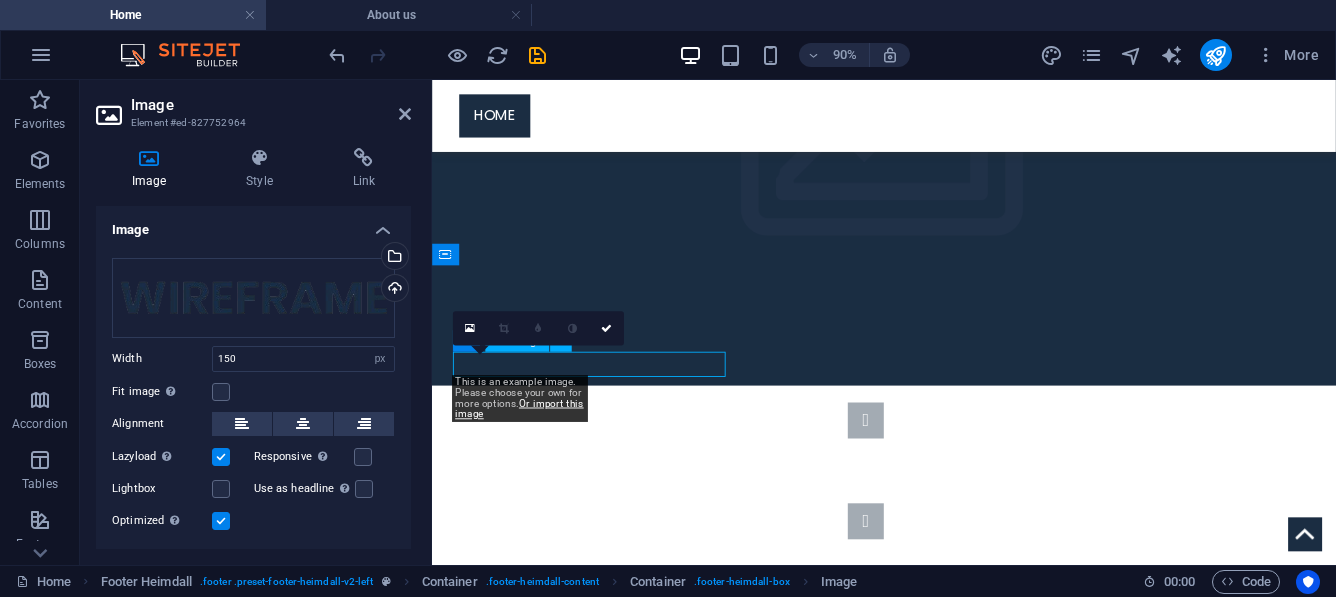 click at bounding box center (600, 1095) 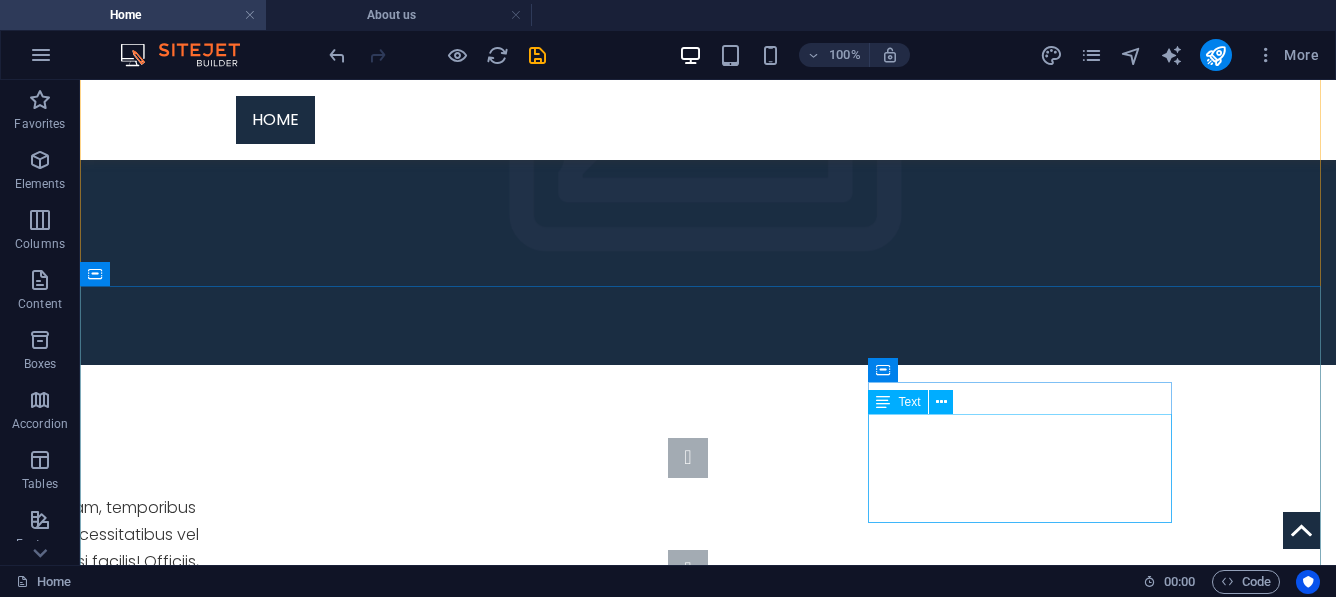 click on "Tel.:  +1-123-456-7890 Fax:  Mobil:  8dcb1a6b0e22b264734c577bfd2aa1@cpanel.local" at bounding box center (248, 1422) 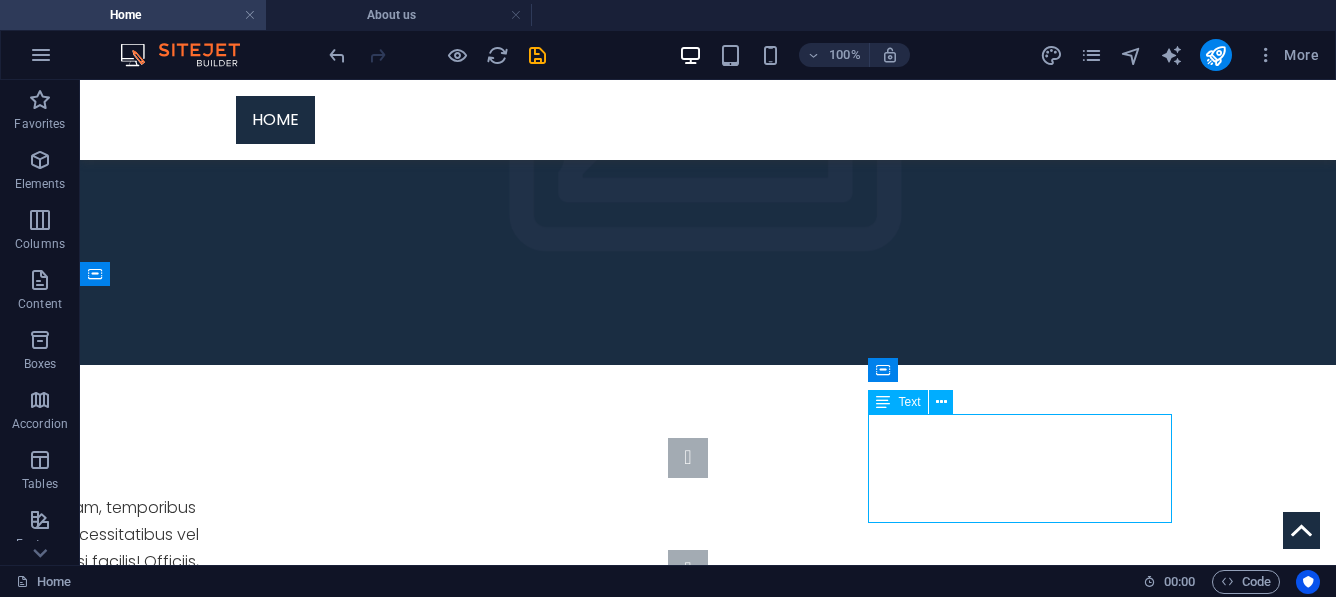 click on "Tel.:  +1-123-456-7890 Fax:  Mobil:  8dcb1a6b0e22b264734c577bfd2aa1@cpanel.local" at bounding box center (248, 1422) 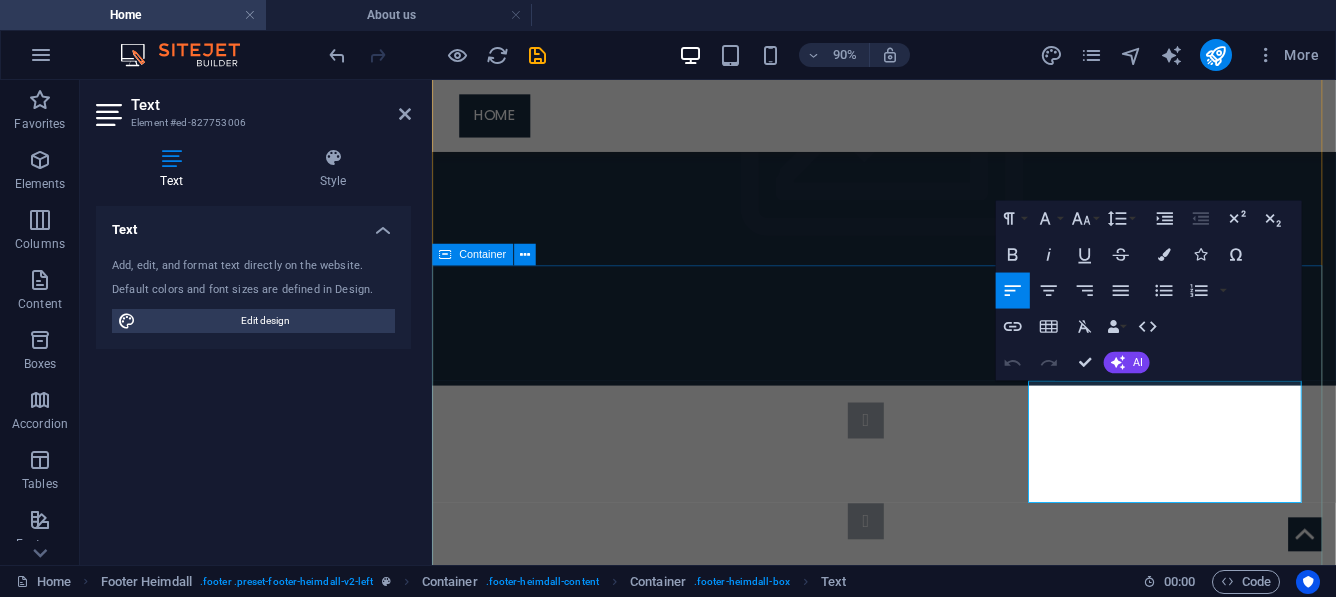drag, startPoint x: 1220, startPoint y: 531, endPoint x: 1083, endPoint y: 422, distance: 175.07141 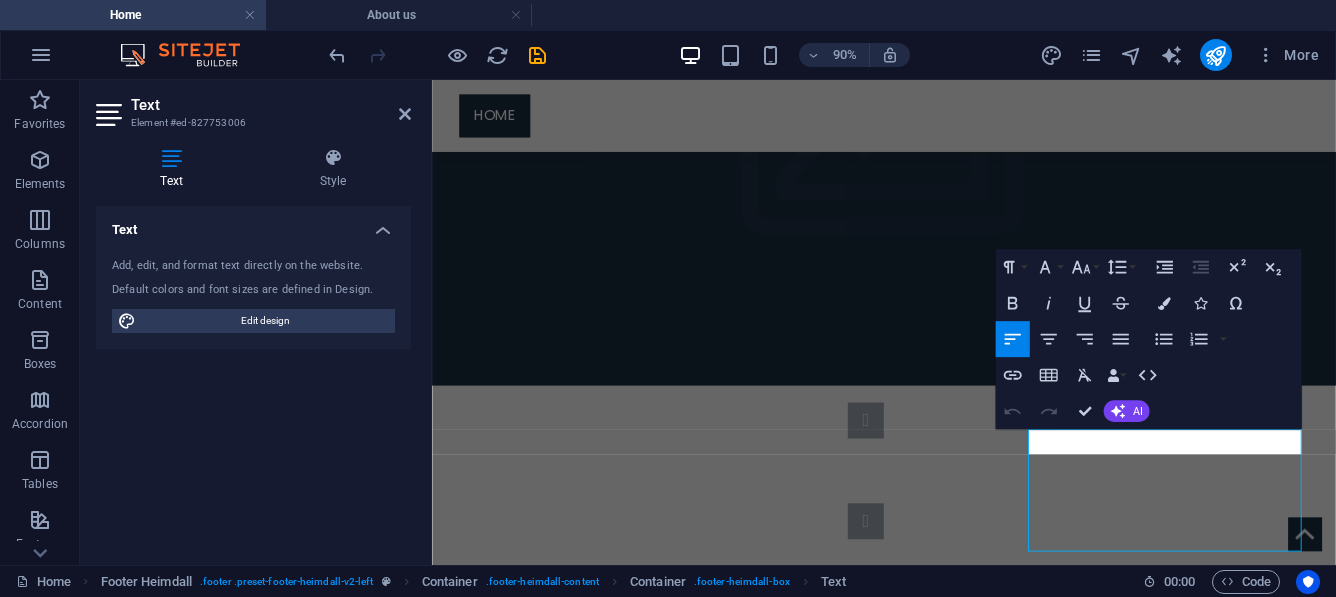 scroll, scrollTop: 1403, scrollLeft: 0, axis: vertical 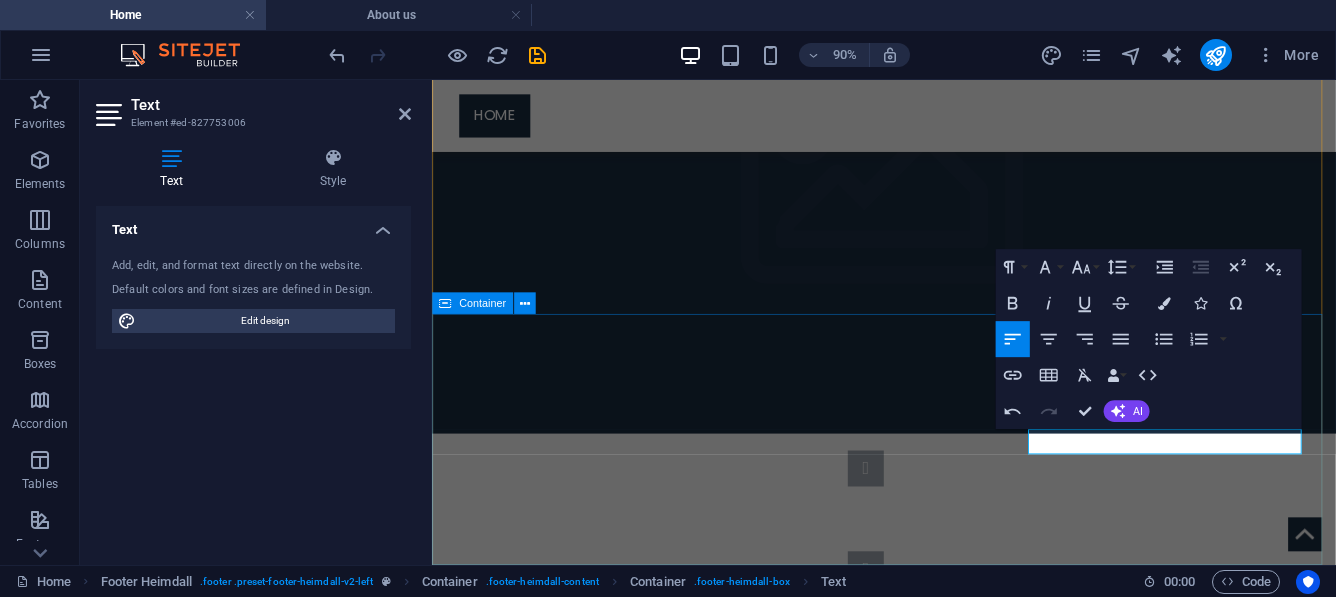 drag, startPoint x: 1275, startPoint y: 474, endPoint x: 1161, endPoint y: 355, distance: 164.79381 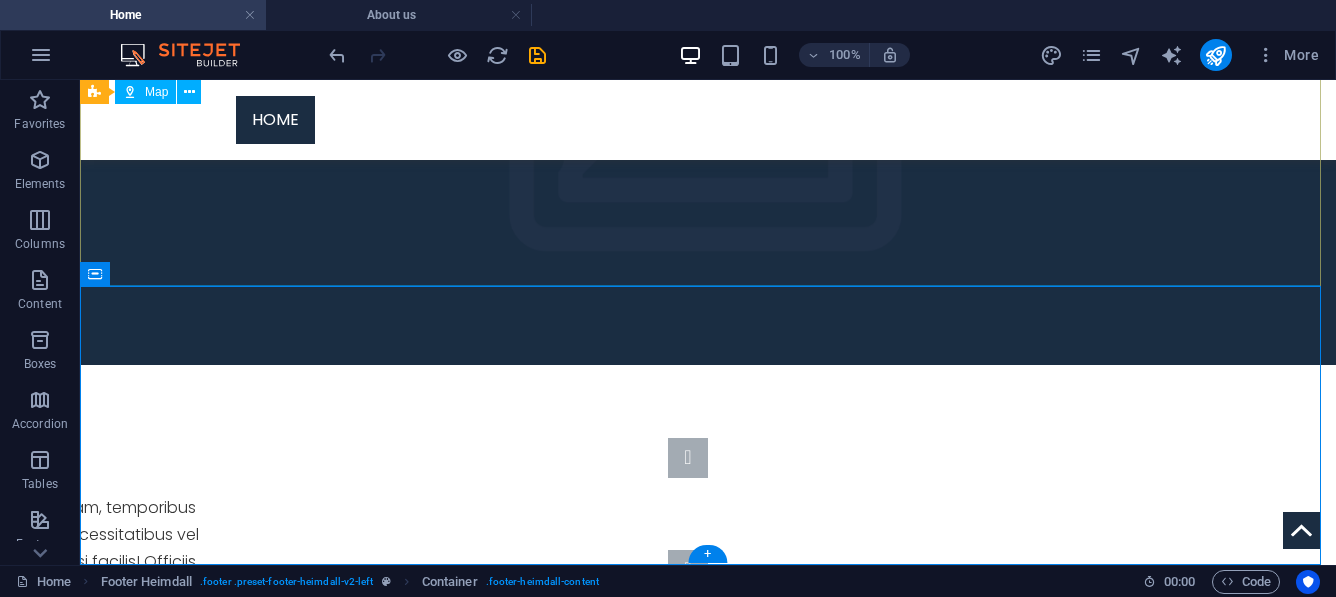 click on "← Sola git → Sağa git ↑ Yukarı git ↓ Aşağı git + Yakınlaştır - Uzaklaştır Home %75 sola git End %75 sağa git Page Up %75 yukarı git Page Down %75 aşağı git Harita Arazi Uydu Etiketler Klavye kısayolları Harita Verileri Harita verileri ©2025 Google Harita verileri ©2025 Google 200 m  Metrik ve emperyal birimler arasında geçiş yapmak için tıklayın Şartlar Harita hatası bildirin" at bounding box center [708, 836] 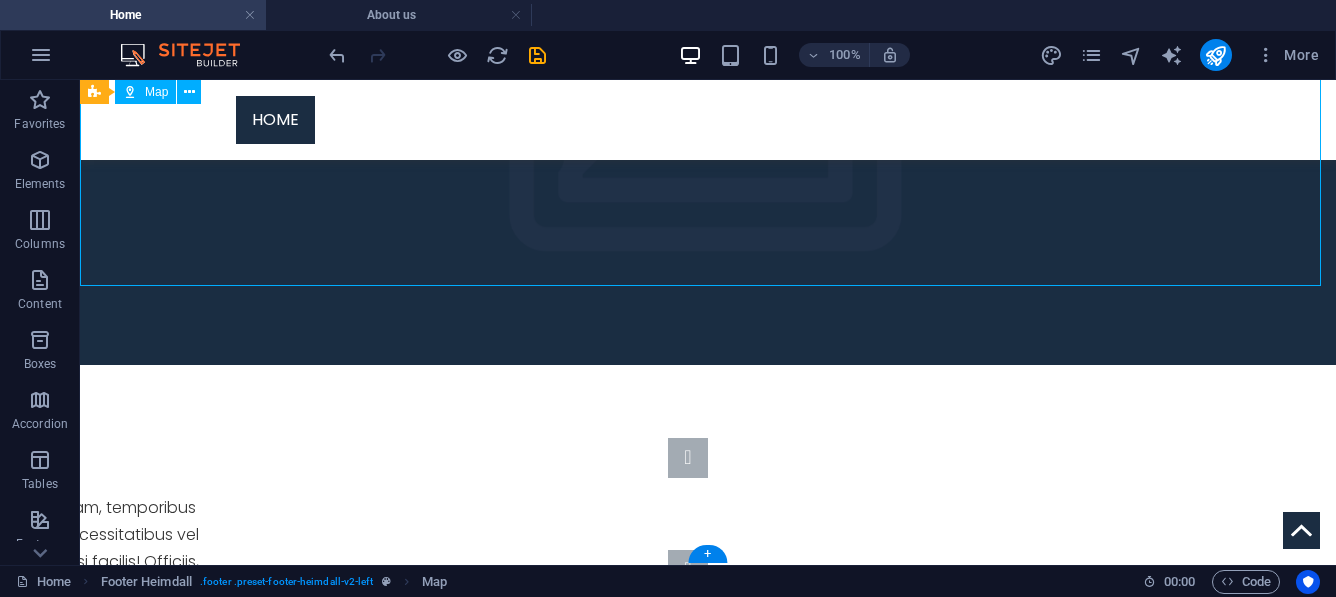 click on "← Sola git → Sağa git ↑ Yukarı git ↓ Aşağı git + Yakınlaştır - Uzaklaştır Home %75 sola git End %75 sağa git Page Up %75 yukarı git Page Down %75 aşağı git Harita Arazi Uydu Etiketler Klavye kısayolları Harita Verileri Harita verileri ©2025 Google Harita verileri ©2025 Google 200 m  Metrik ve emperyal birimler arasında geçiş yapmak için tıklayın Şartlar Harita hatası bildirin" at bounding box center [708, 836] 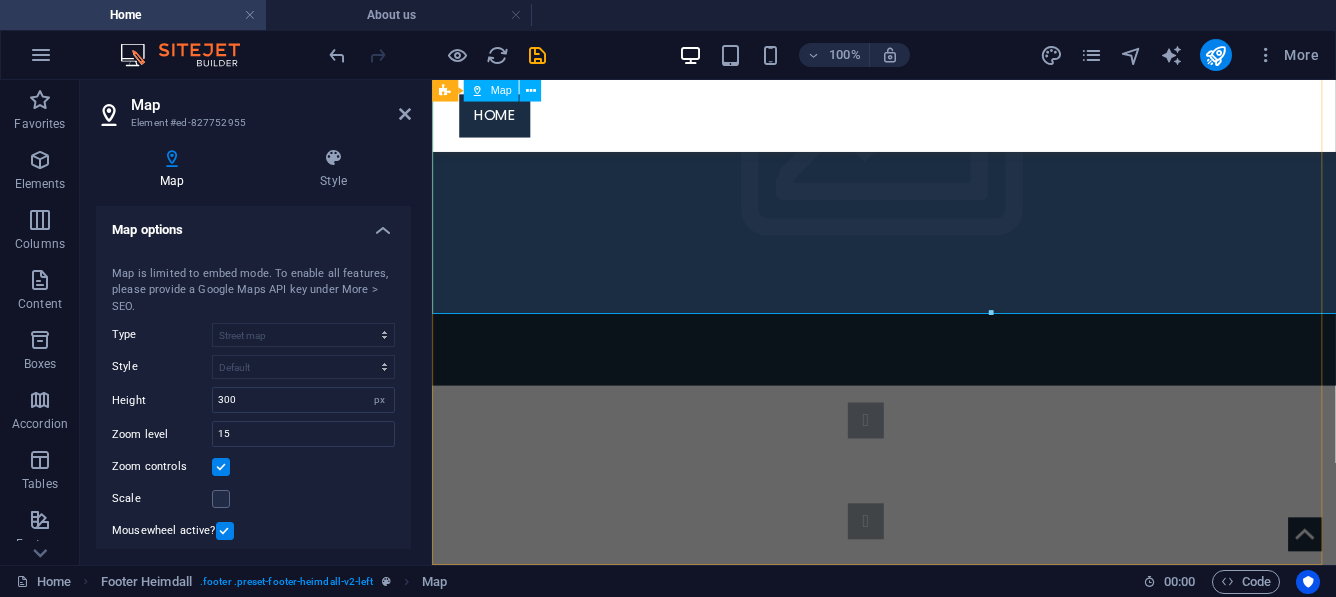 scroll, scrollTop: 1403, scrollLeft: 0, axis: vertical 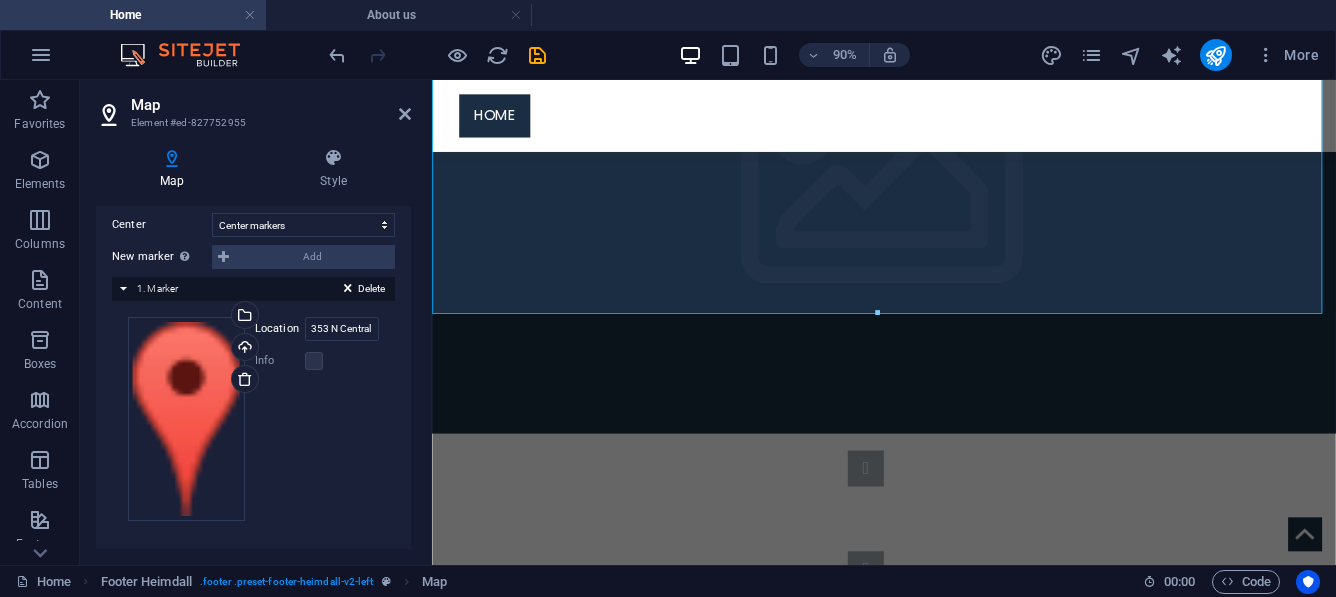 click on "Delete 1. Marker" at bounding box center (253, 289) 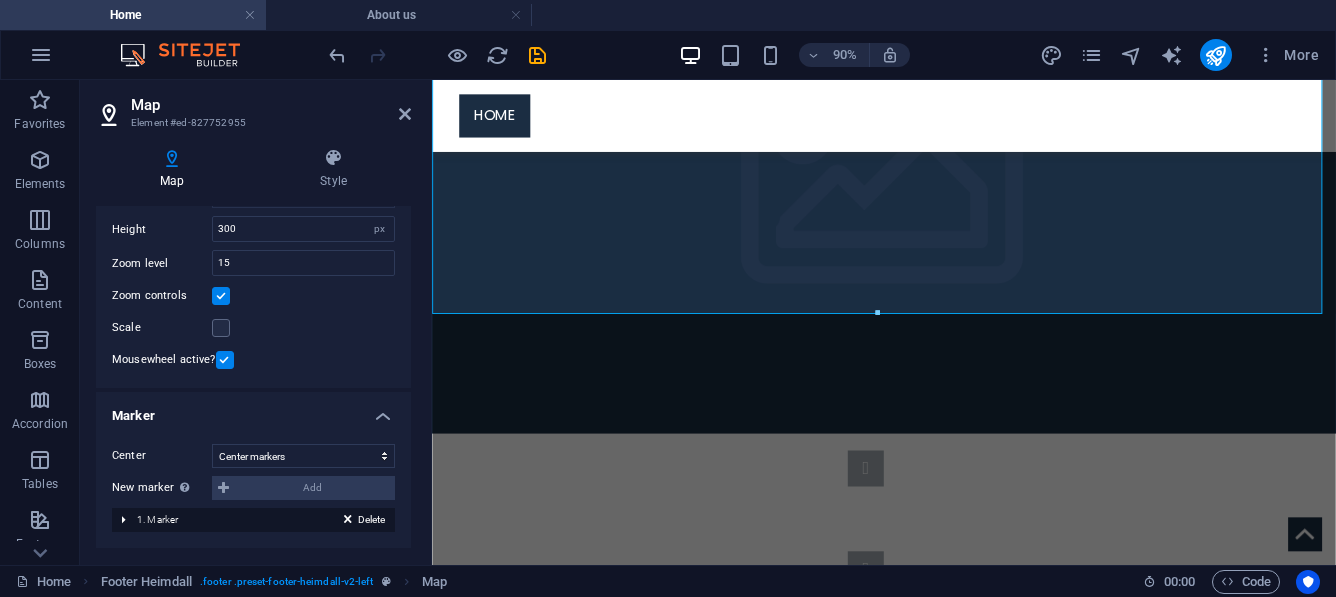 scroll, scrollTop: 170, scrollLeft: 0, axis: vertical 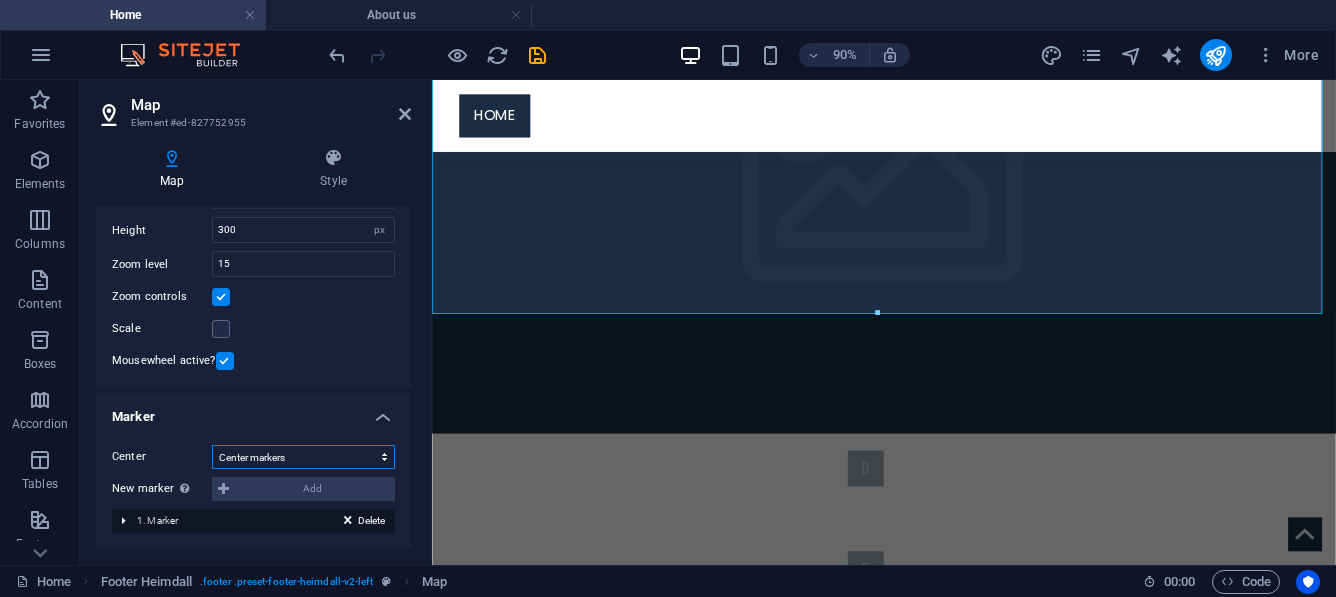 click on "Don't center Center markers Center and zoom markers" at bounding box center [303, 457] 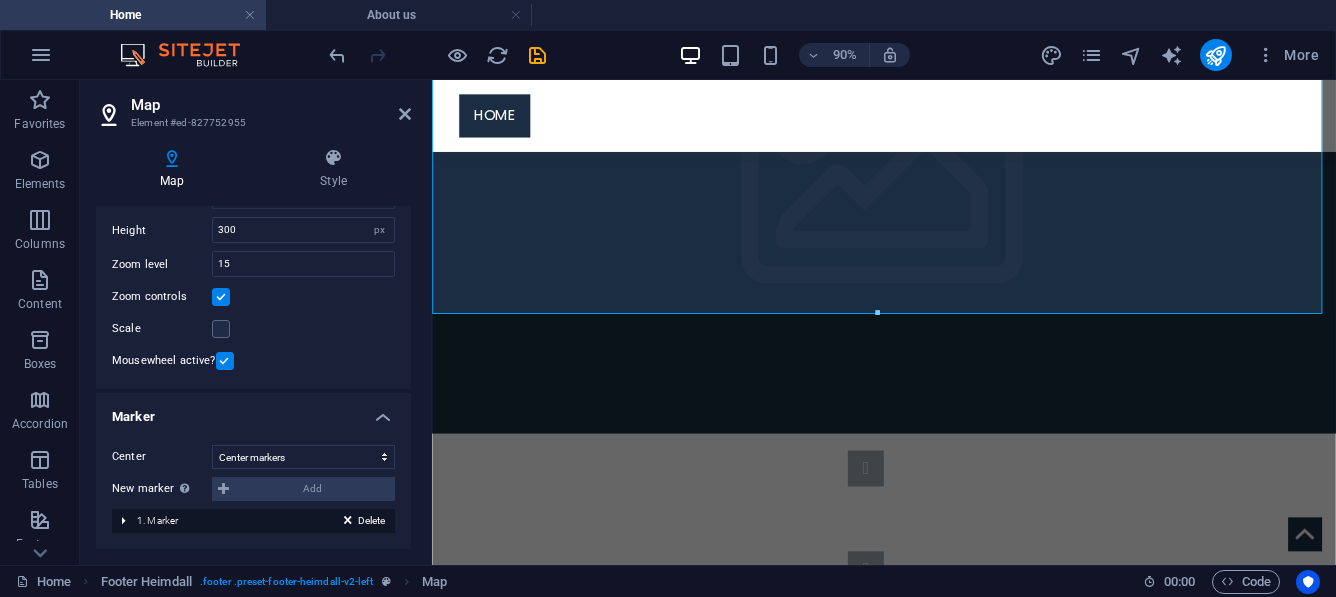 click on "Map center 353 N Central Ave, 32765 Oviedo, FL Map is limited to embed mode. To enable all features, please provide a Google Maps API key under More > SEO. Type Street map Satellite view Satellite view with streets Terrain map Style Default Colorize Pale Dawn Subtle Grayscale Shades of Grey Apple Maps Blue Water Midnight Commander Light Monochrome Paper Neutral Blue Hints of Gold Black &amp; White No labels Color Height 300 px Zoom level 15 Zoom controls Scale Mousewheel active?" at bounding box center [253, 231] 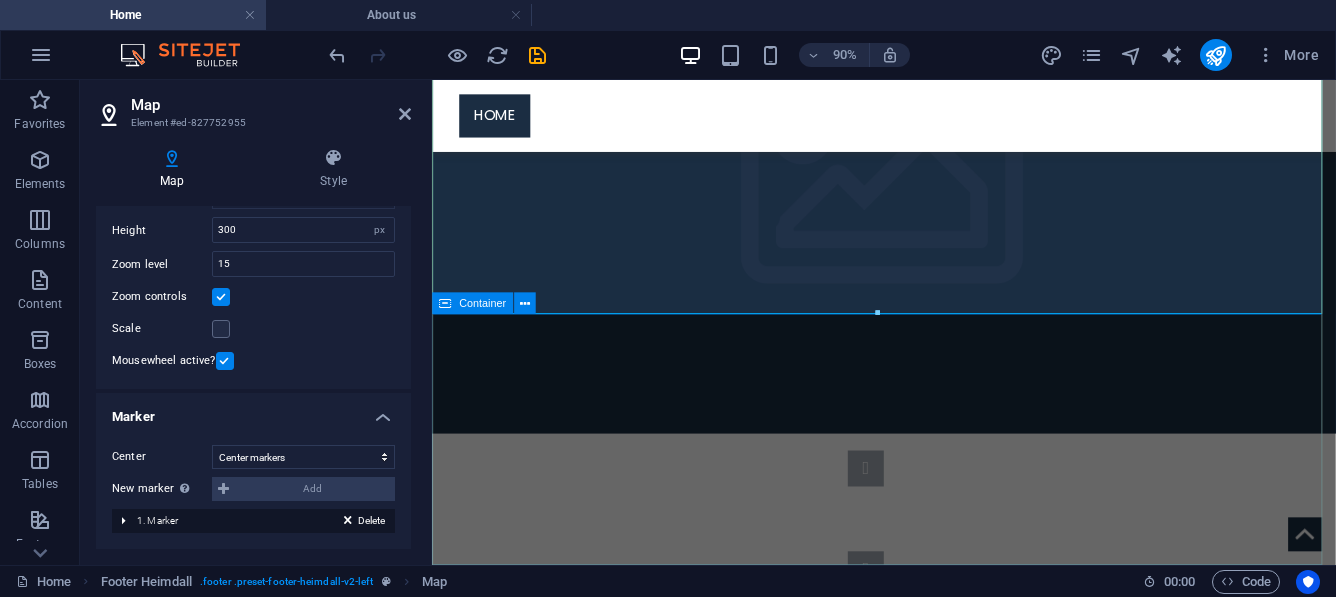 click on "sokesehirici.com Contact" at bounding box center [934, 1275] 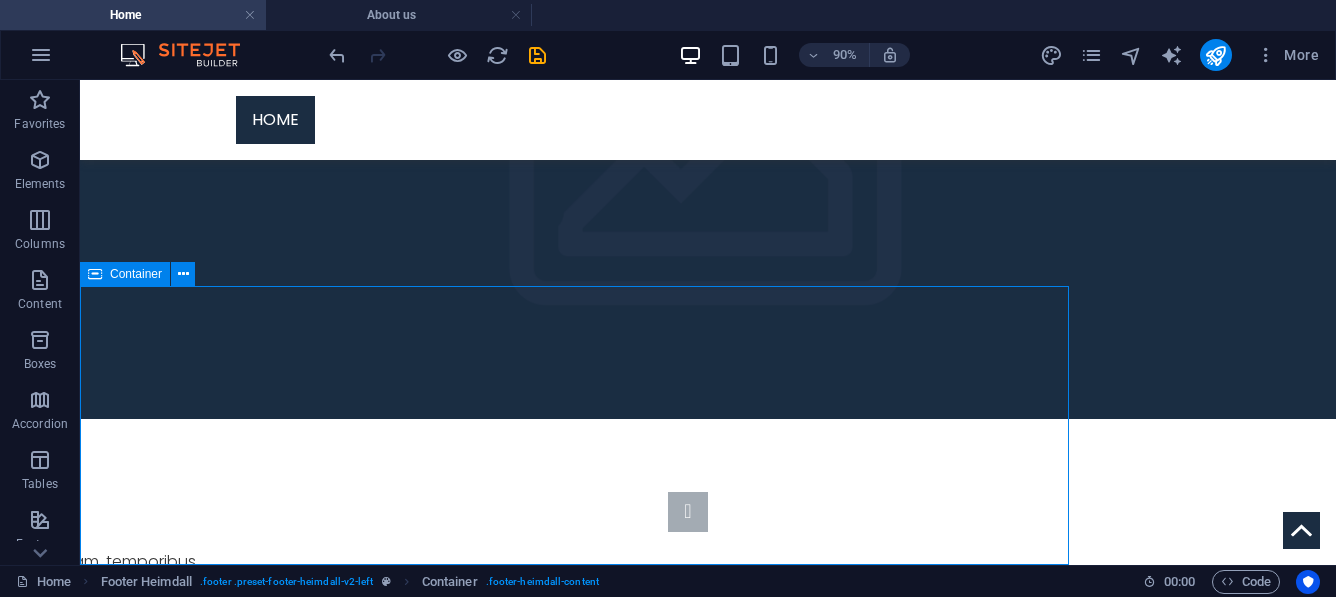 scroll, scrollTop: 1457, scrollLeft: 0, axis: vertical 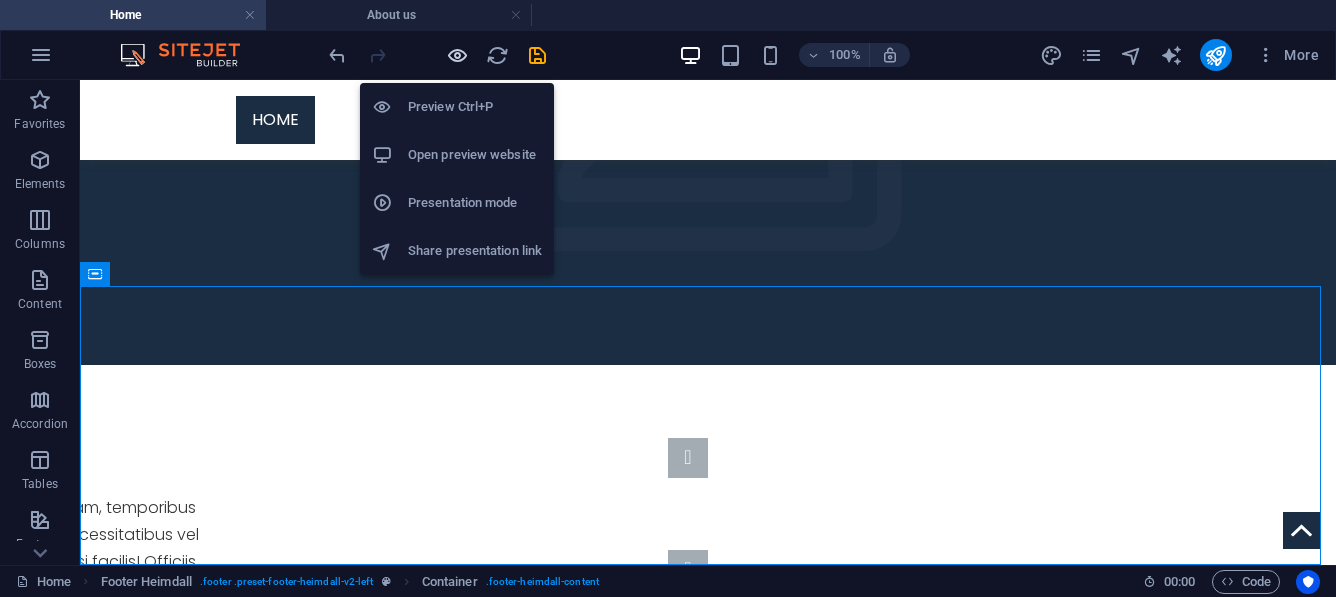 click at bounding box center [457, 55] 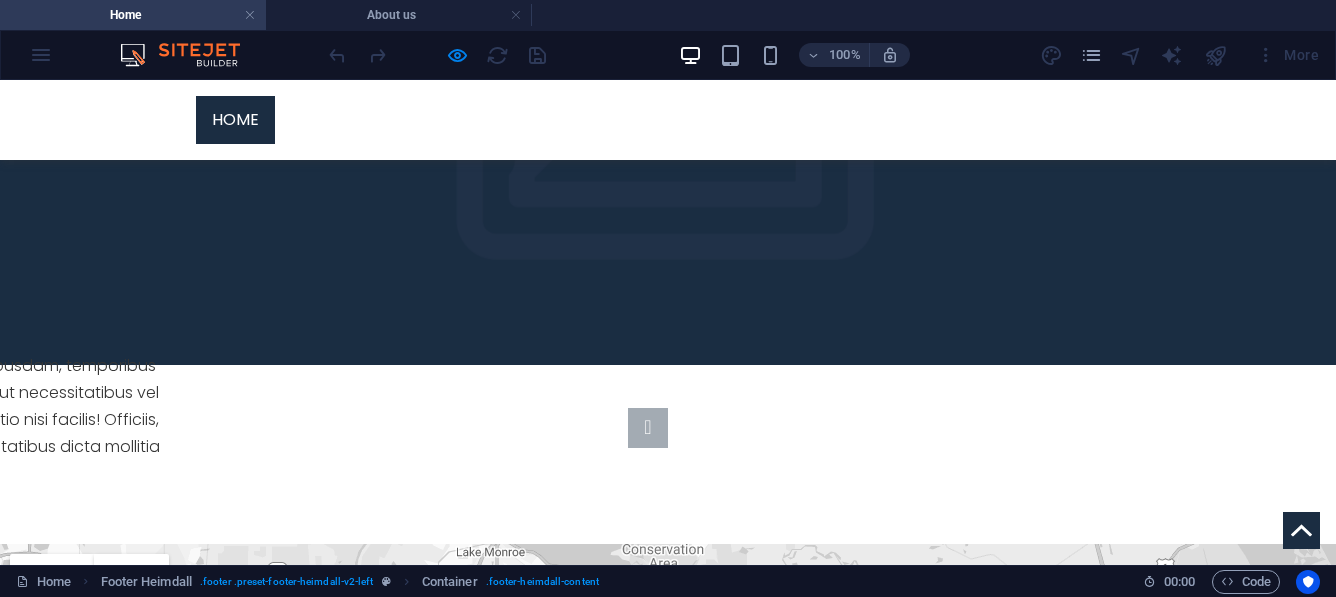 drag, startPoint x: 696, startPoint y: 218, endPoint x: 652, endPoint y: 224, distance: 44.407207 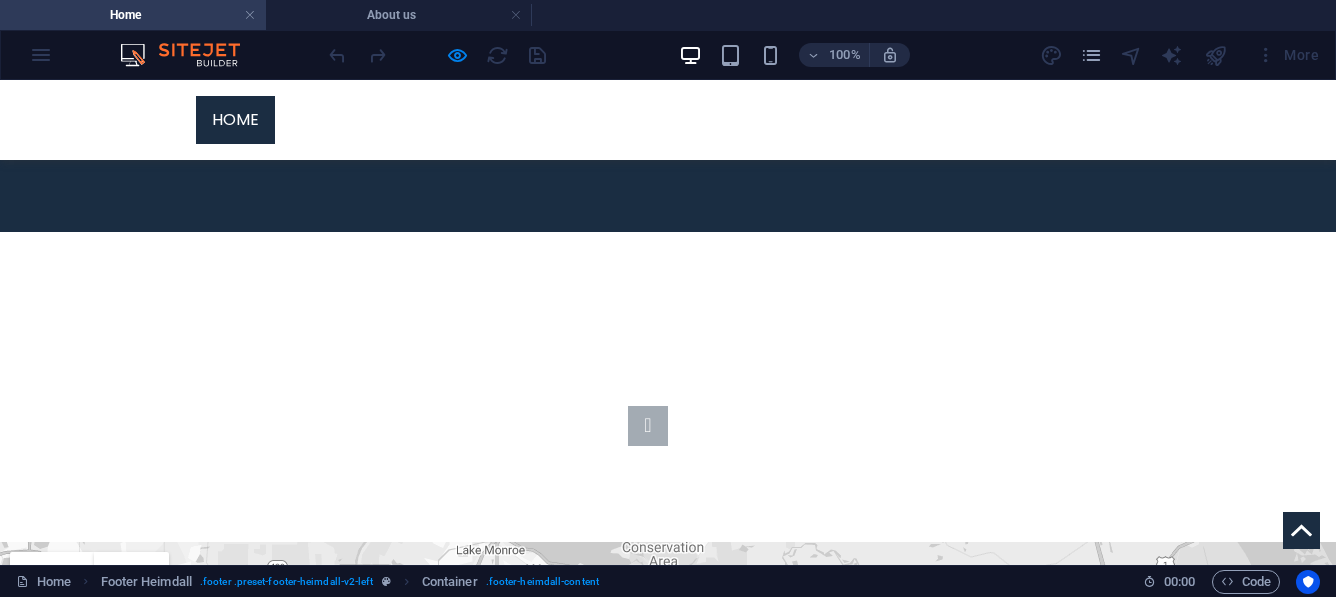 scroll, scrollTop: 1593, scrollLeft: 0, axis: vertical 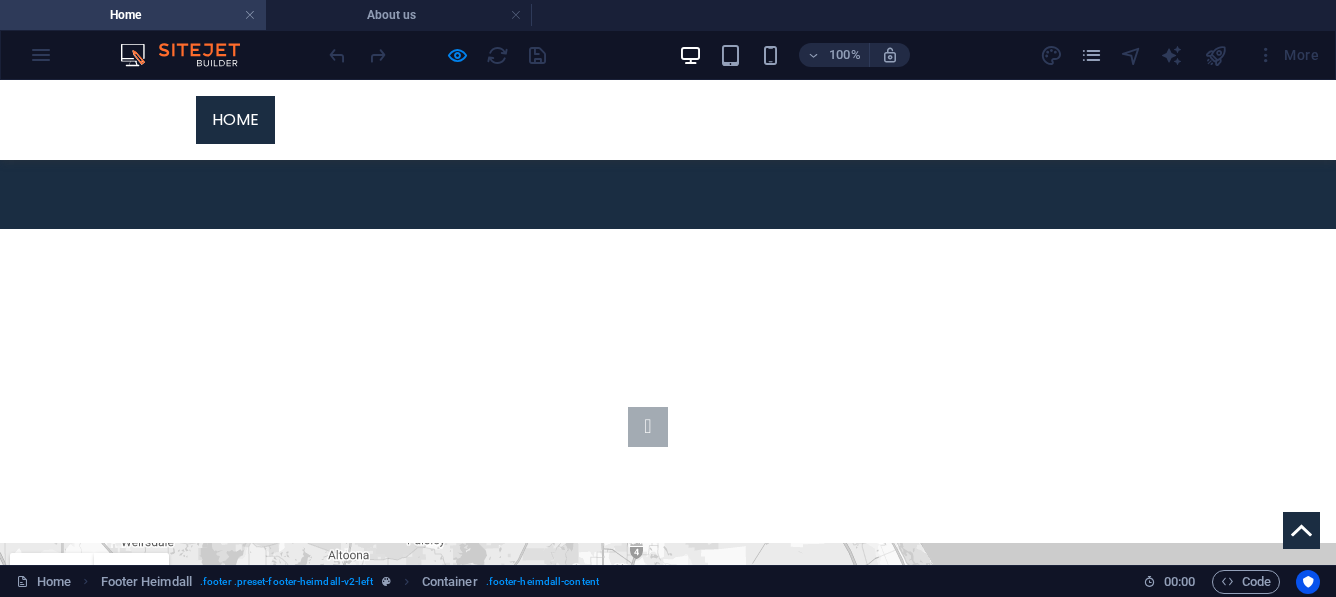 click on "Home" at bounding box center [235, 120] 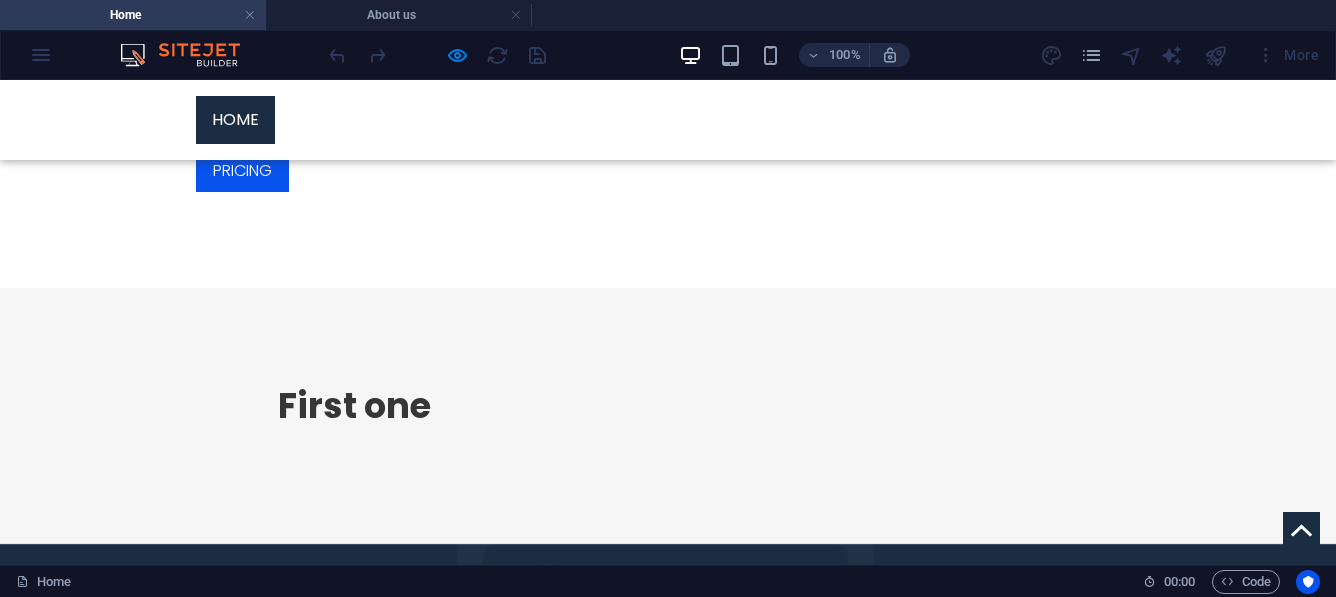 scroll, scrollTop: 293, scrollLeft: 0, axis: vertical 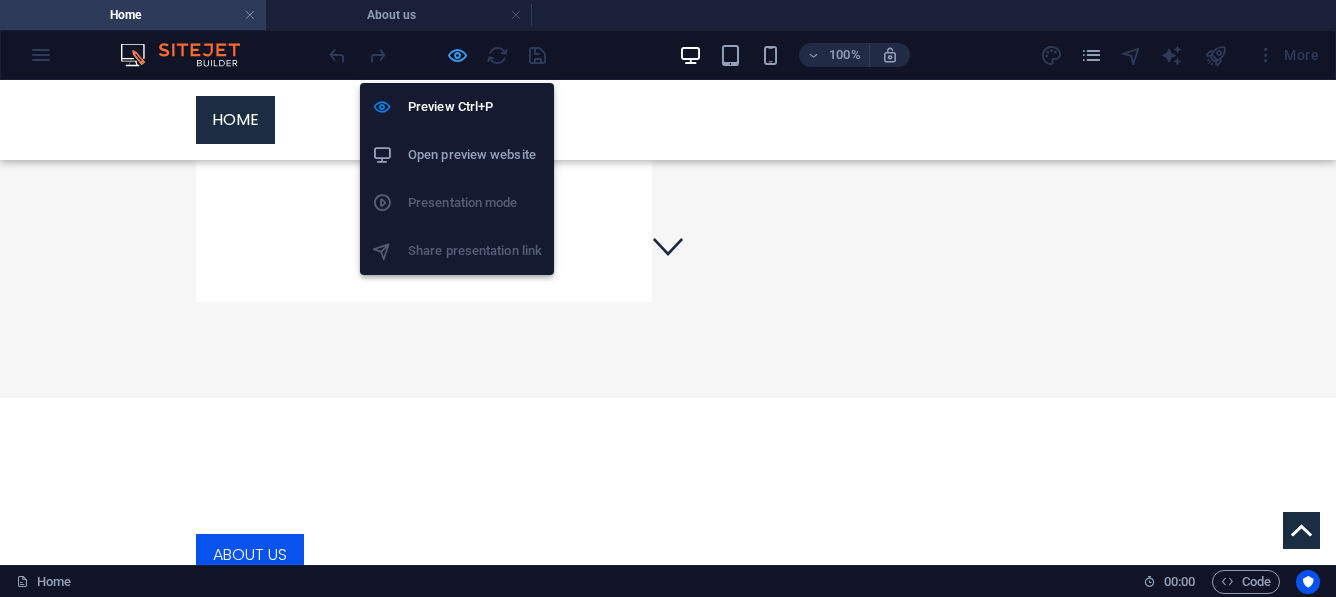 click at bounding box center [457, 55] 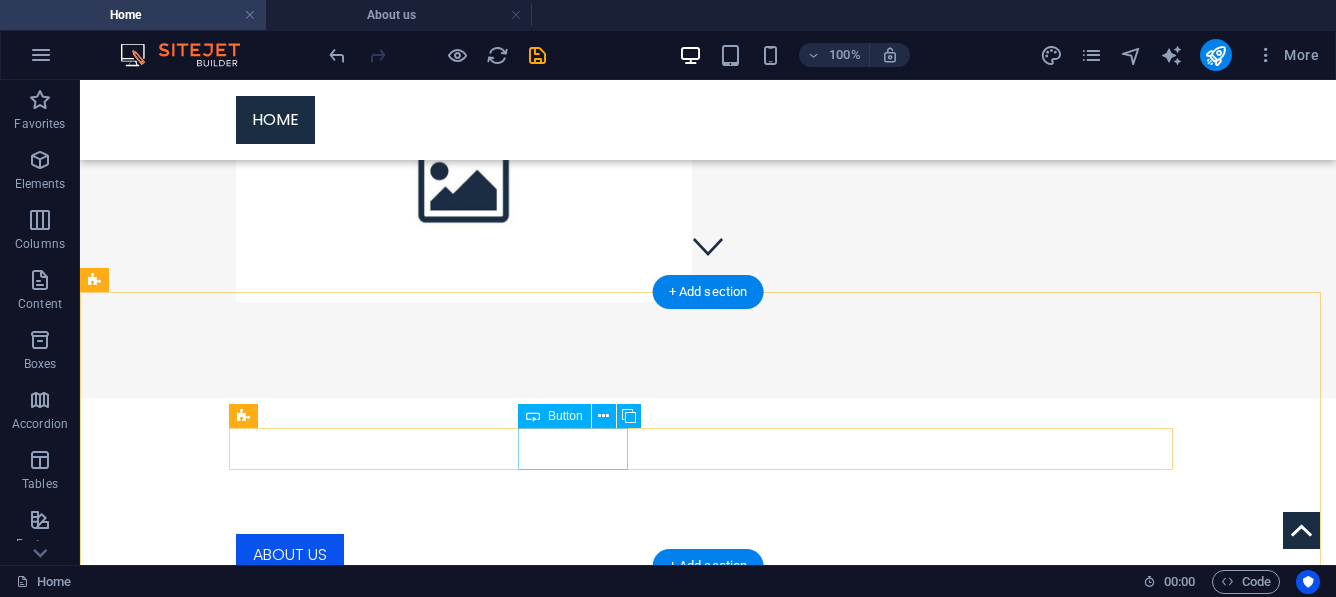 click on "About us" at bounding box center (708, 555) 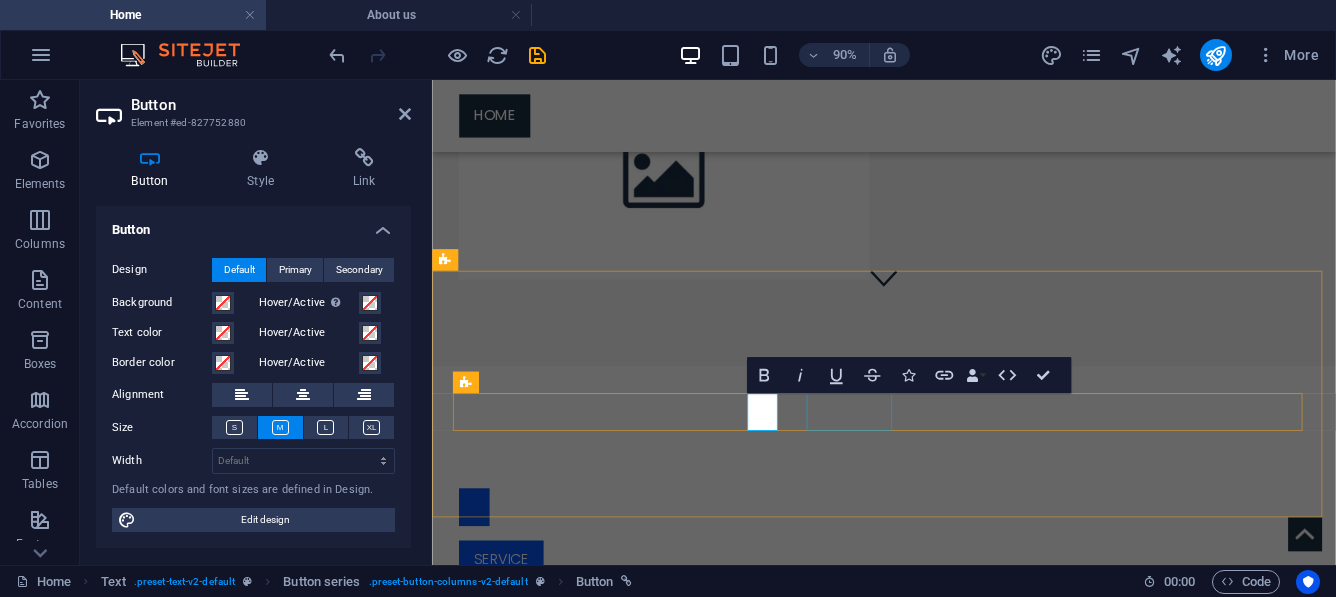 click on "Service" at bounding box center [934, 613] 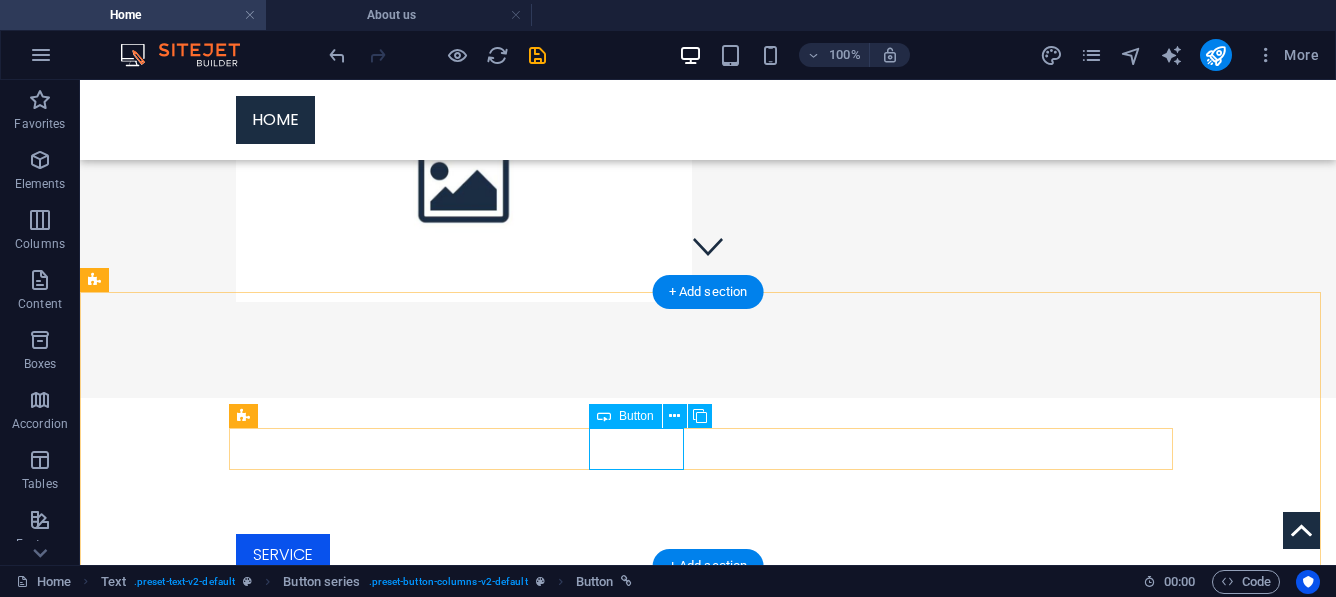 click on "Service" at bounding box center (708, 555) 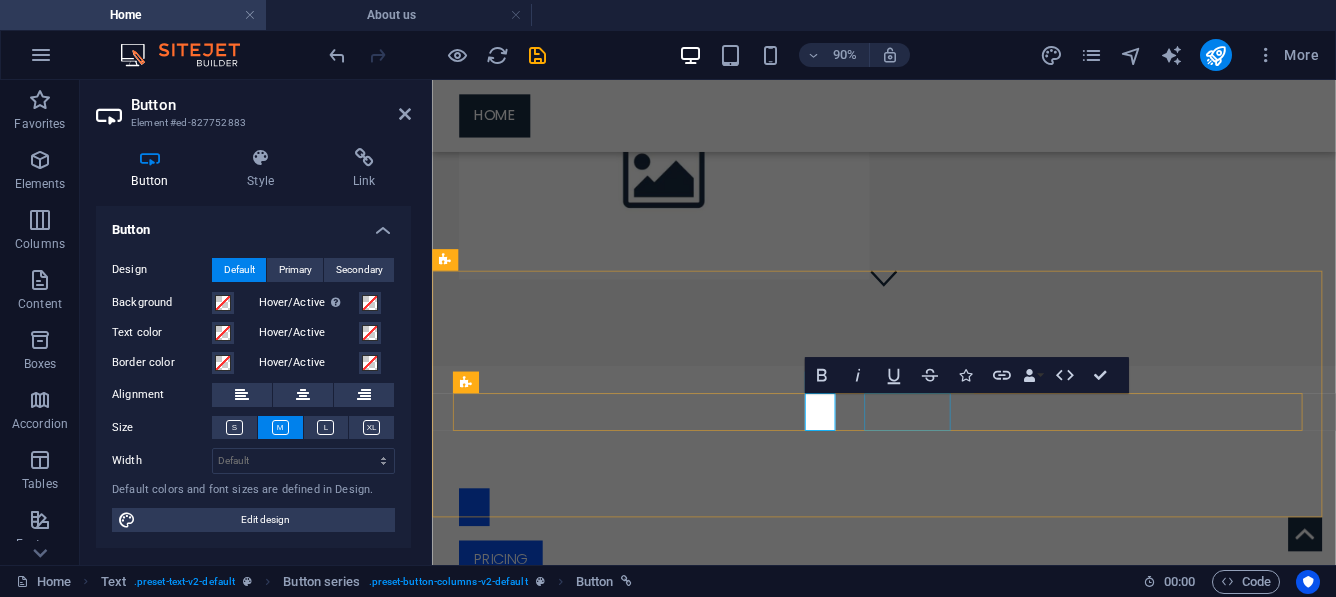 click on "Pricing" at bounding box center (934, 613) 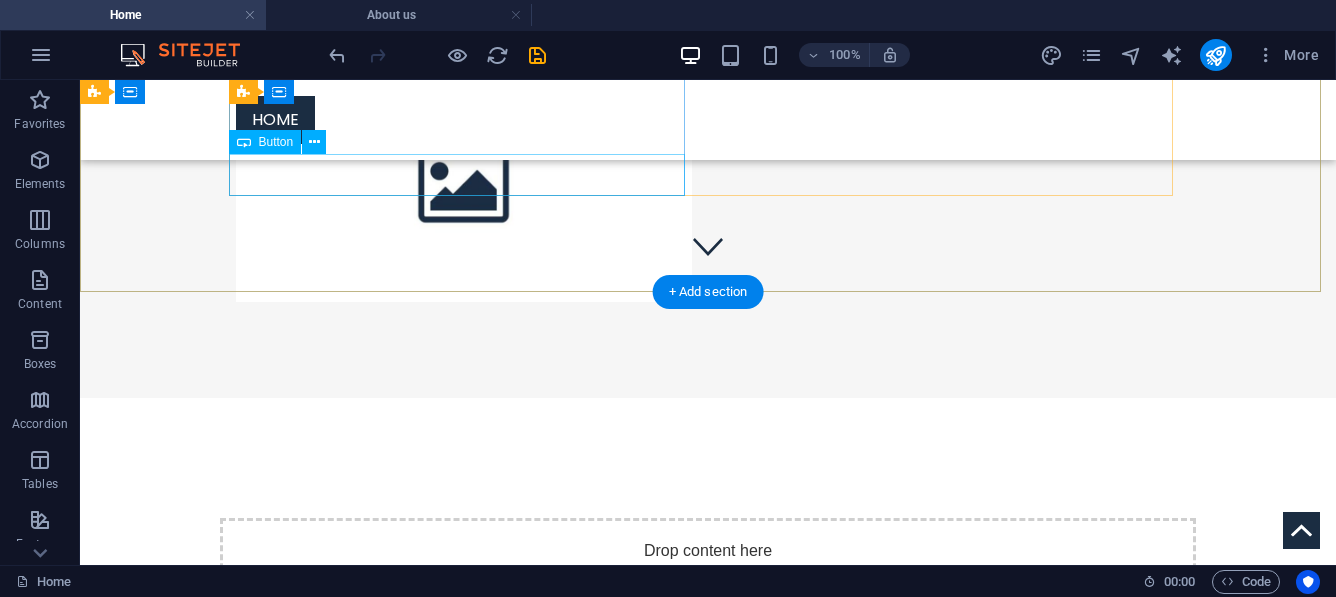click on "Learn more" at bounding box center [464, 31] 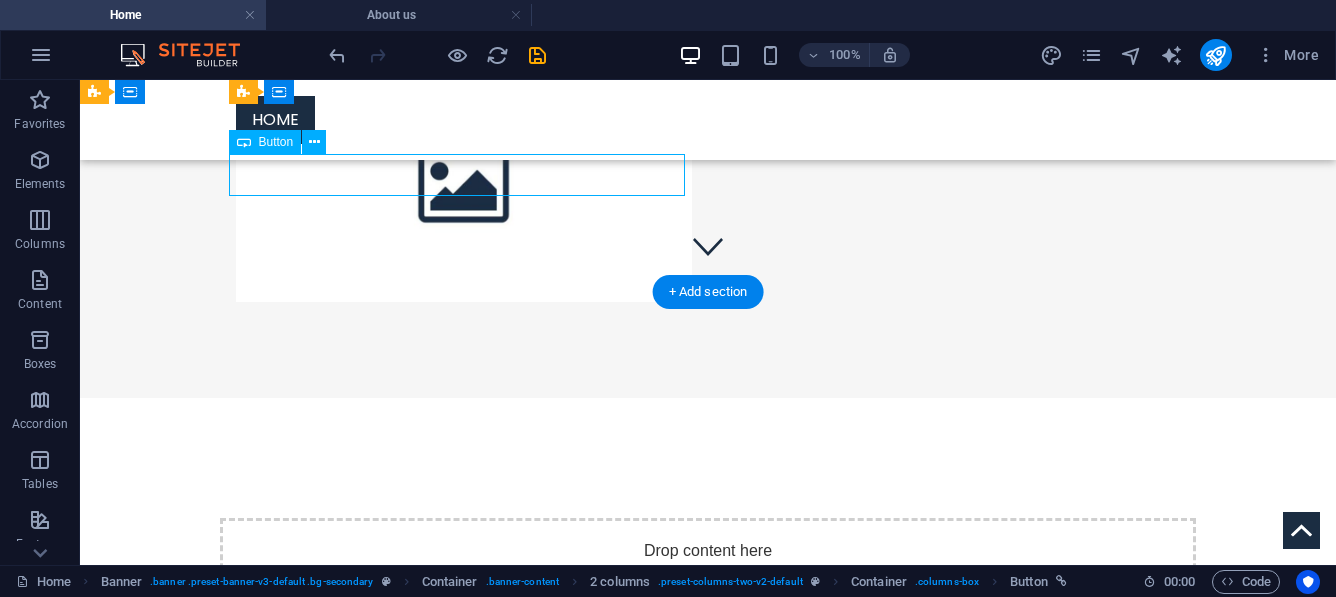 click on "Learn more" at bounding box center (464, 31) 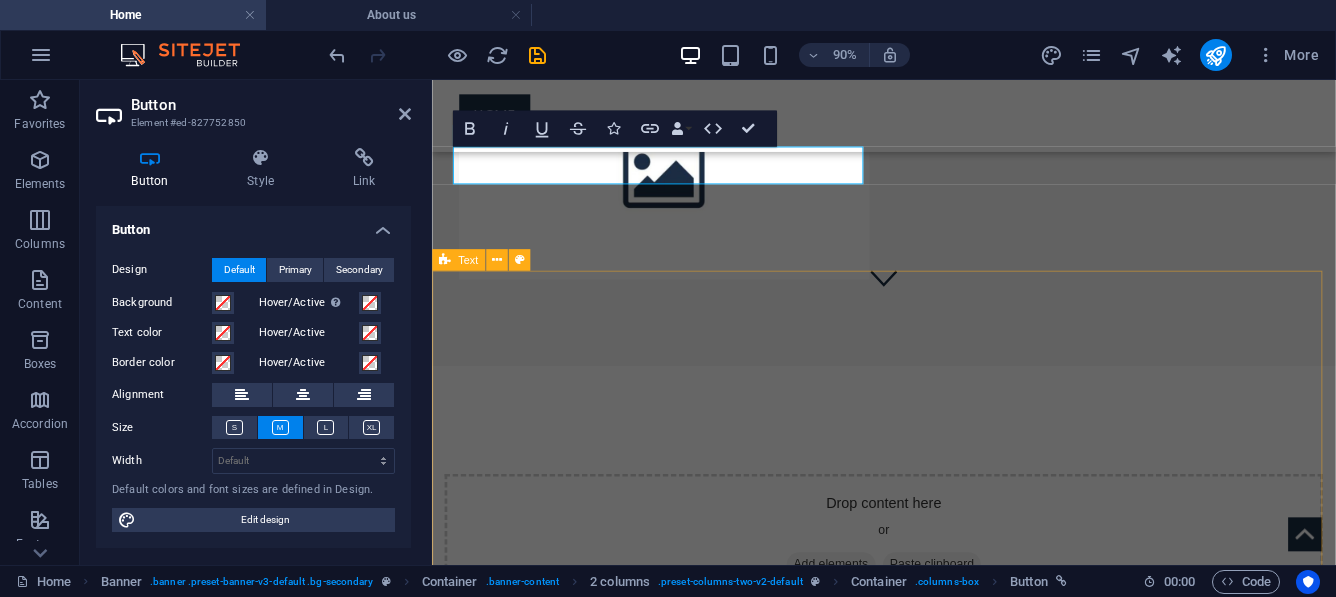 click on "Drop content here or  Add elements  Paste clipboard" at bounding box center [934, 569] 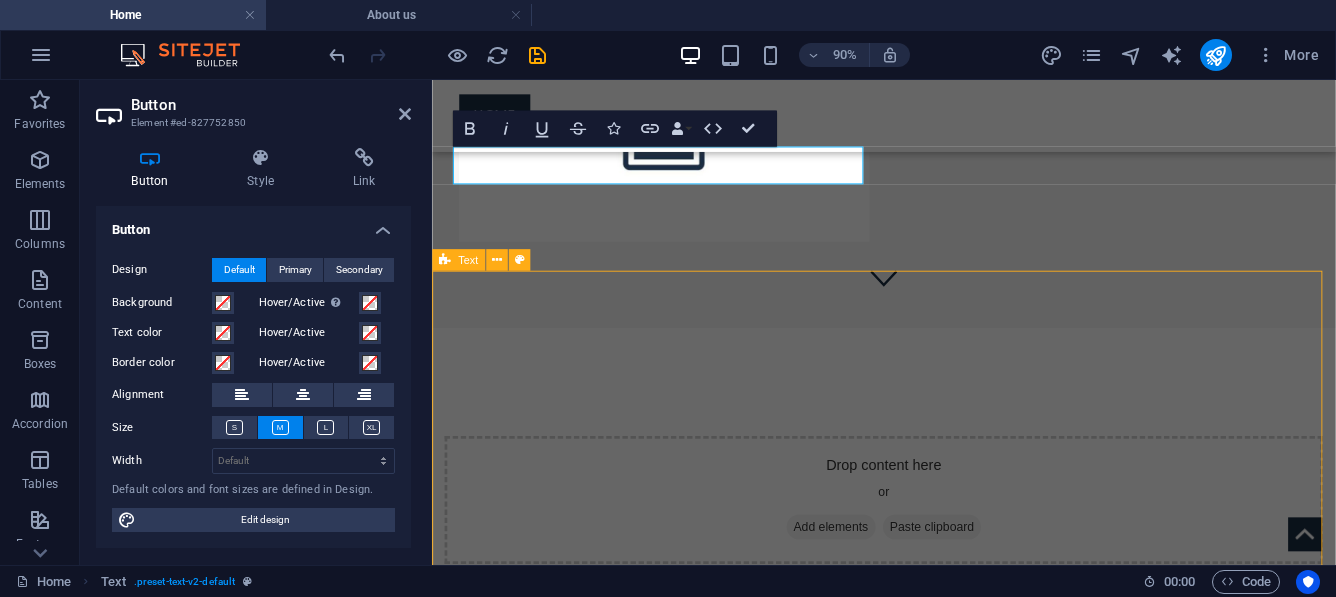 scroll, scrollTop: 383, scrollLeft: 0, axis: vertical 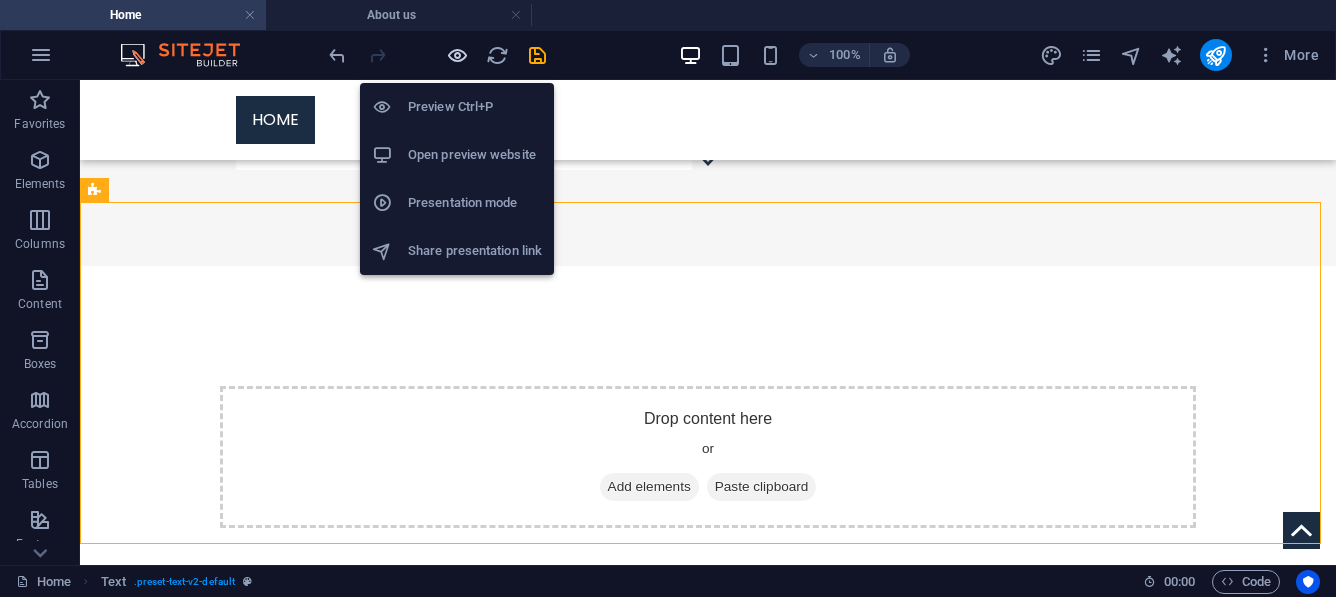 click at bounding box center [457, 55] 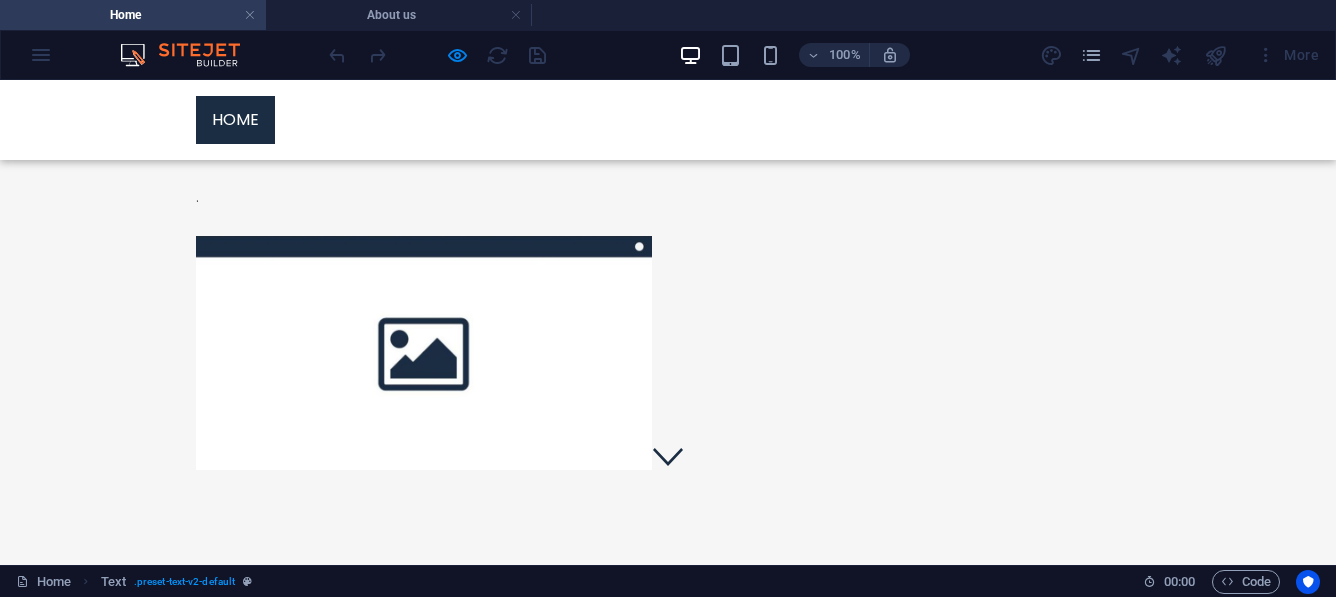 scroll, scrollTop: 0, scrollLeft: 0, axis: both 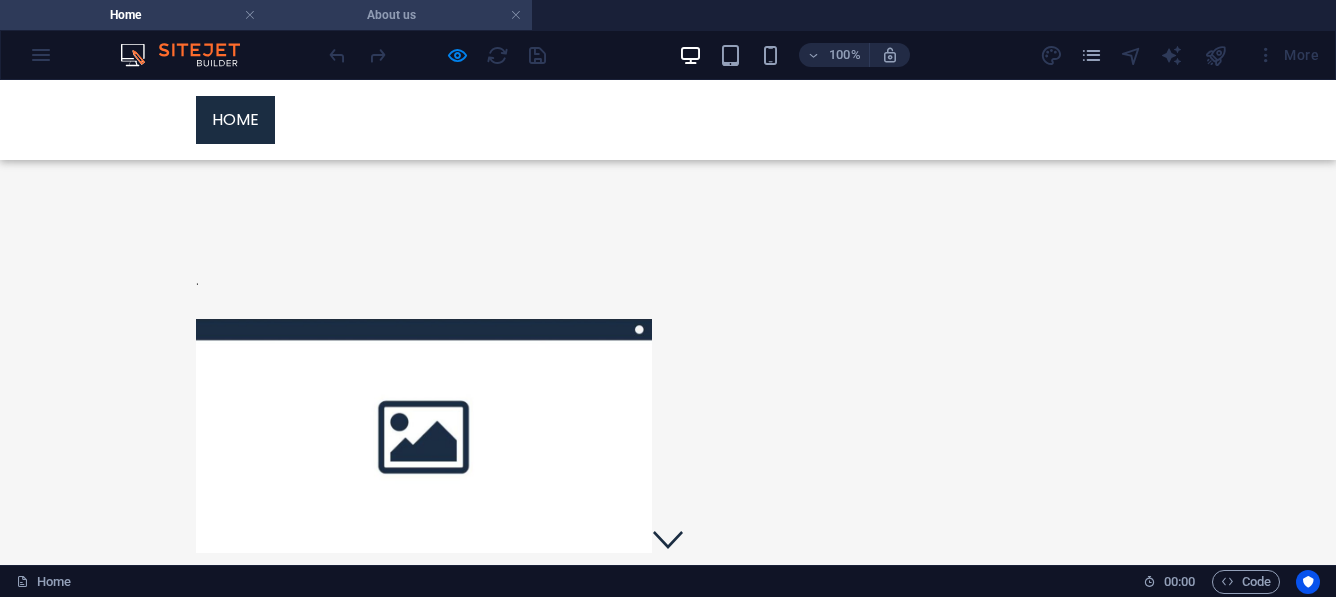 click on "About us" at bounding box center [399, 15] 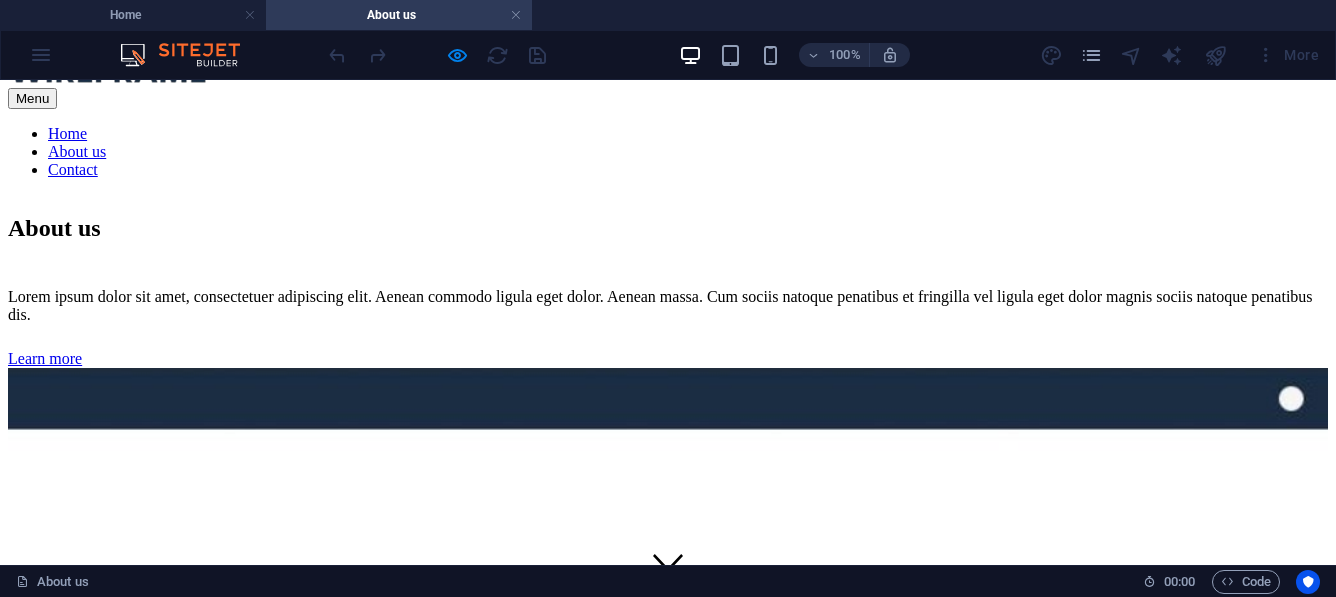 click on "Lorem ipsum dolor sit amet, consectetuer adipiscing elit. Aenean commodo ligula eget dolor. Aenean massa. Cum sociis natoque penatibus et fringilla vel ligula eget dolor magnis sociis natoque penatibus dis." at bounding box center (668, 306) 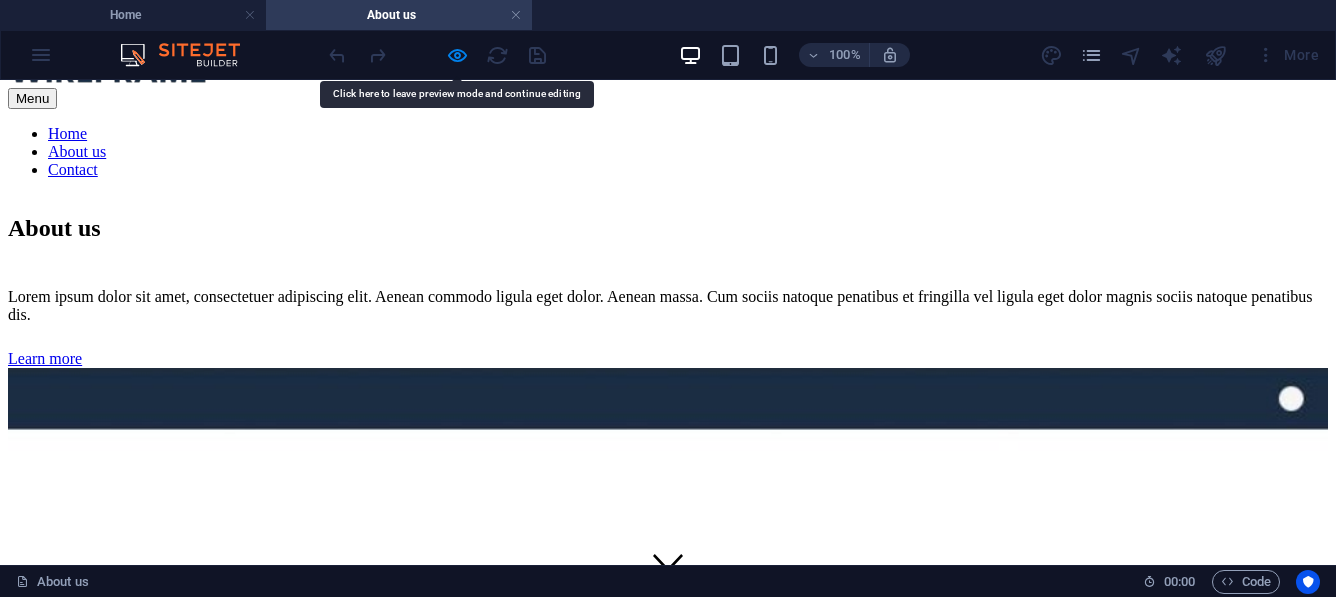 drag, startPoint x: 467, startPoint y: 370, endPoint x: 383, endPoint y: 288, distance: 117.388245 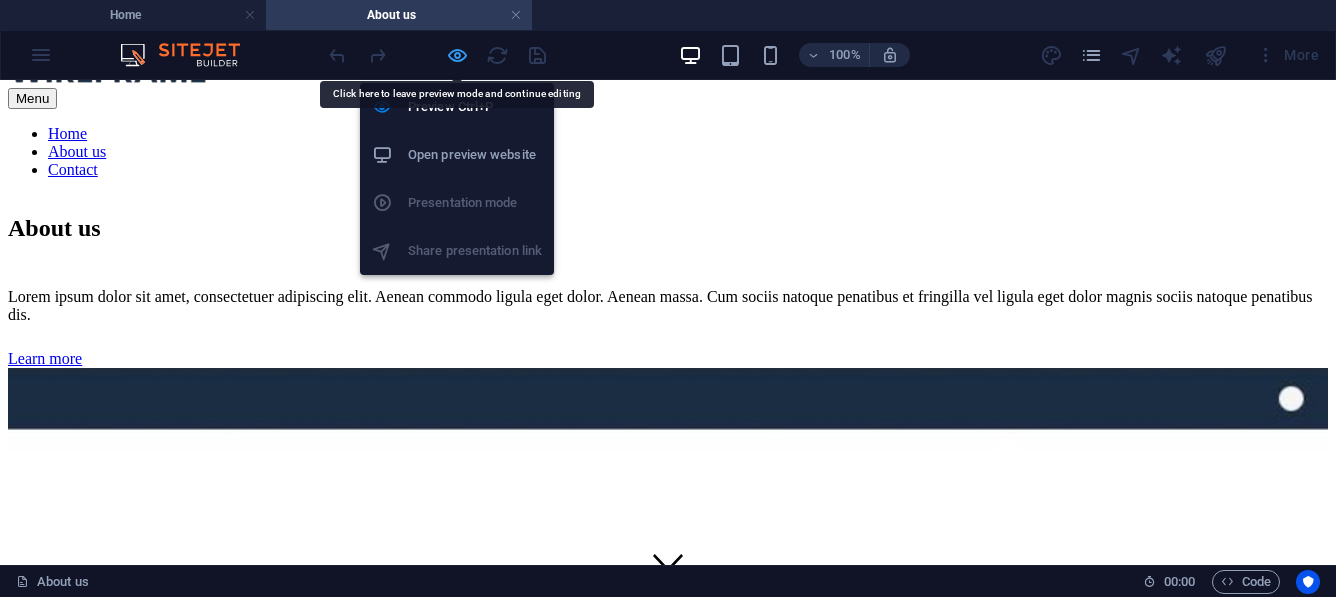 click at bounding box center [457, 55] 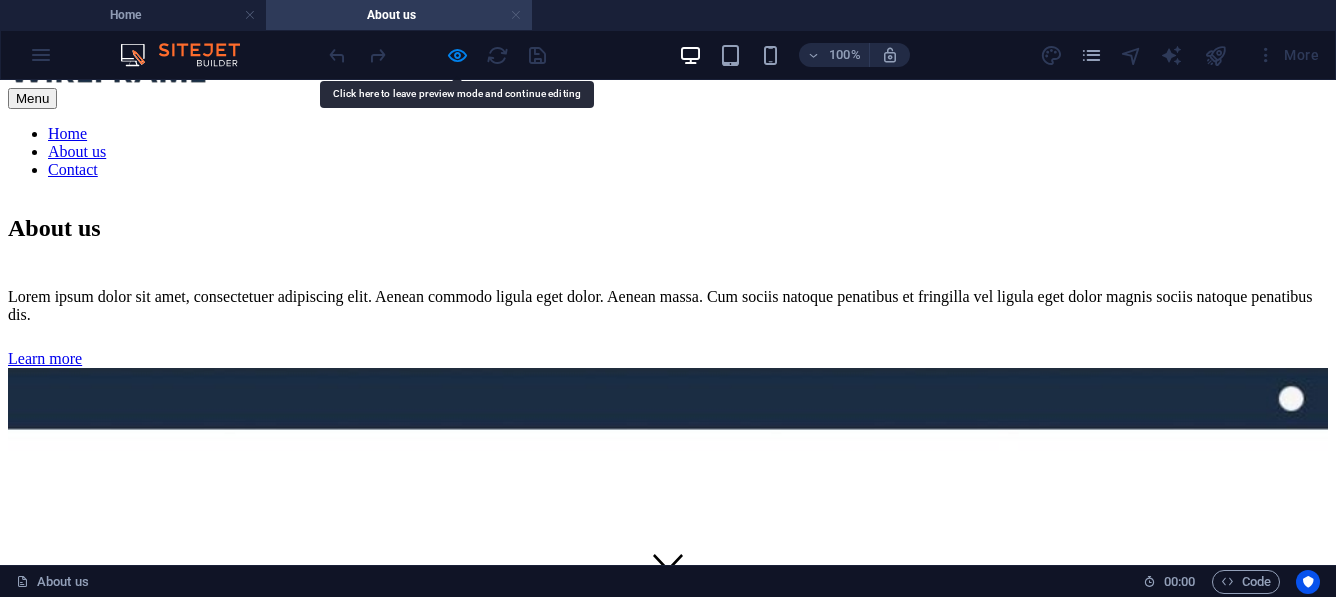 click at bounding box center [516, 15] 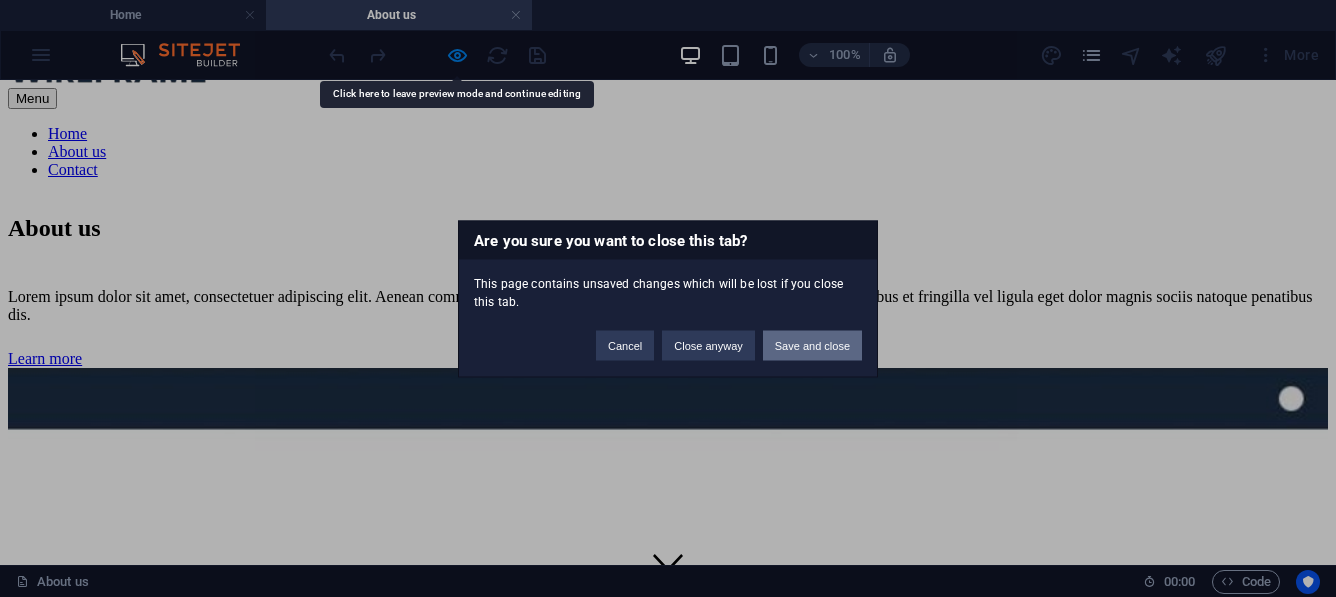 click on "Save and close" at bounding box center [812, 345] 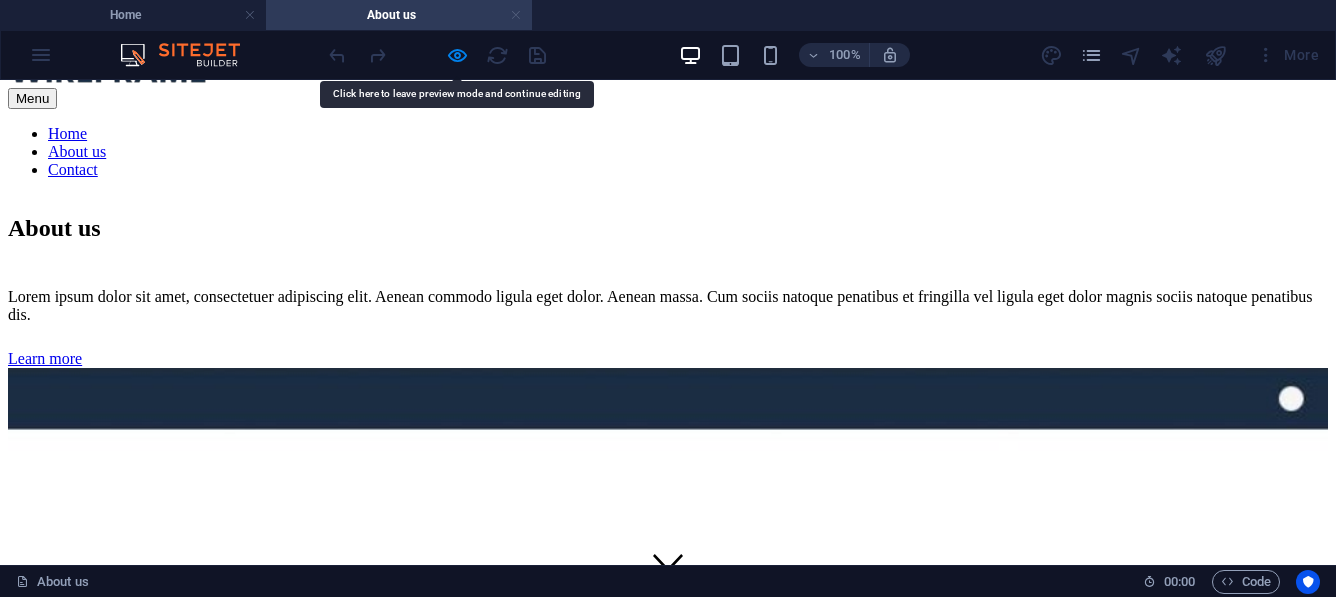 click at bounding box center [516, 15] 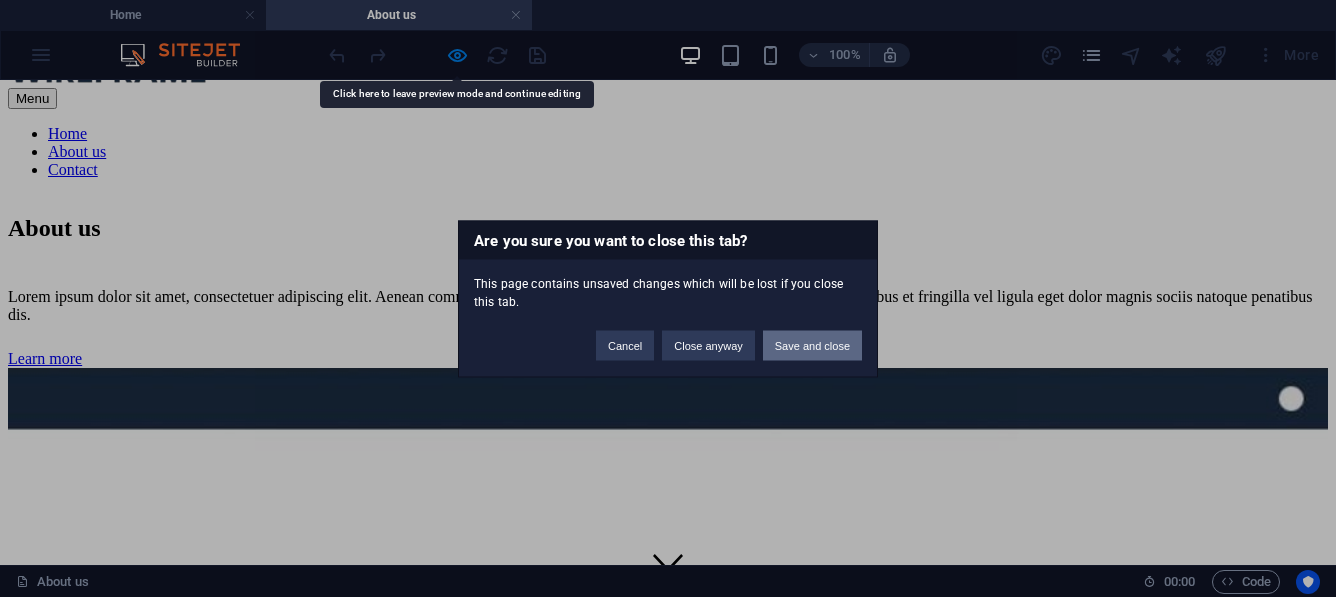 click on "Save and close" at bounding box center (812, 345) 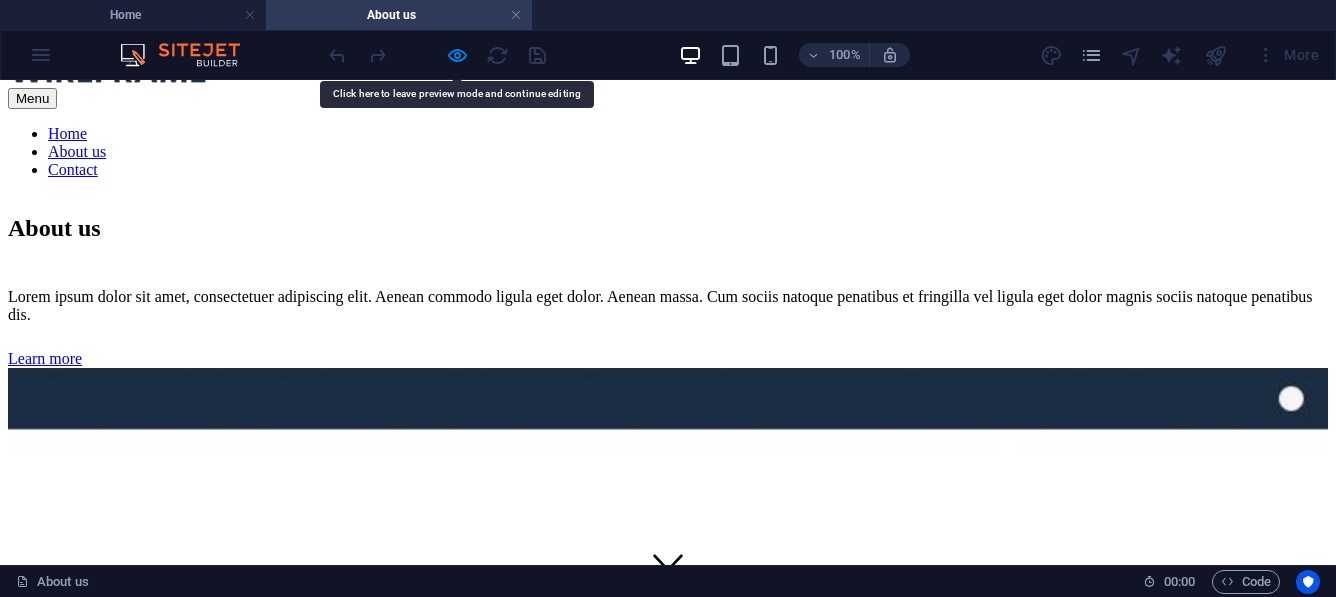 click on "About us" at bounding box center [399, 15] 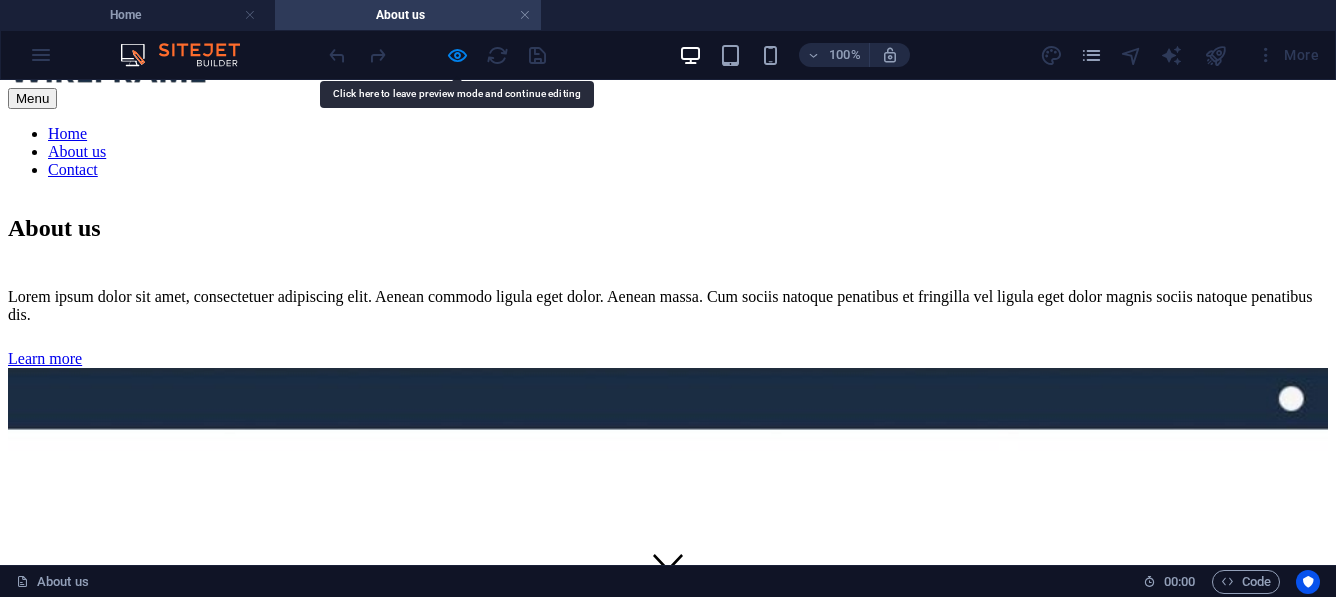 click at bounding box center [437, 55] 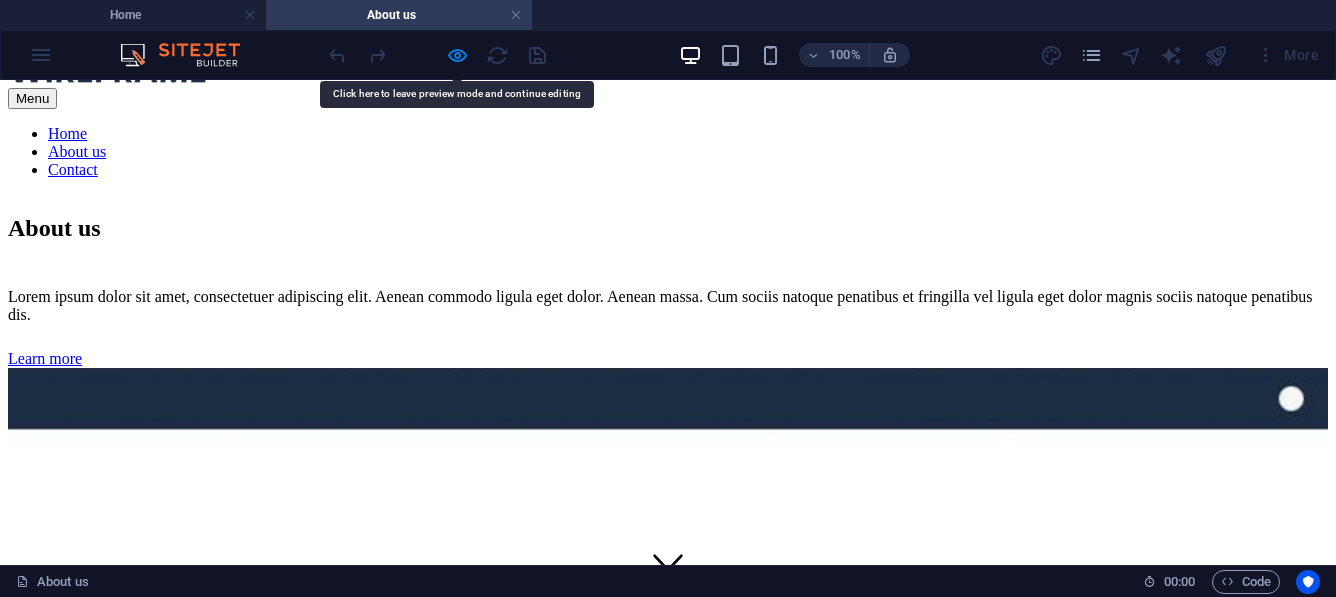 drag, startPoint x: 532, startPoint y: 49, endPoint x: 507, endPoint y: 12, distance: 44.65423 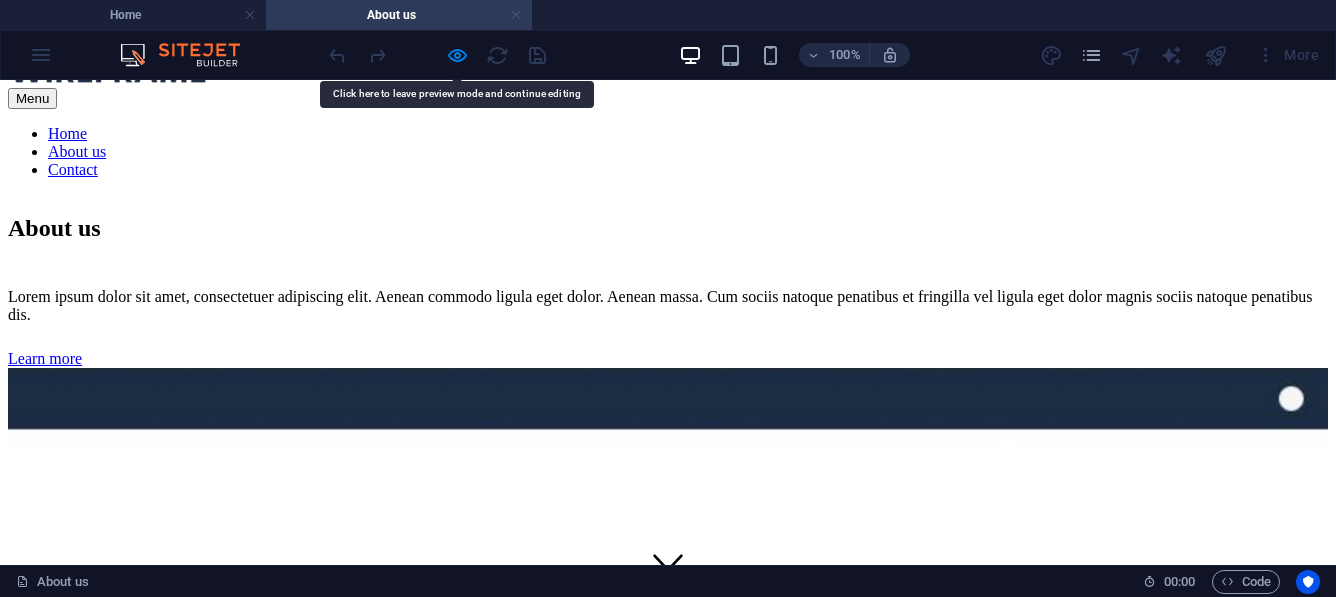 click at bounding box center (516, 15) 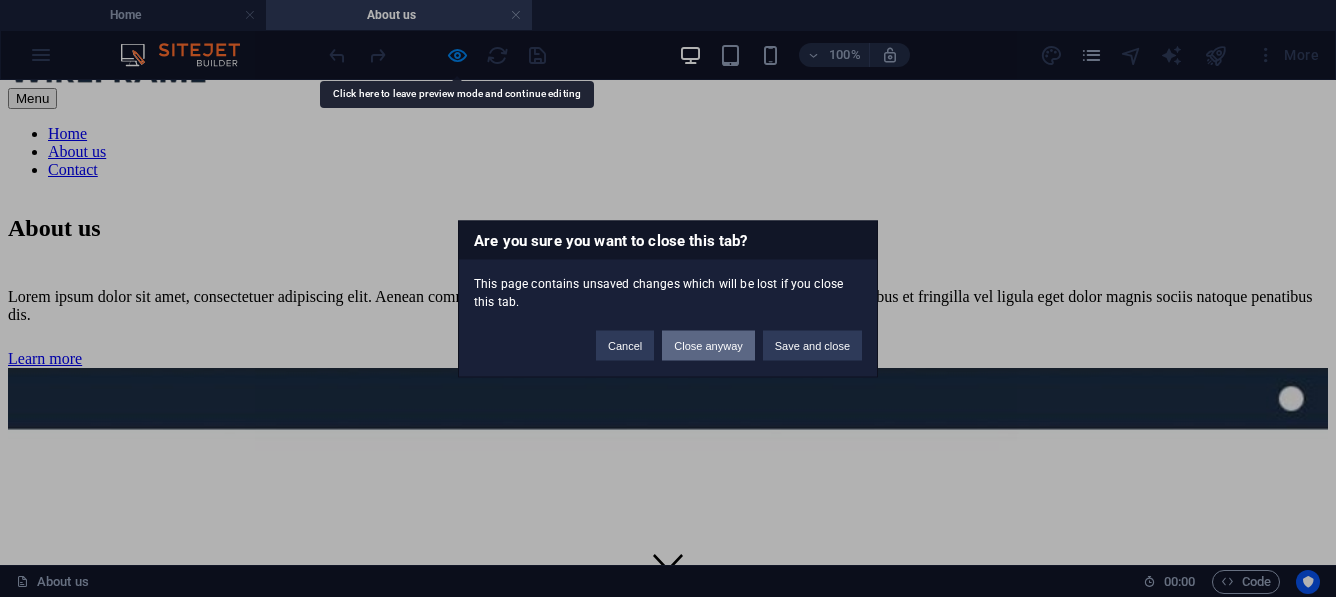 click on "Close anyway" at bounding box center [708, 345] 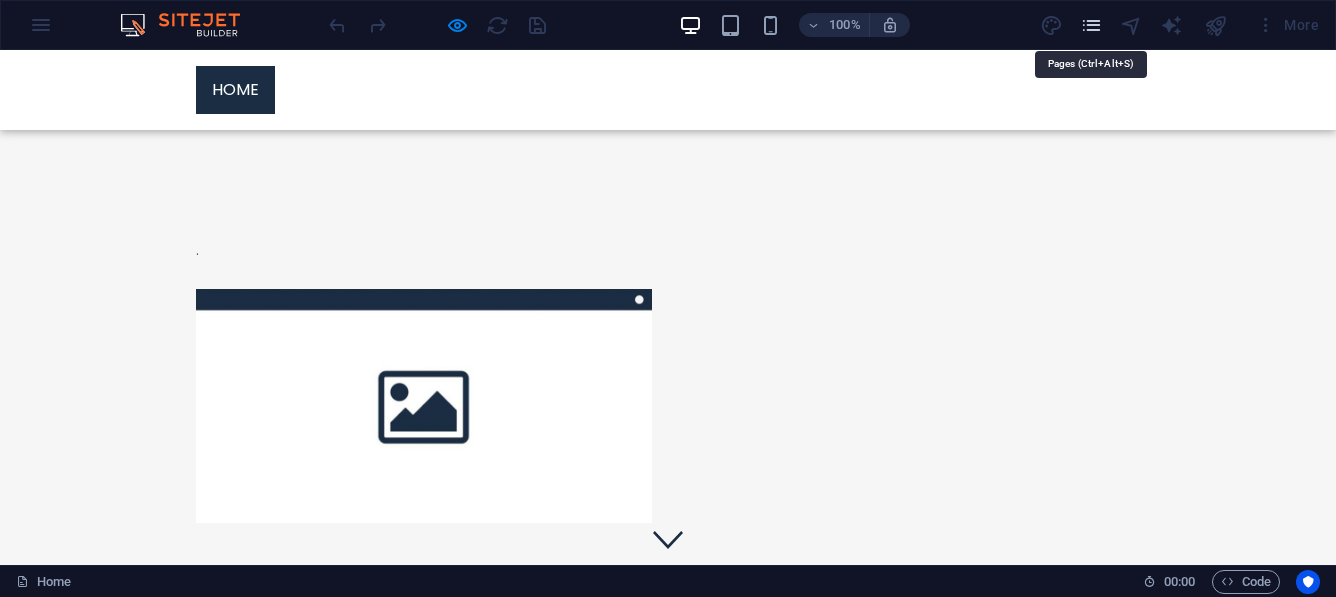 click at bounding box center (1091, 25) 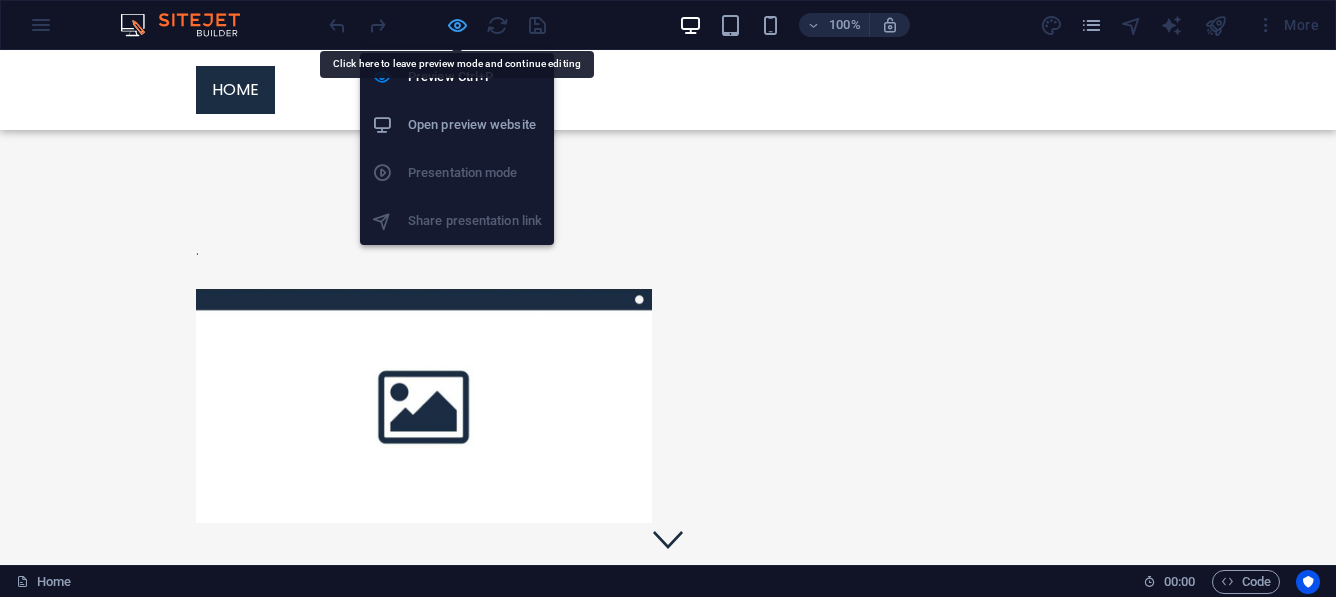 click at bounding box center (457, 25) 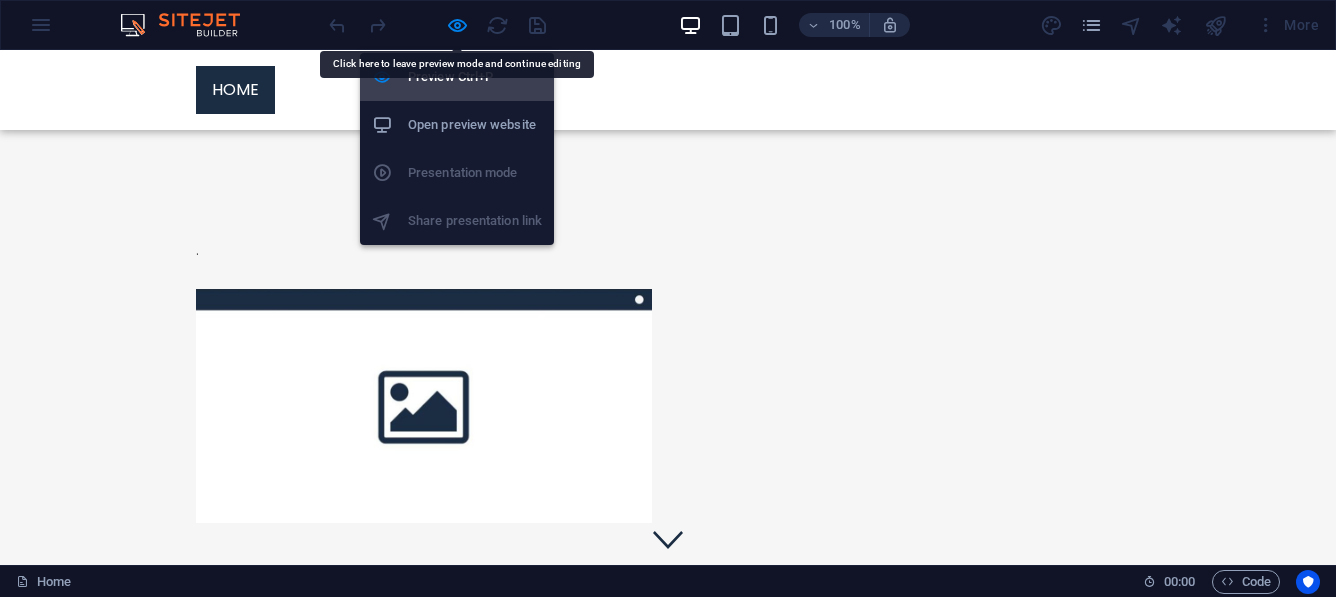 click on "Preview Ctrl+P" at bounding box center [457, 77] 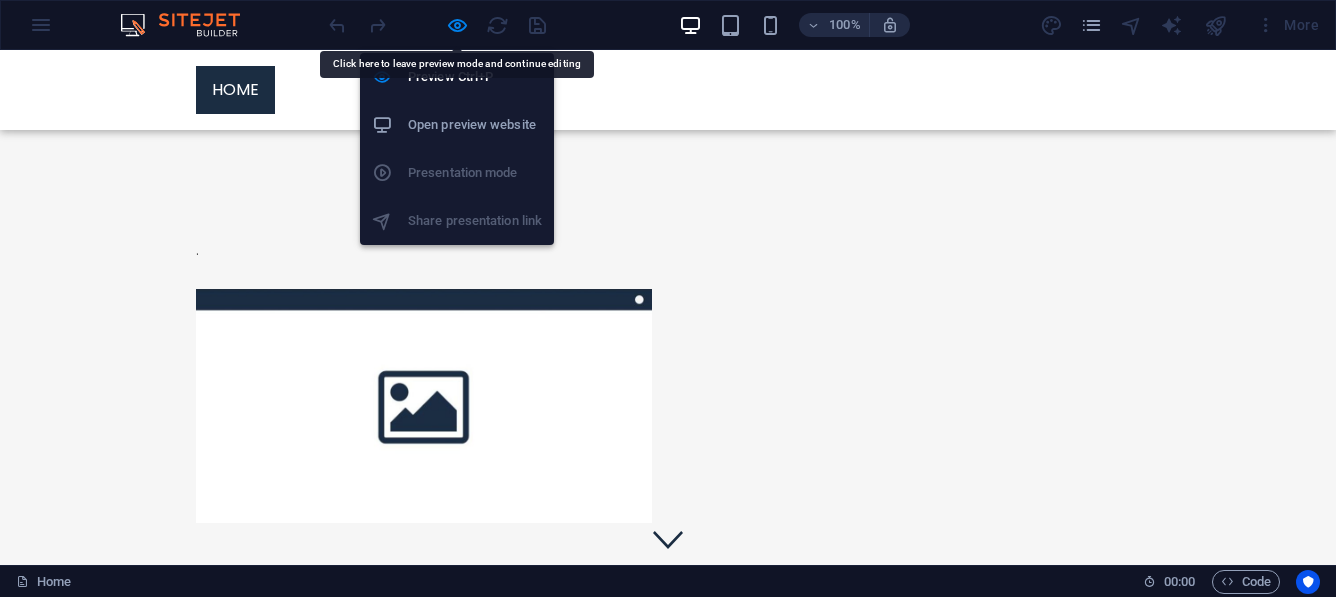 click on "Preview Ctrl+P Open preview website Presentation mode Share presentation link" at bounding box center [457, 149] 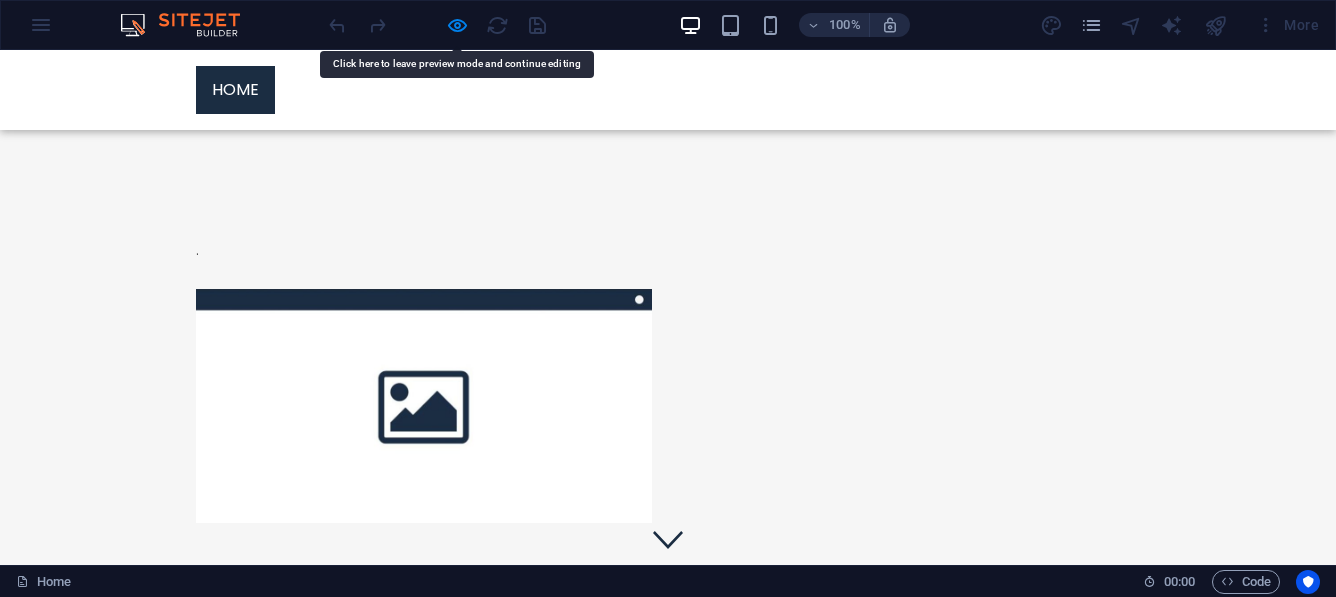 click on "." at bounding box center [668, 374] 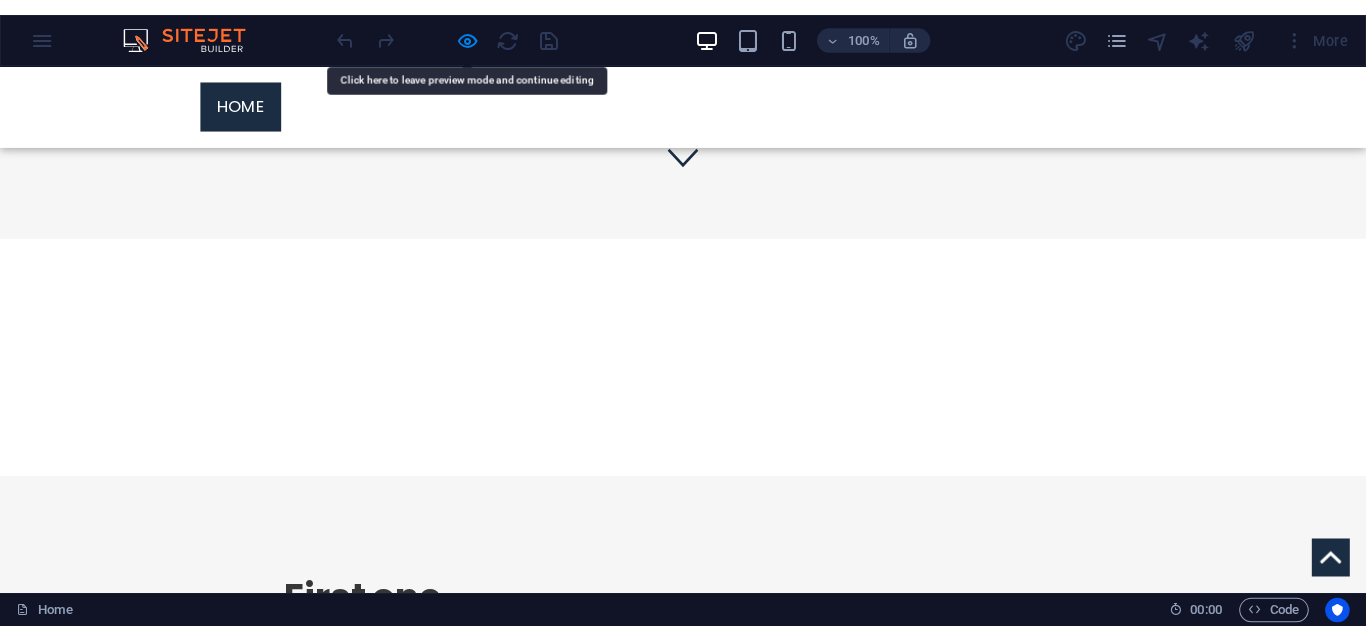 scroll, scrollTop: 0, scrollLeft: 0, axis: both 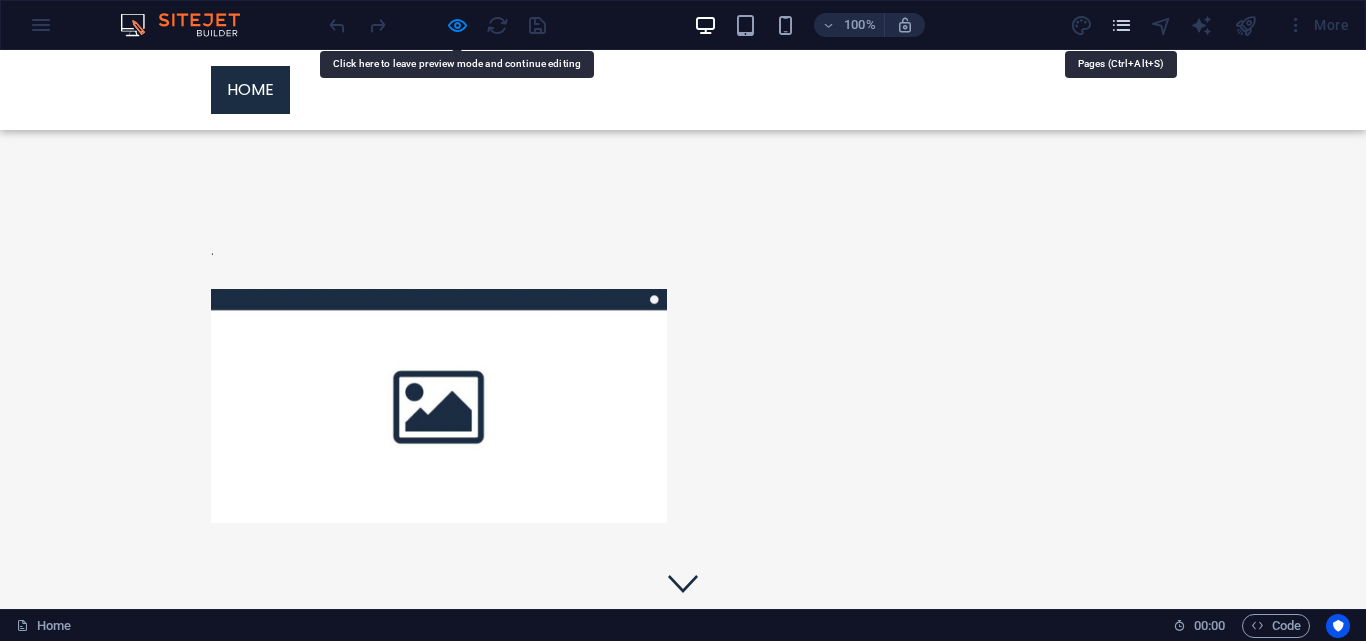 click at bounding box center [1121, 25] 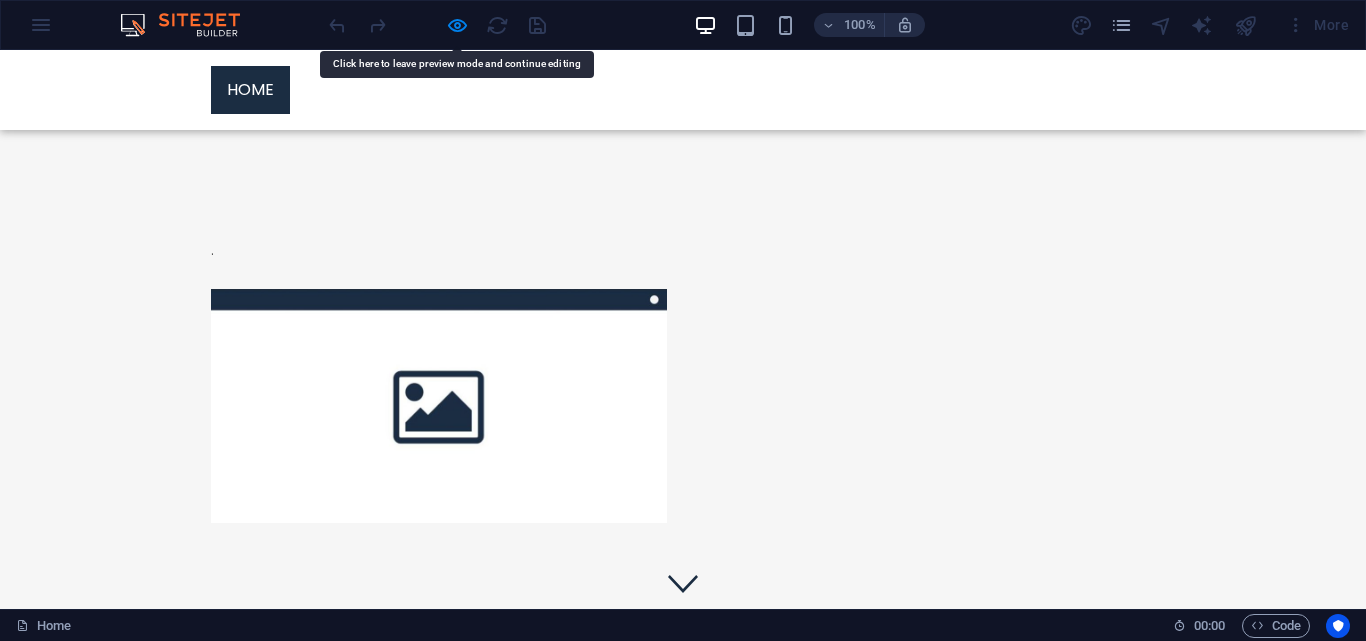 click on "More" at bounding box center [1213, 25] 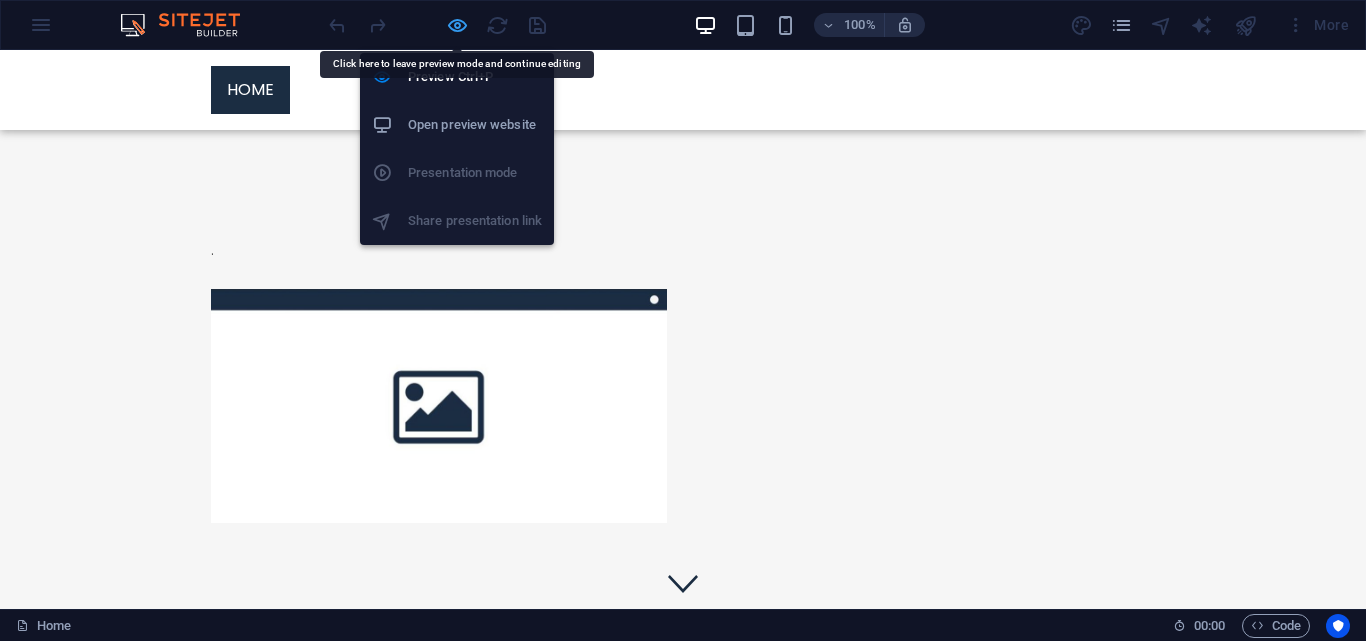 click at bounding box center (457, 25) 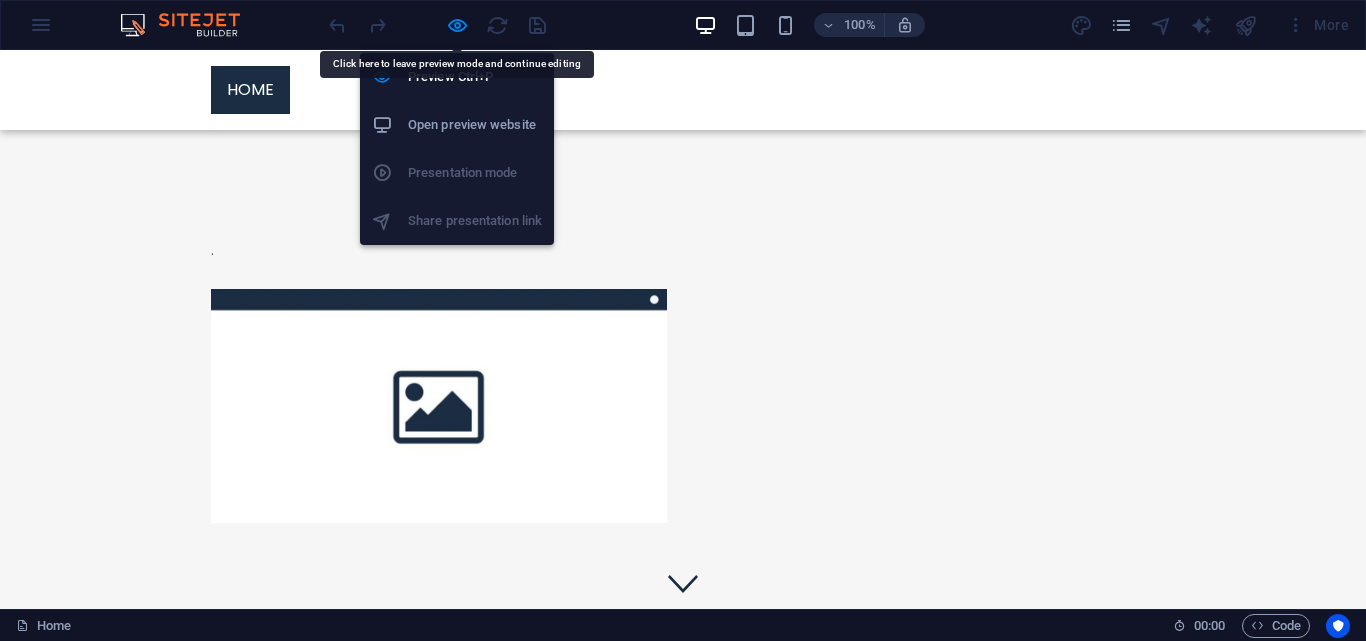 drag, startPoint x: 445, startPoint y: 174, endPoint x: 447, endPoint y: 187, distance: 13.152946 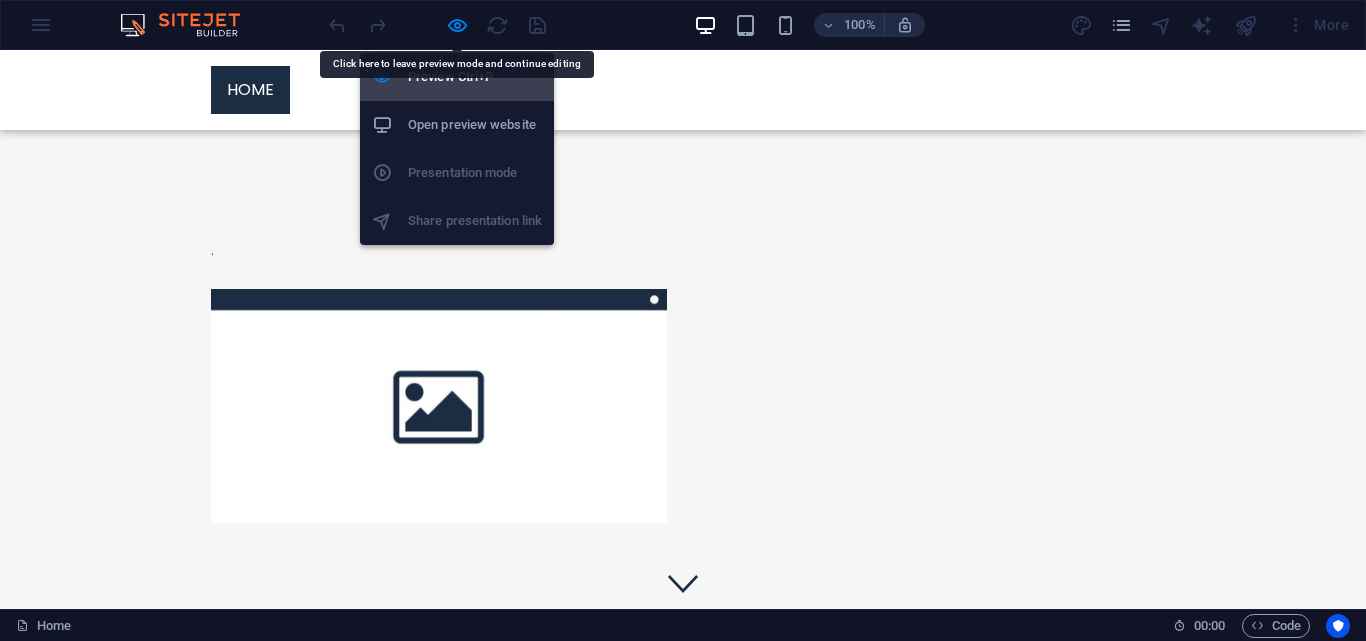 click on "Preview Ctrl+P" at bounding box center [457, 77] 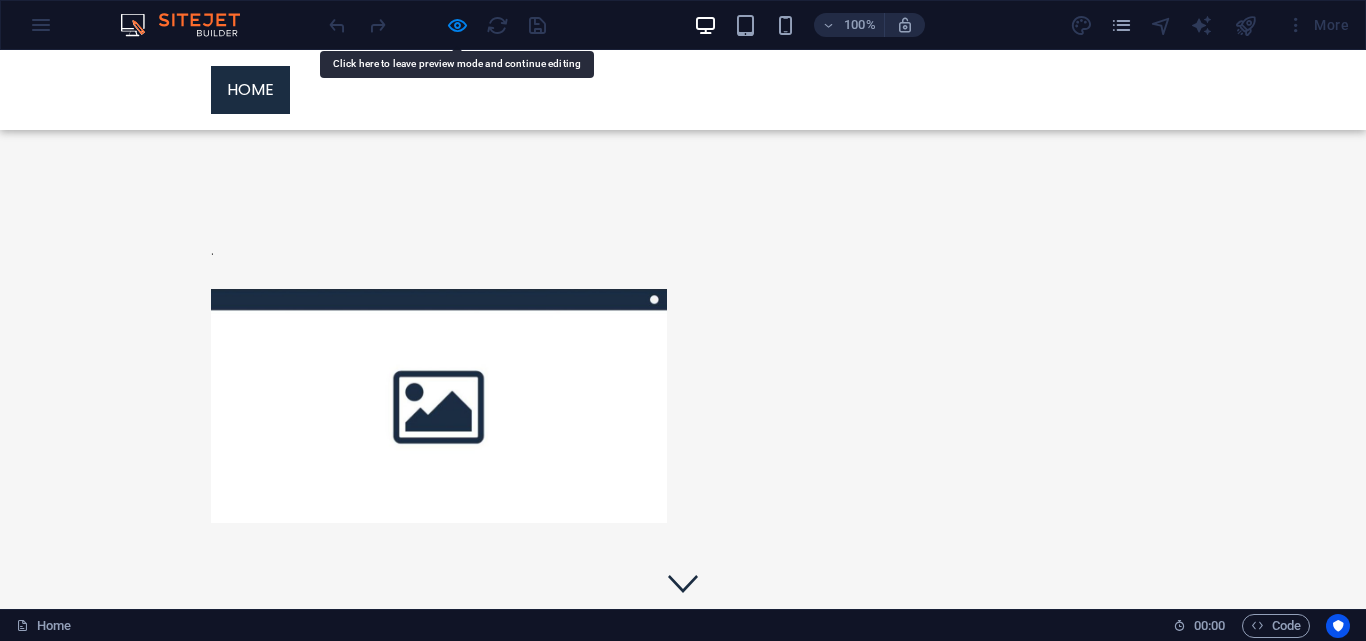 click at bounding box center [437, 25] 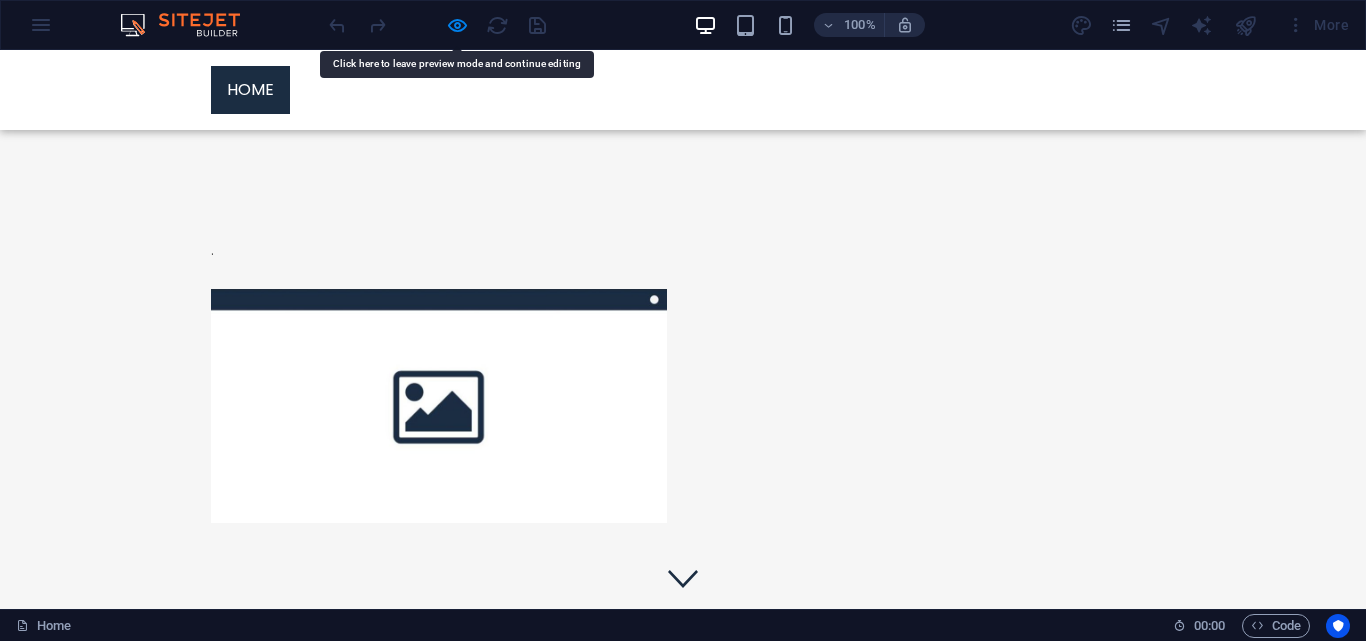 click 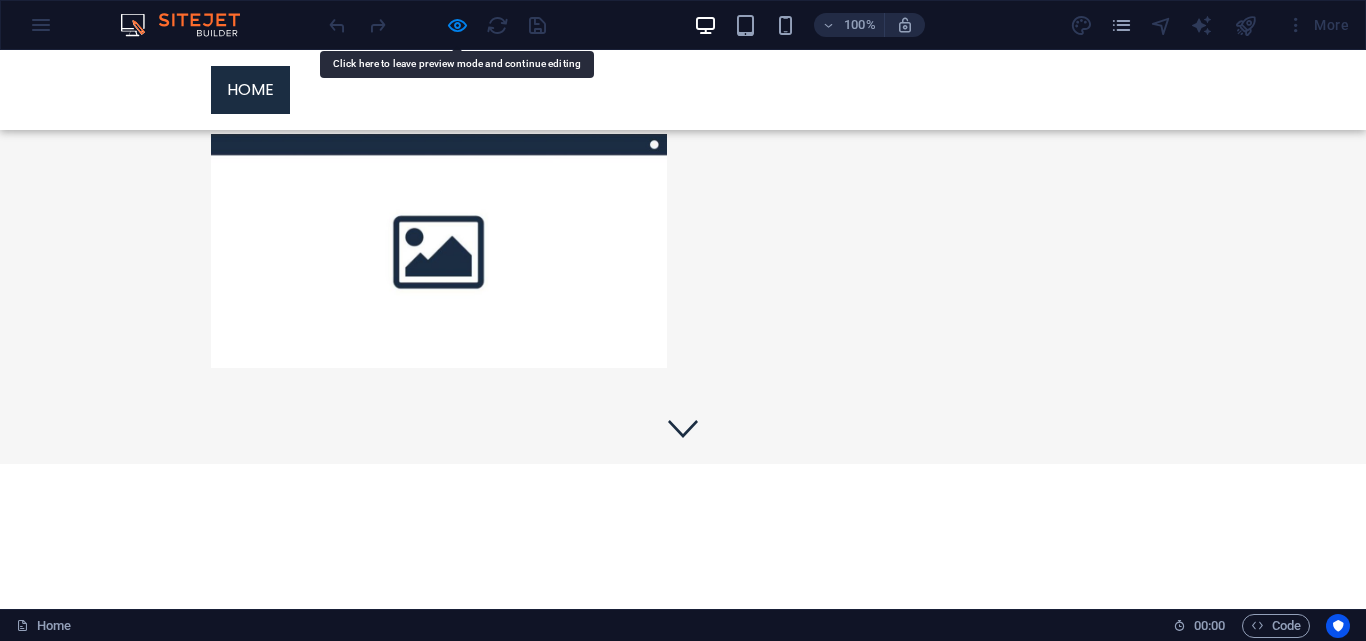 click on "Drop content here or  Add elements  Paste clipboard" at bounding box center [683, 580] 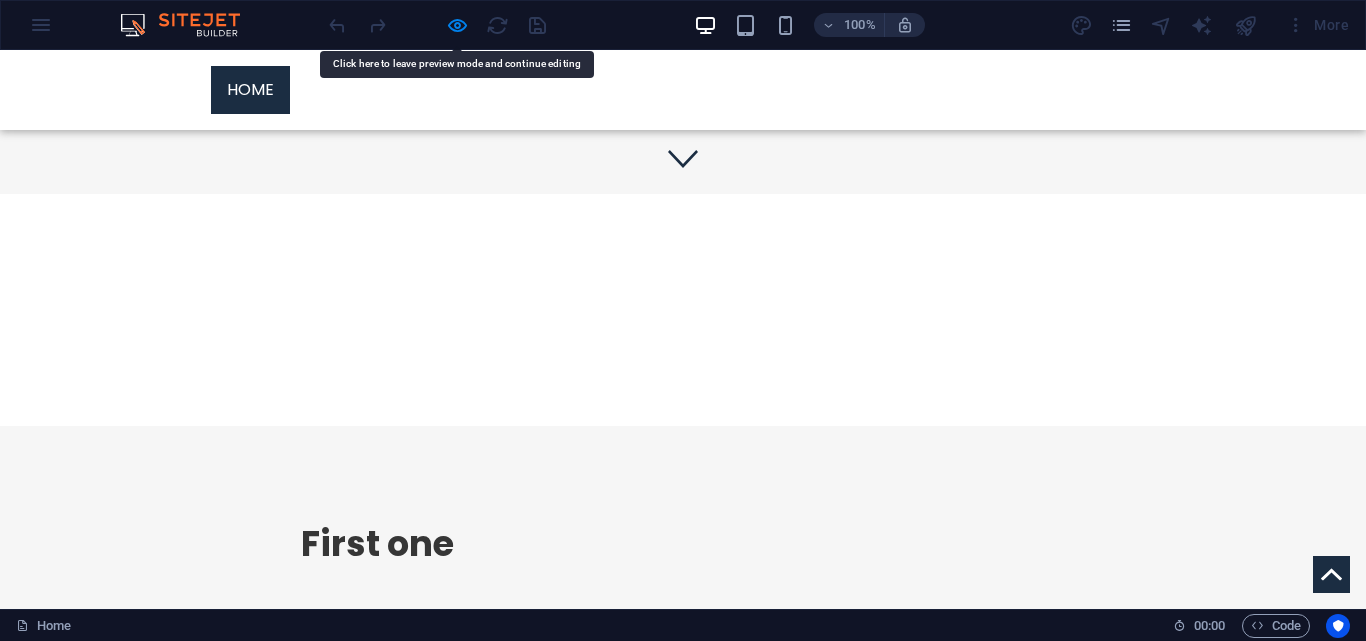 scroll, scrollTop: 625, scrollLeft: 0, axis: vertical 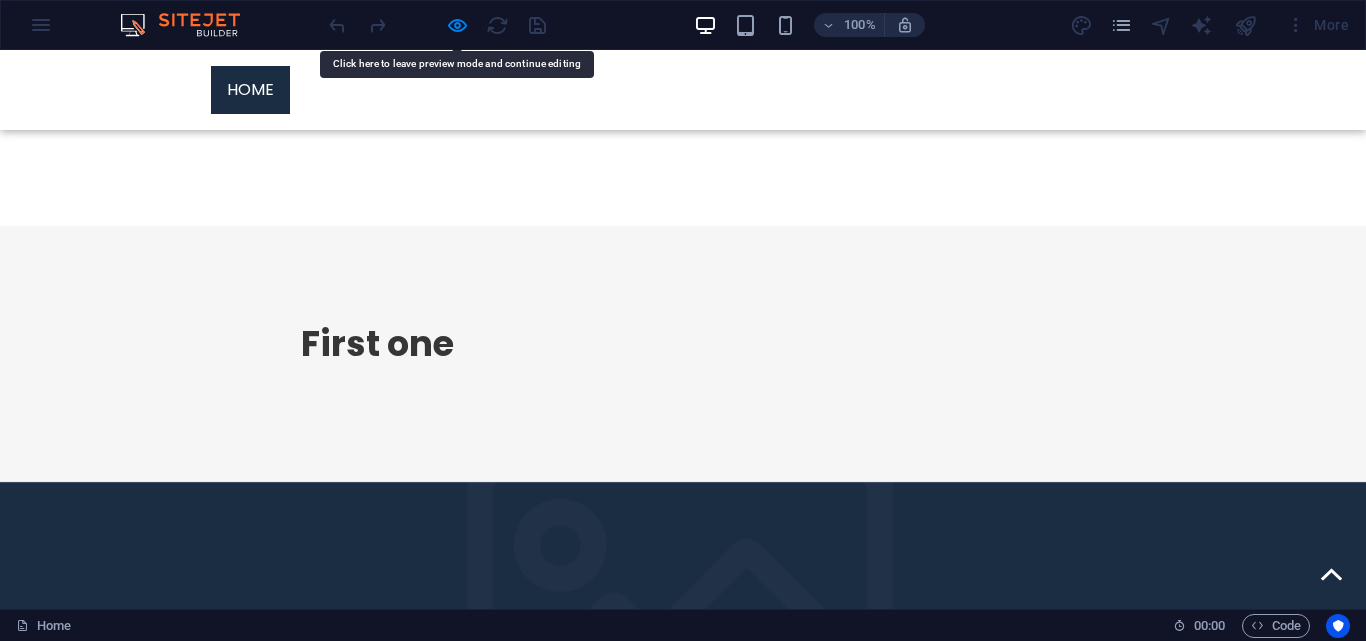 click on "First one" at bounding box center (781, 344) 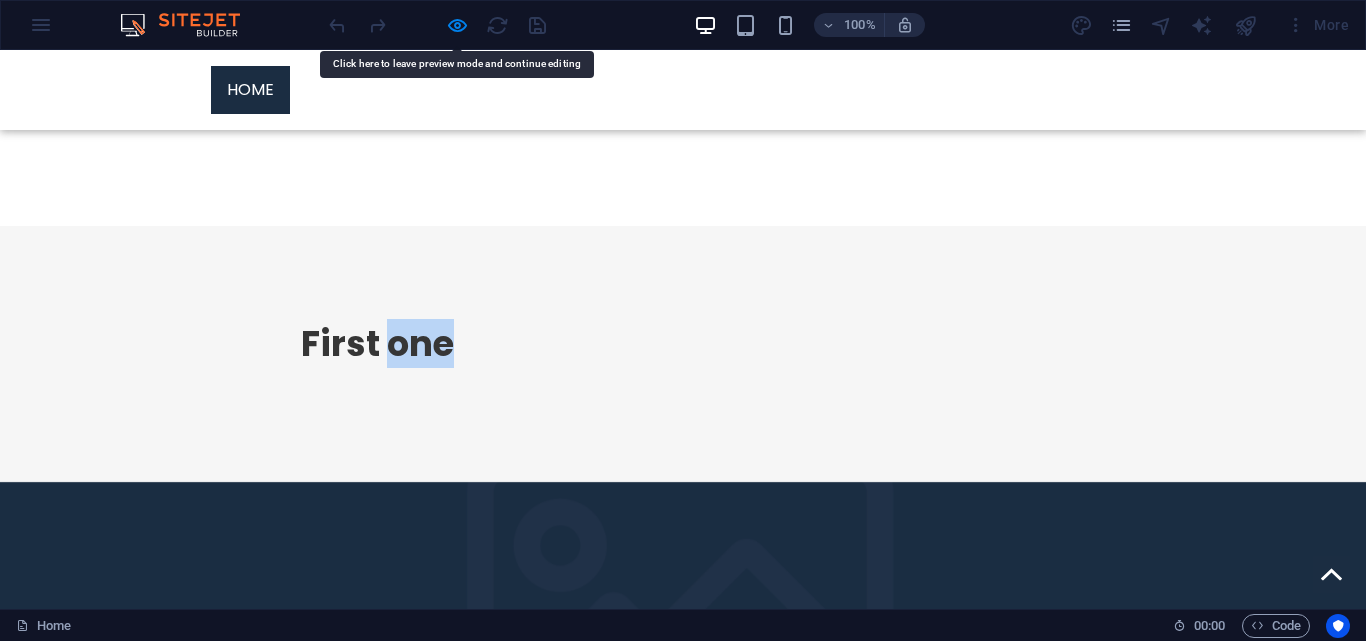 click on "First one" at bounding box center (781, 344) 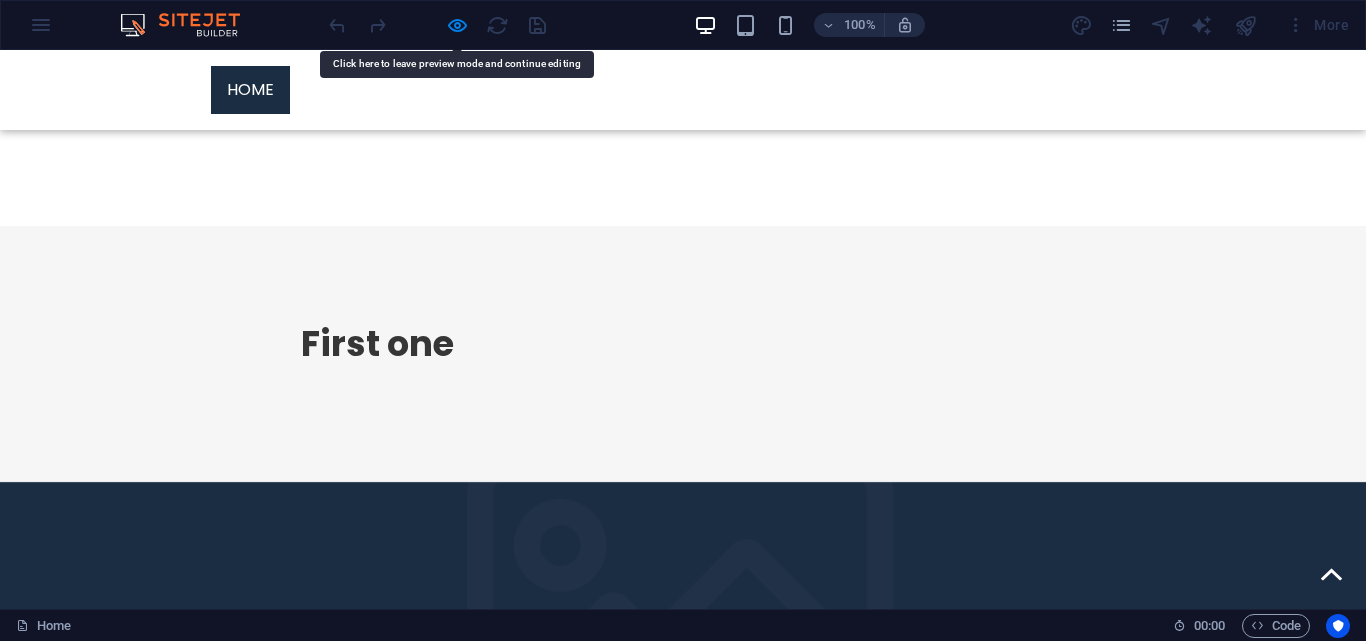 click on "Home" at bounding box center [683, 90] 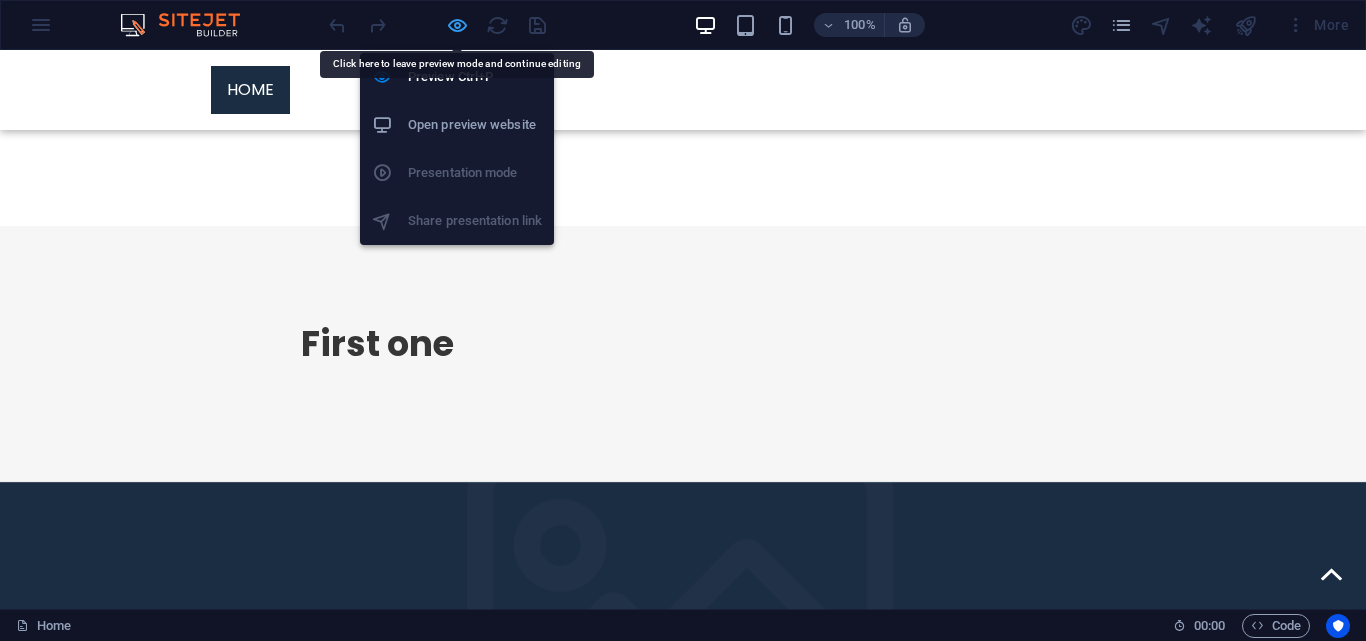 click at bounding box center (457, 25) 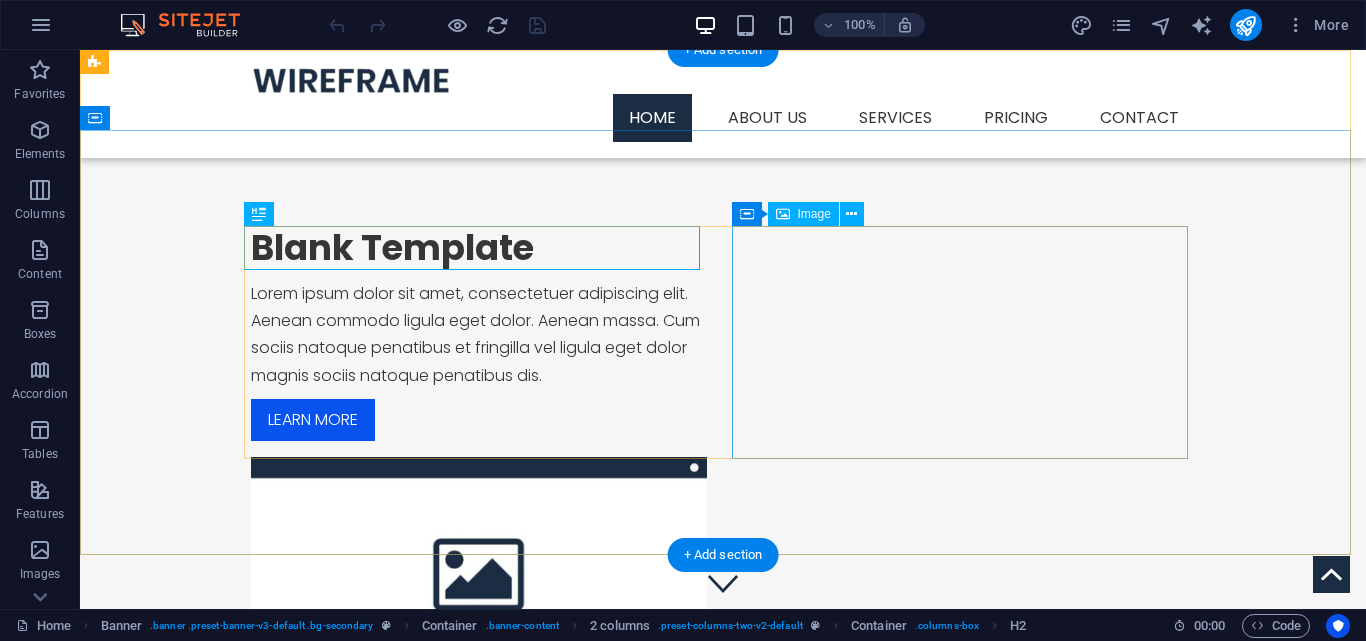 scroll, scrollTop: 0, scrollLeft: 0, axis: both 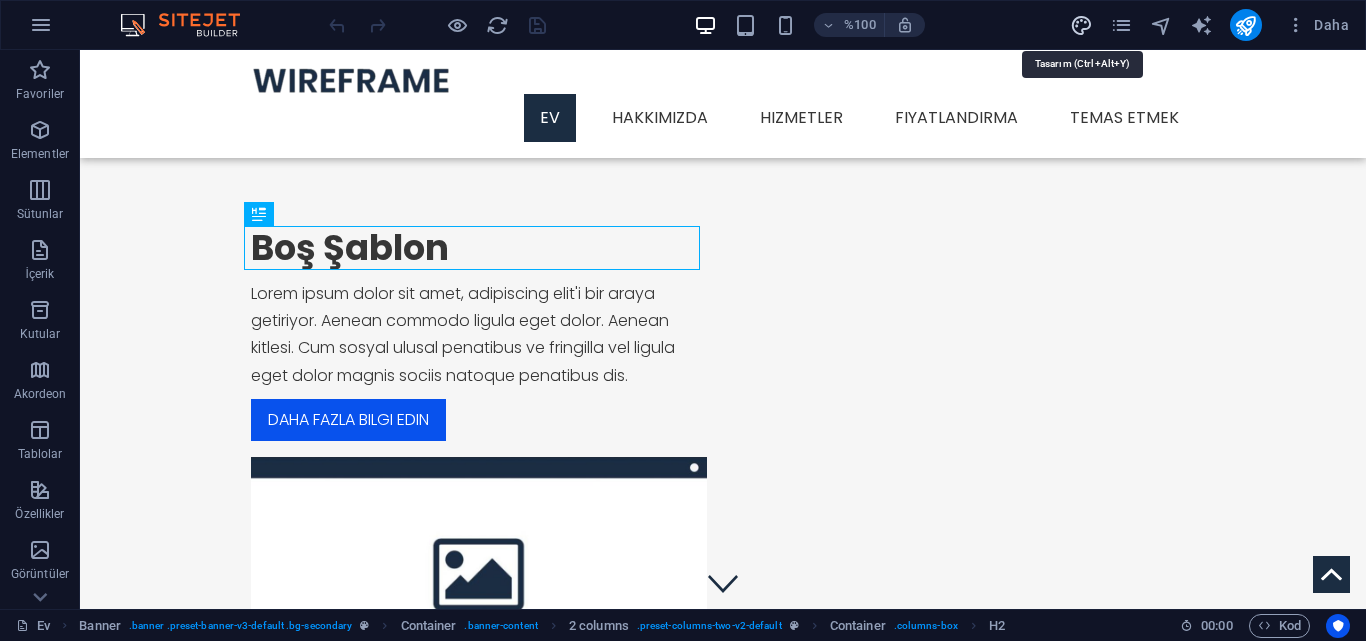 click at bounding box center (1081, 25) 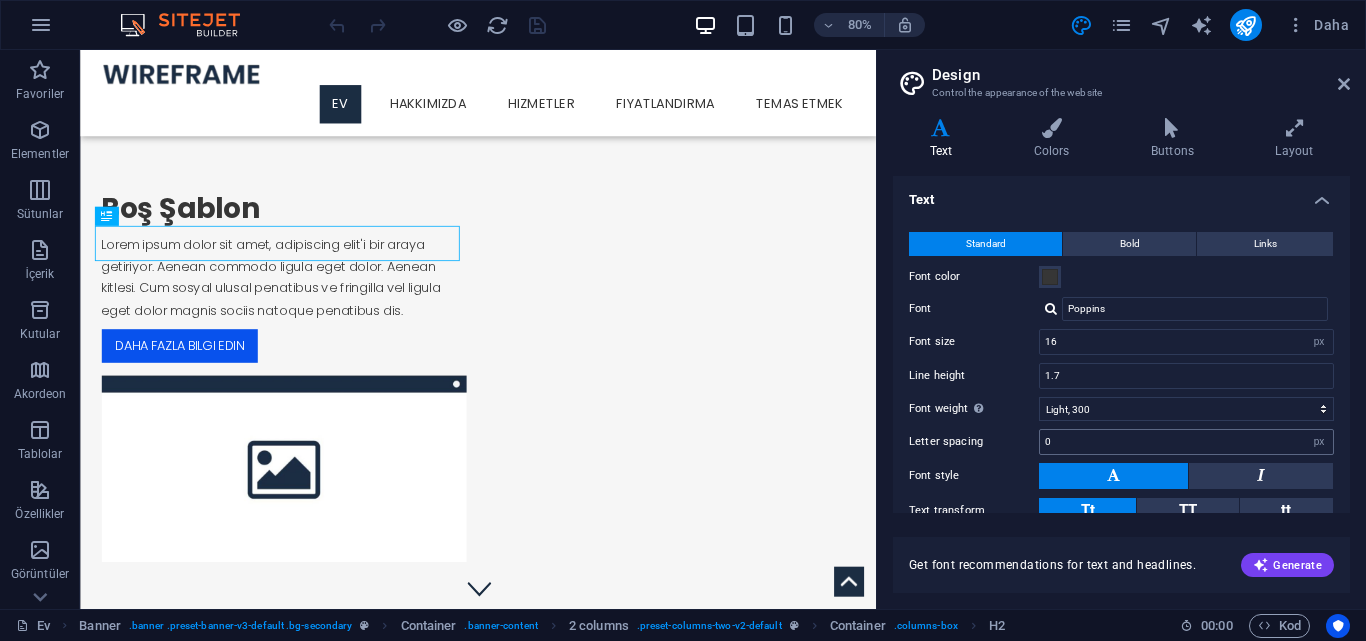 scroll, scrollTop: 119, scrollLeft: 0, axis: vertical 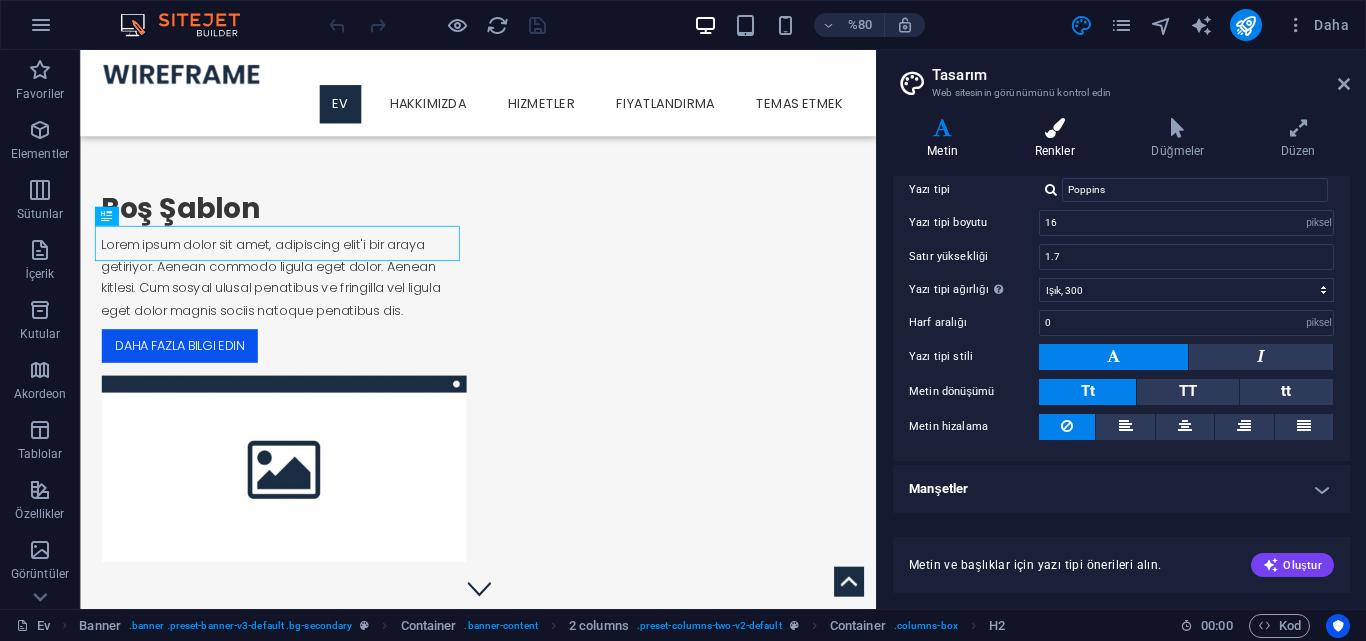 click on "Renkler" at bounding box center [1055, 151] 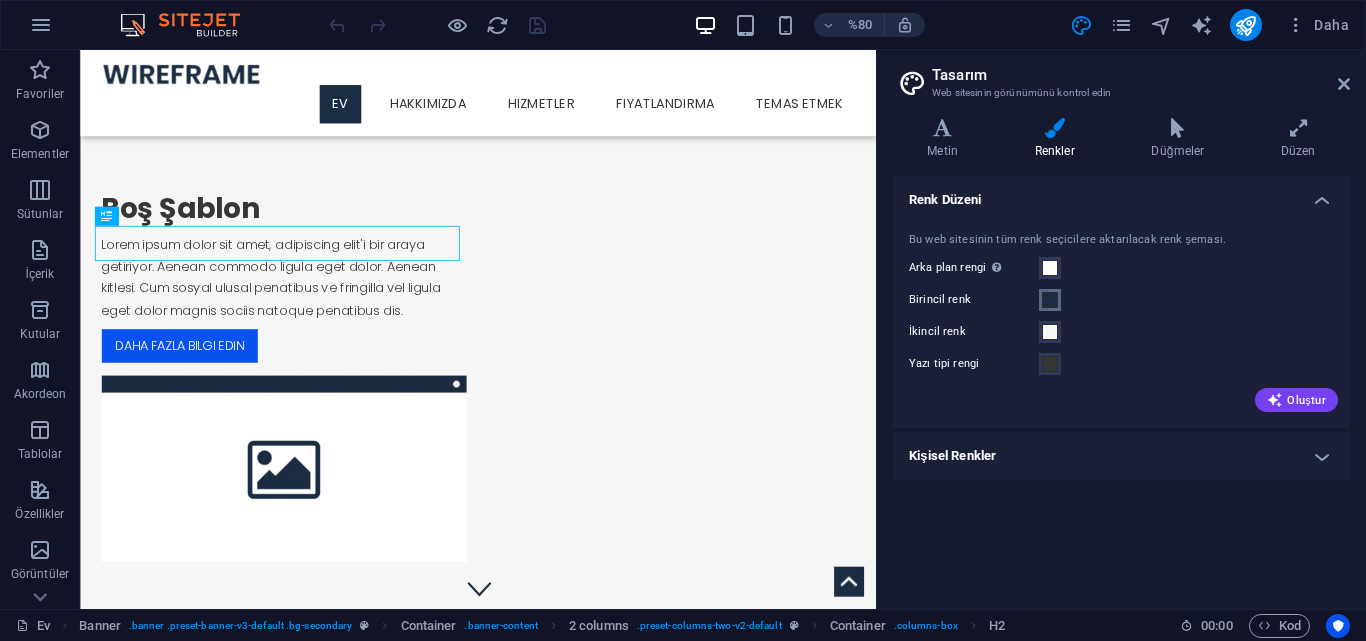 click at bounding box center (1050, 300) 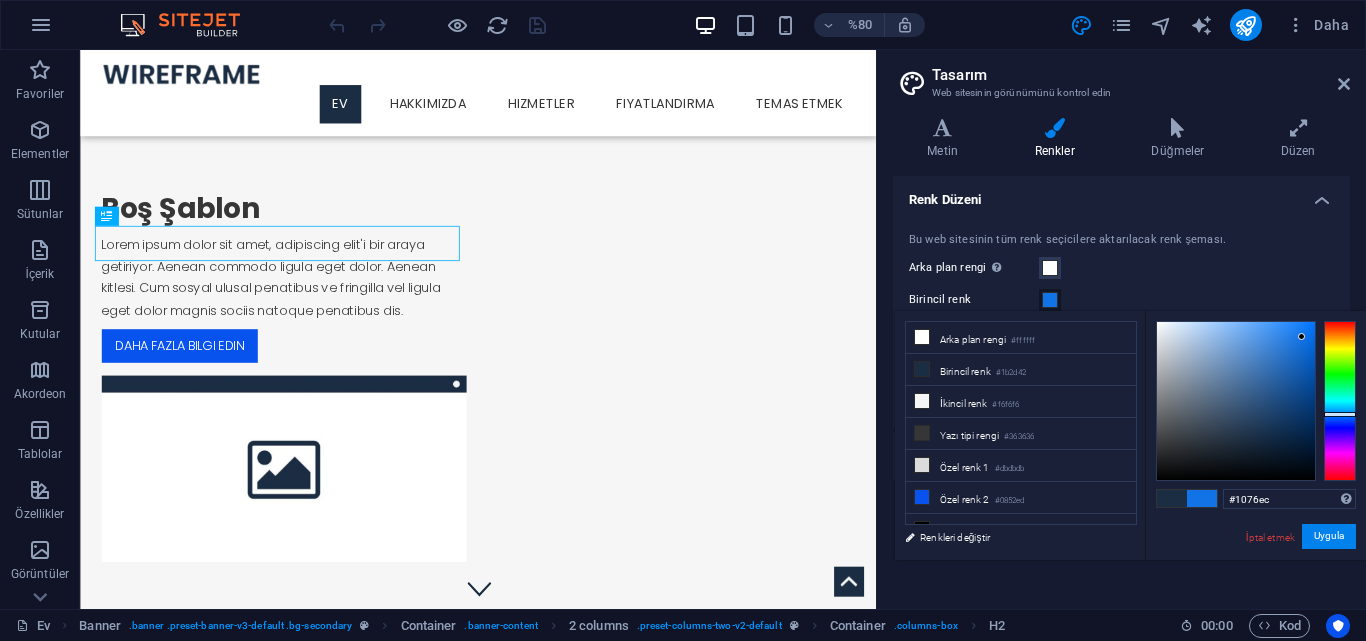 type on "#0e76ef" 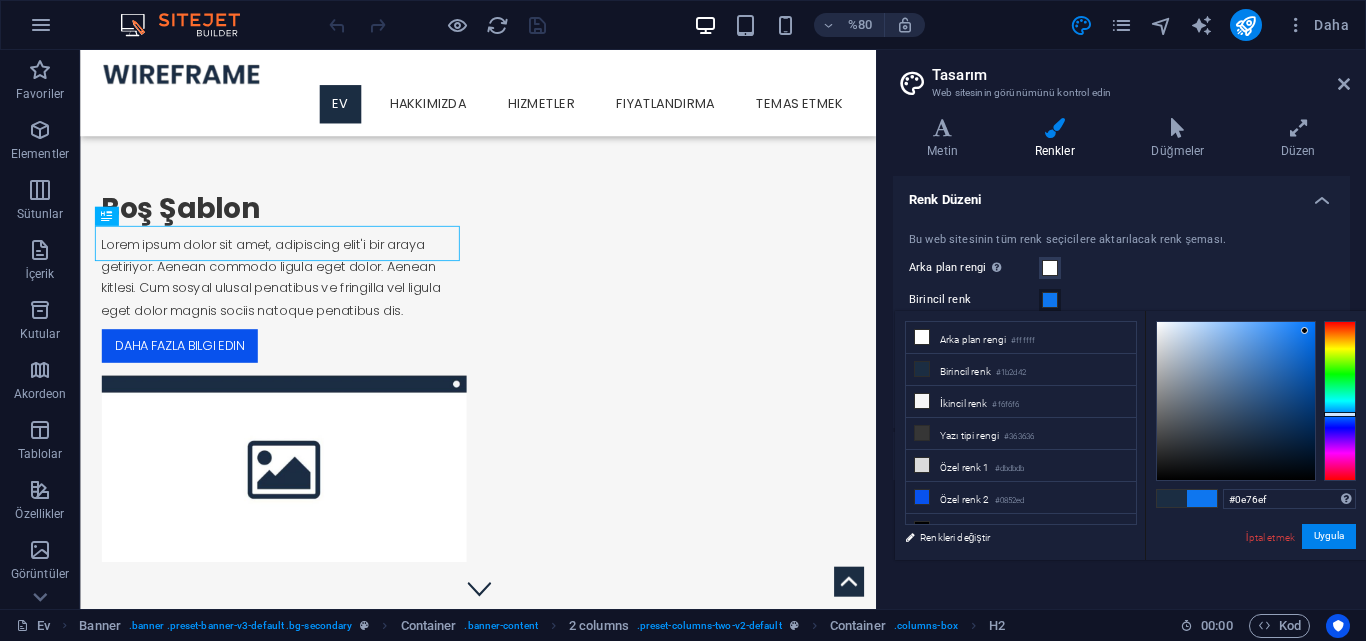 drag, startPoint x: 1268, startPoint y: 367, endPoint x: 1305, endPoint y: 331, distance: 51.62364 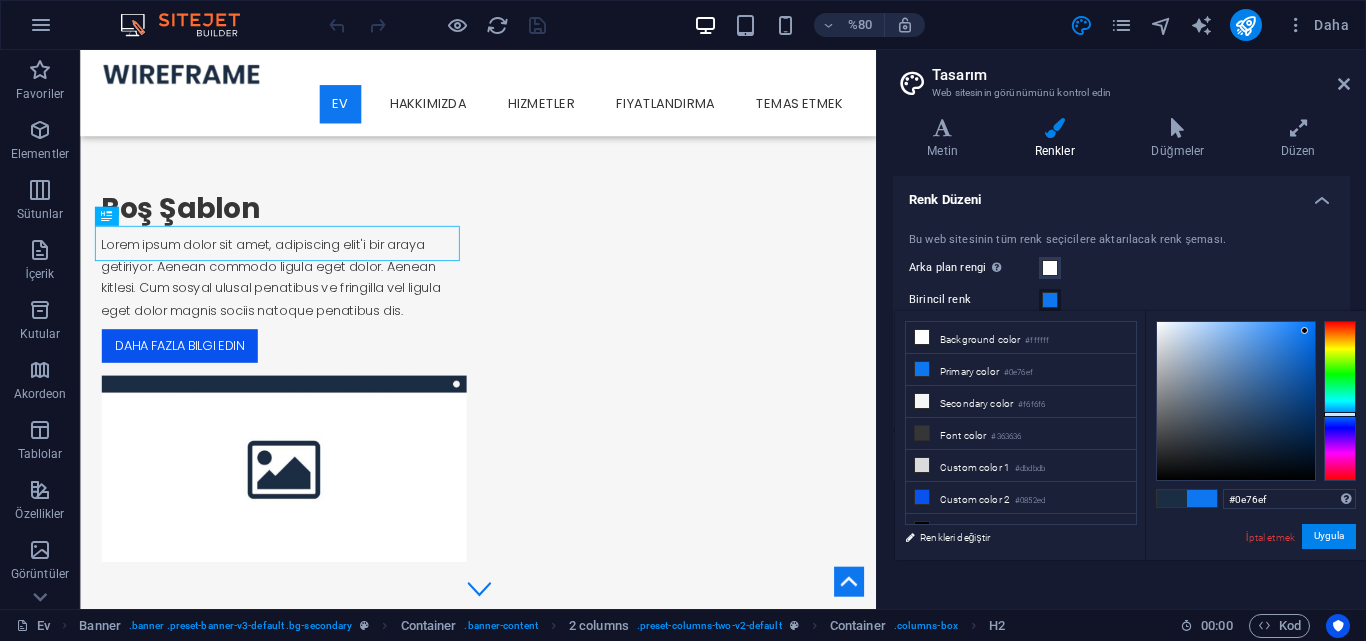 click on "X" at bounding box center (6, 23705) 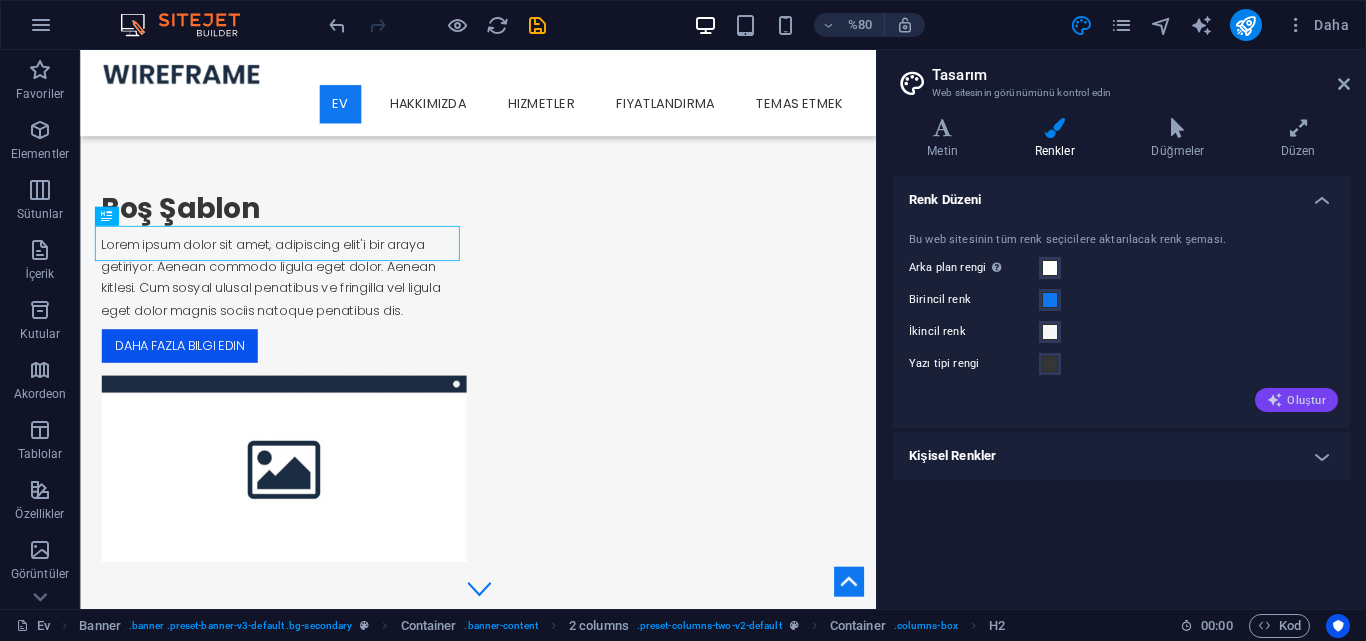 click at bounding box center [1275, 400] 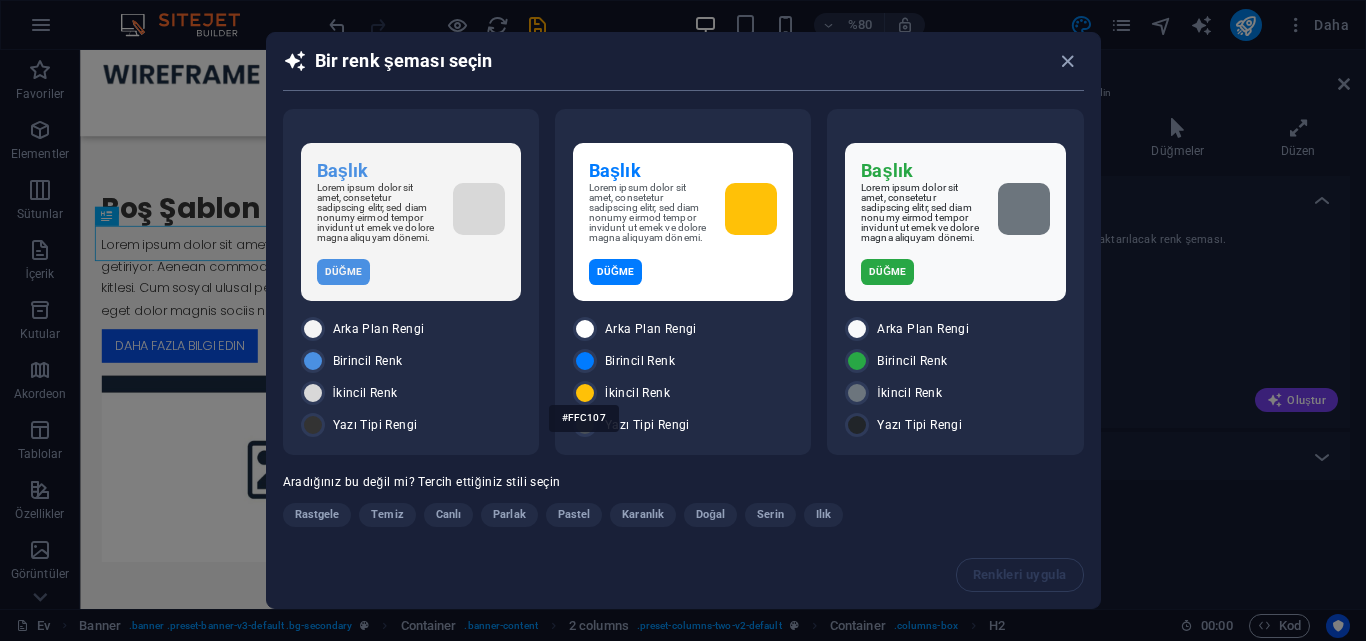 click on "#FFC107" at bounding box center (584, 418) 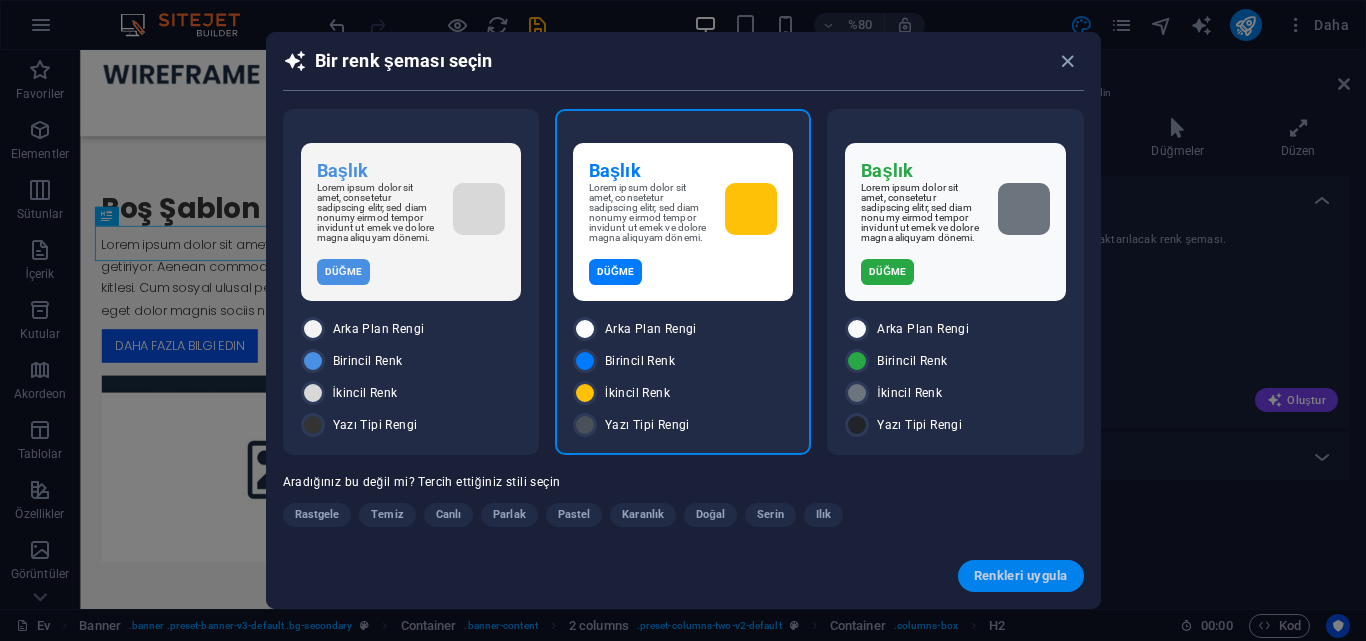 click on "Renkleri uygula" at bounding box center (1021, 576) 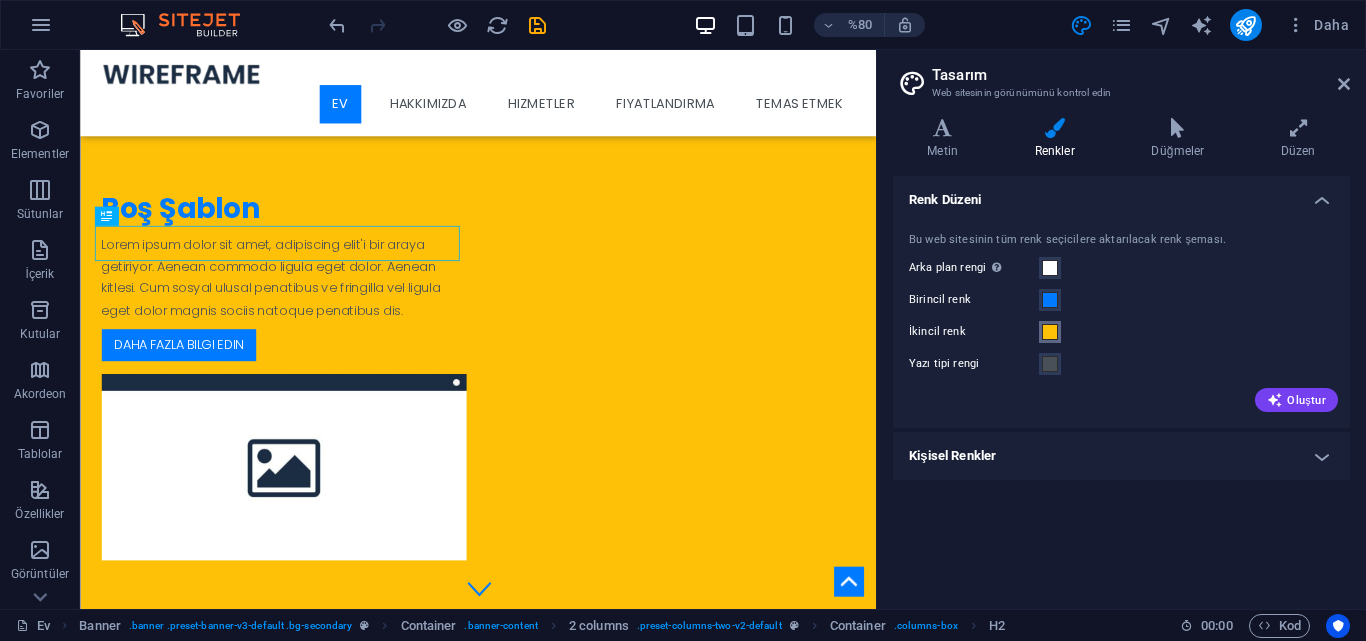 click at bounding box center (1050, 332) 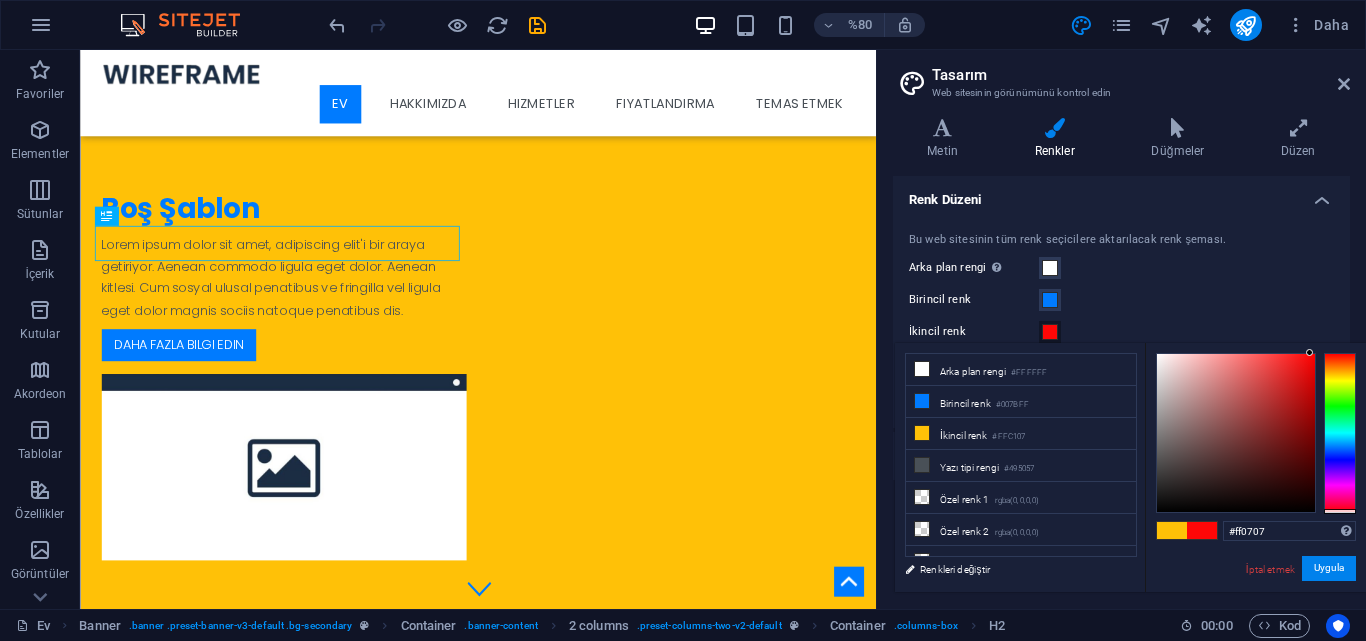 click at bounding box center [1340, 433] 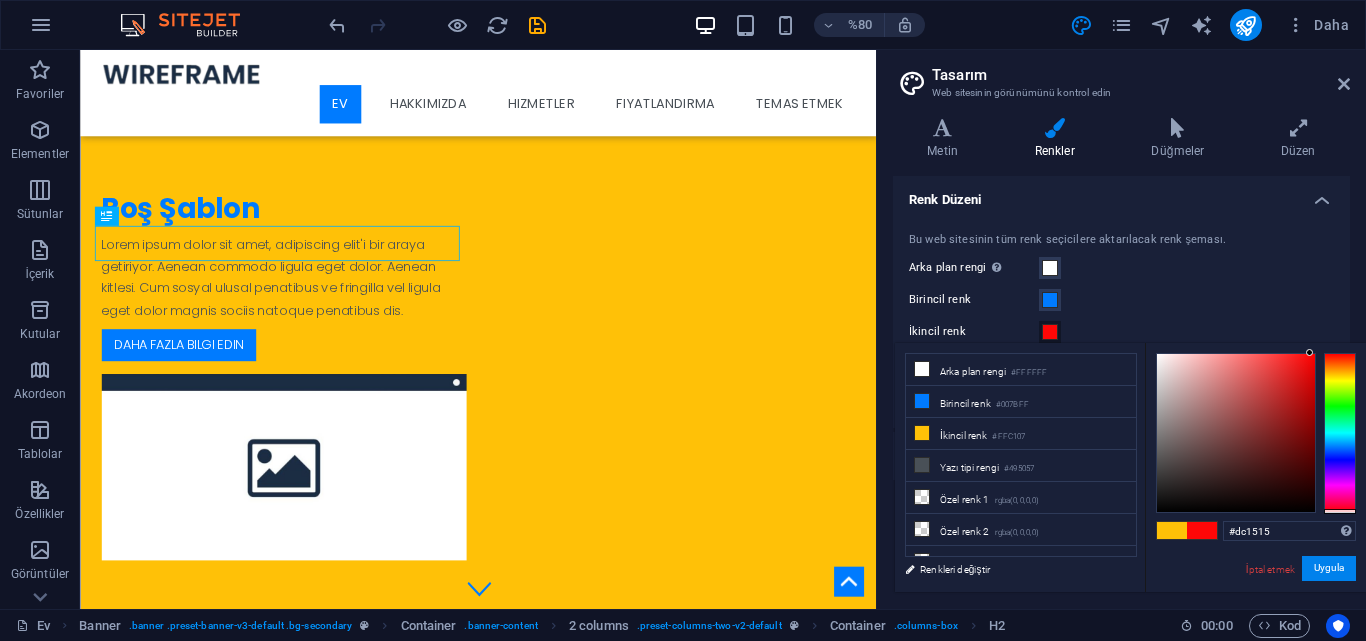 click at bounding box center [1236, 433] 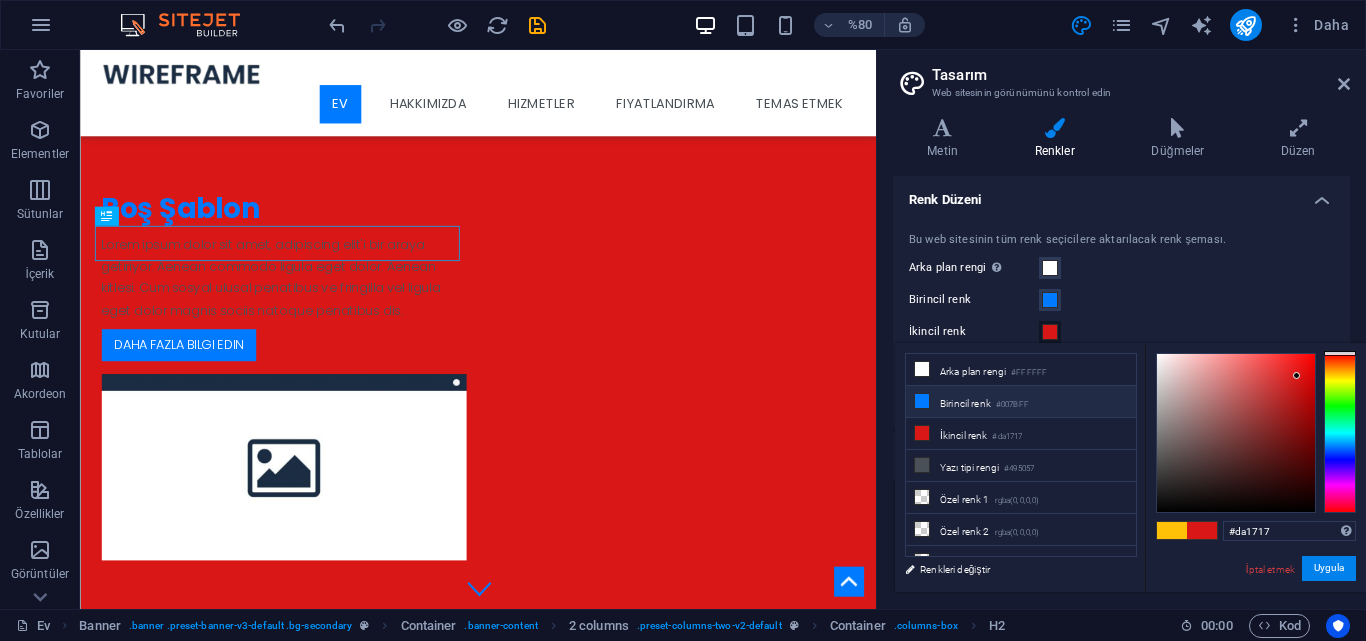 click on "Birincil renk" at bounding box center (965, 403) 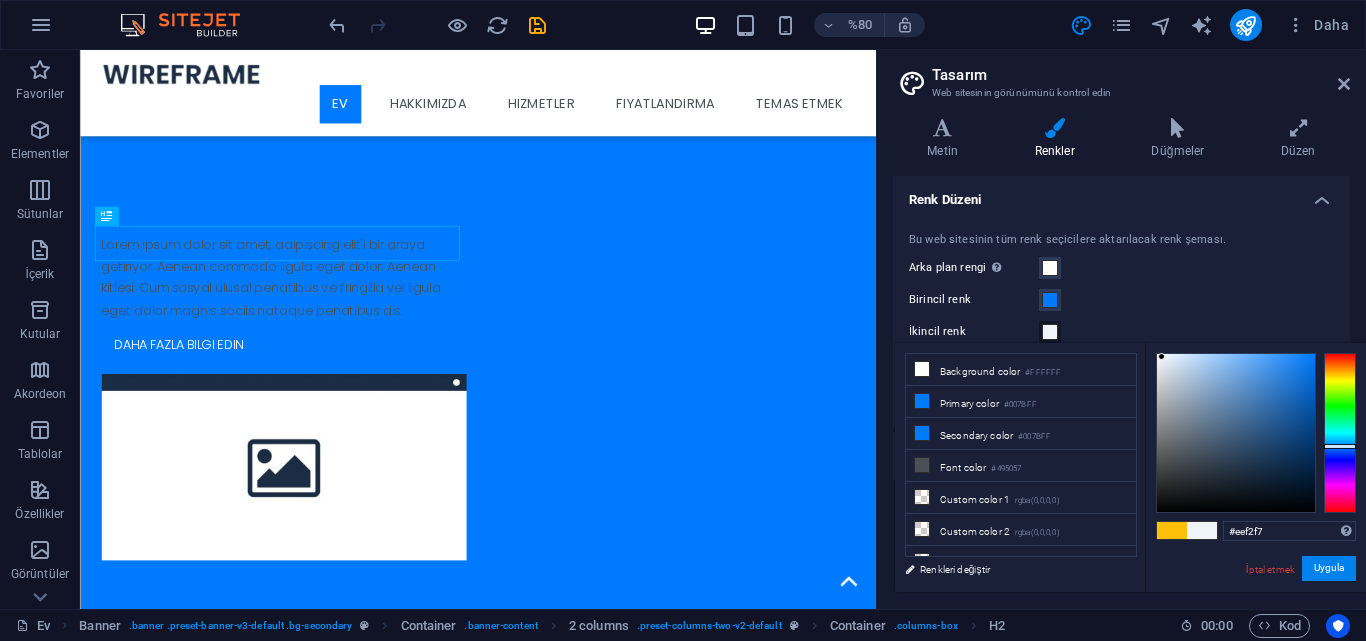 type on "#f1f3f5" 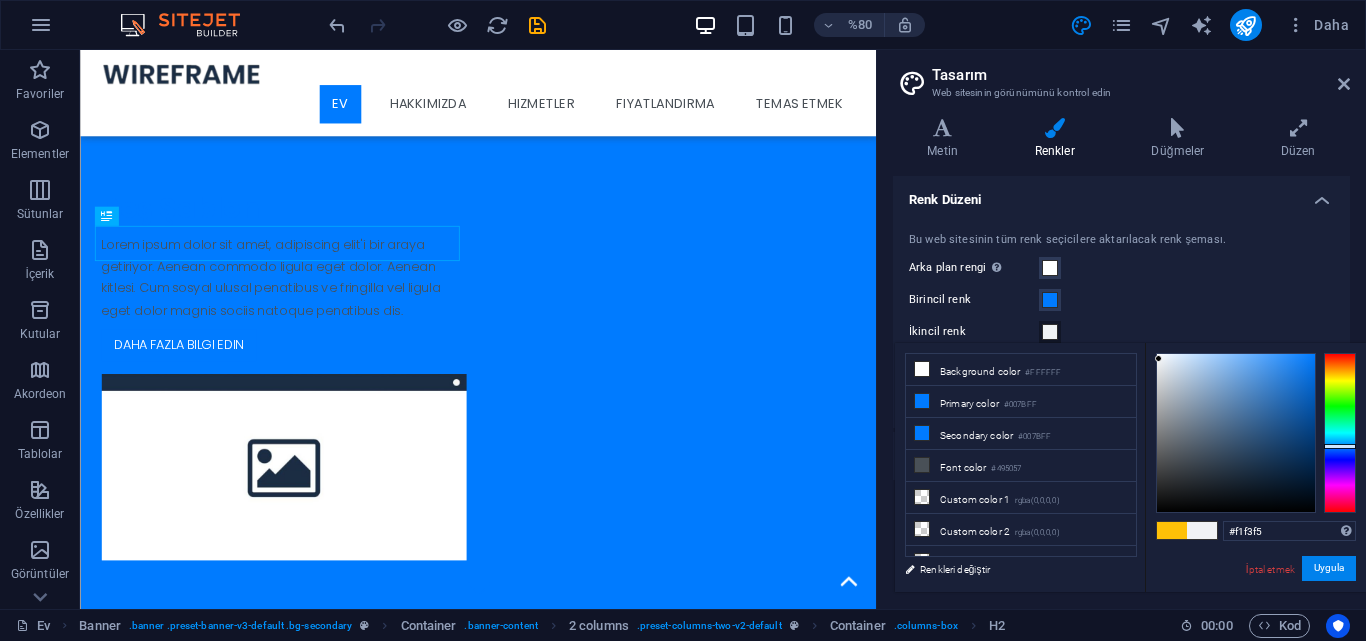 drag, startPoint x: 1196, startPoint y: 398, endPoint x: 1159, endPoint y: 359, distance: 53.75872 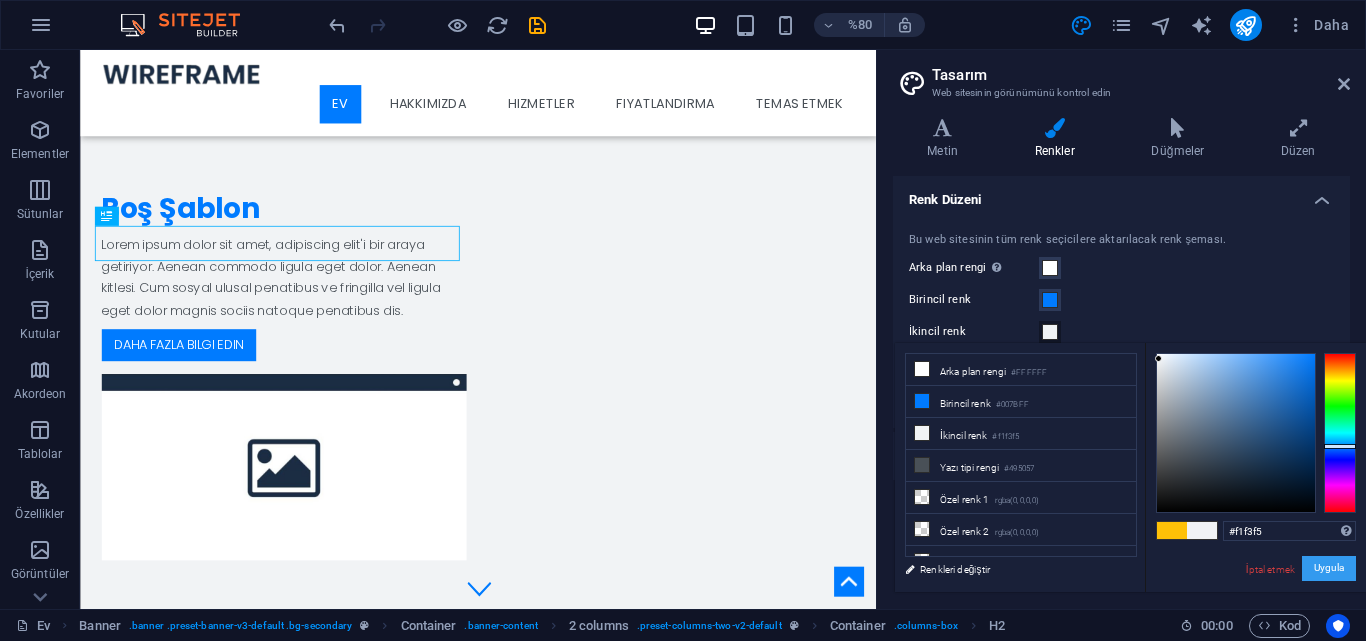 click on "Uygula" at bounding box center [1329, 568] 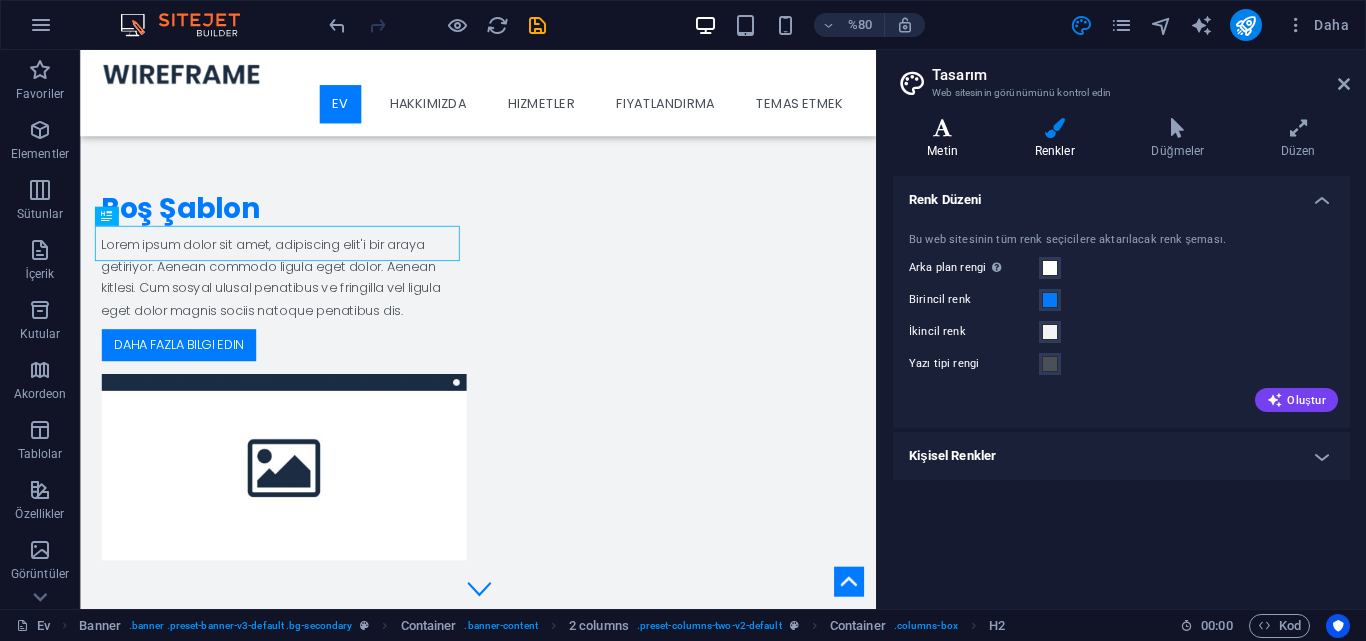 click on "Metin" at bounding box center [946, 139] 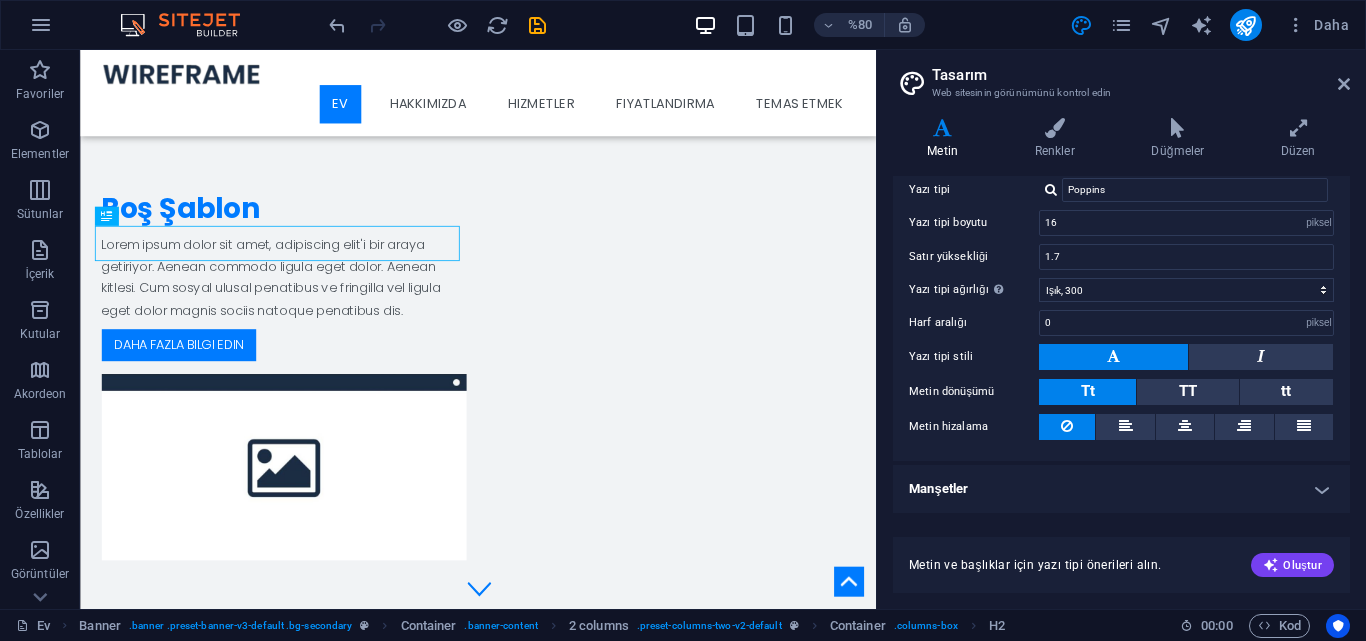 click on "Manşetler" at bounding box center [938, 488] 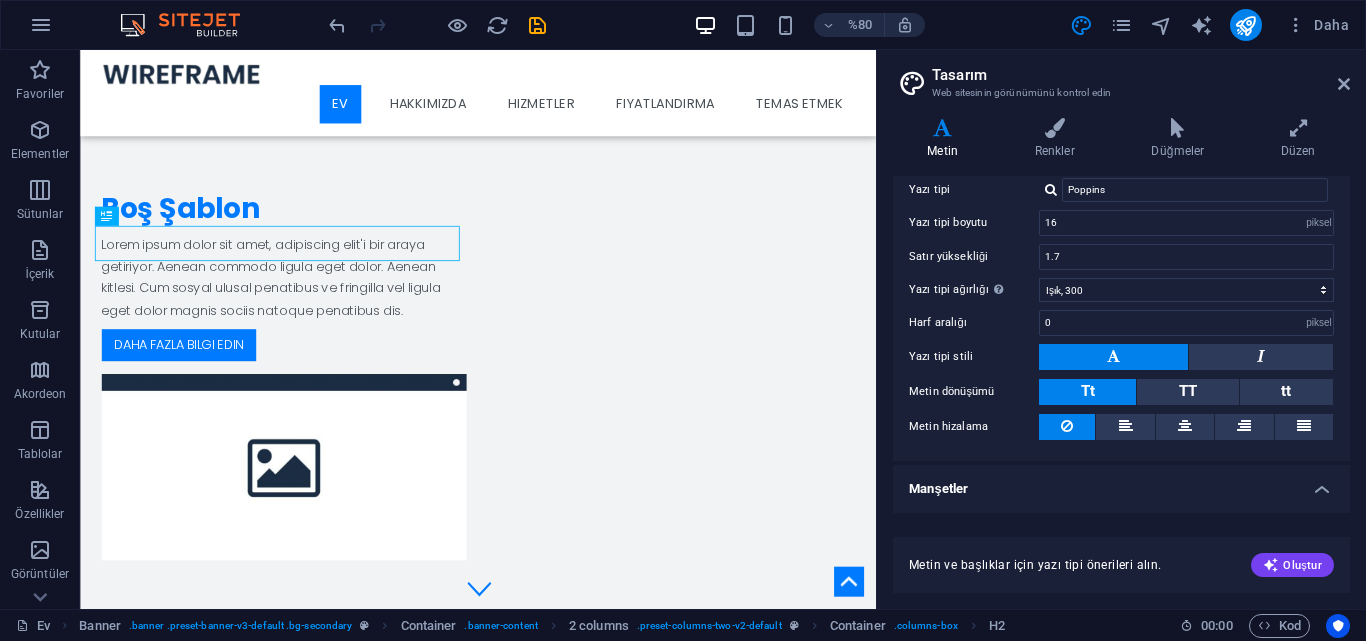 click on "Manşetler" at bounding box center [938, 488] 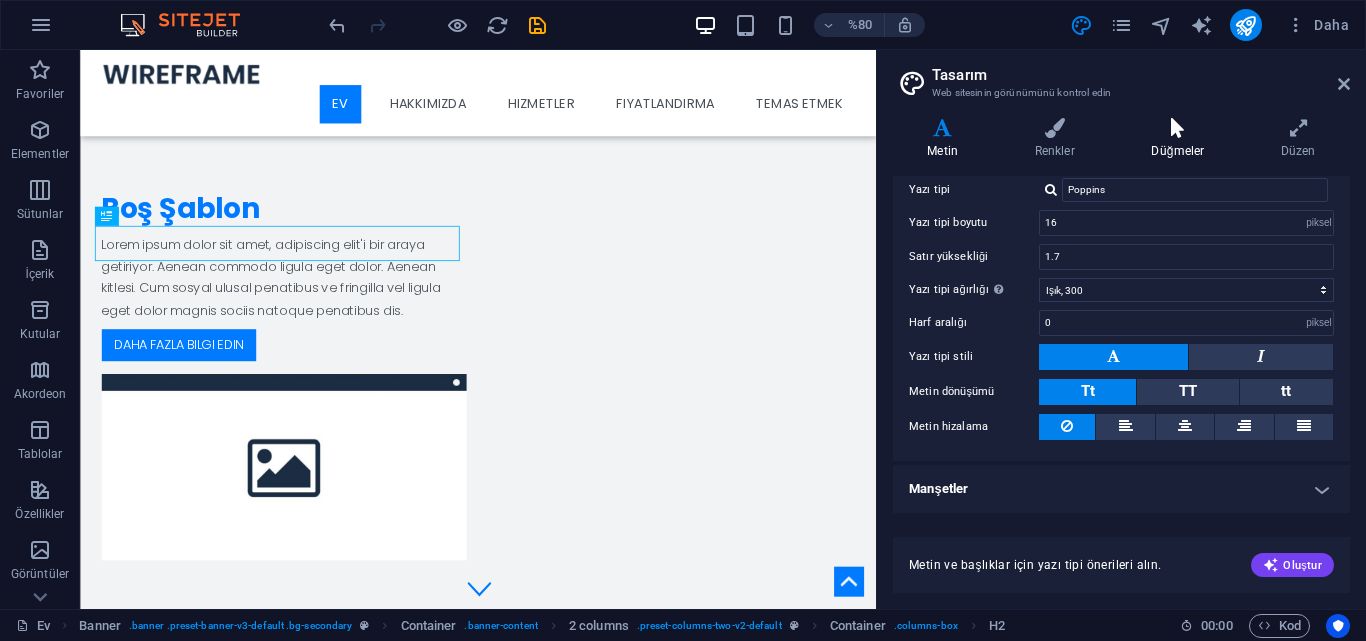 click on "Düğmeler" at bounding box center (1182, 139) 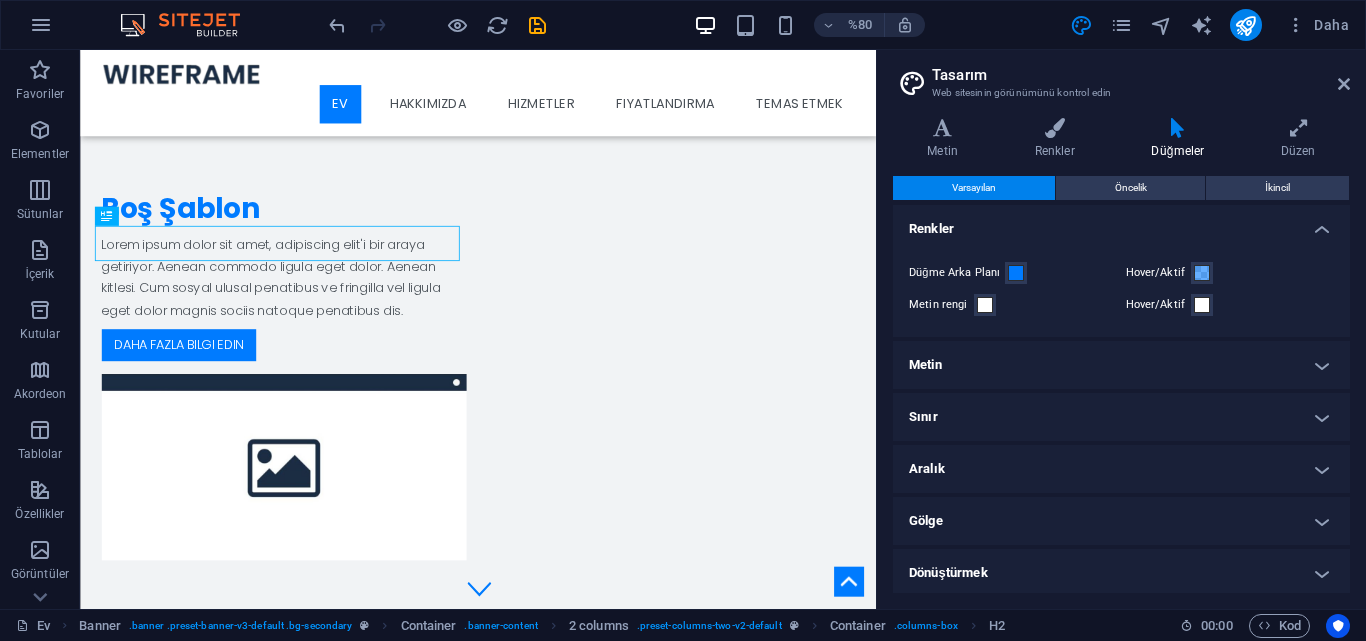 click on "Tasarım" at bounding box center [1141, 75] 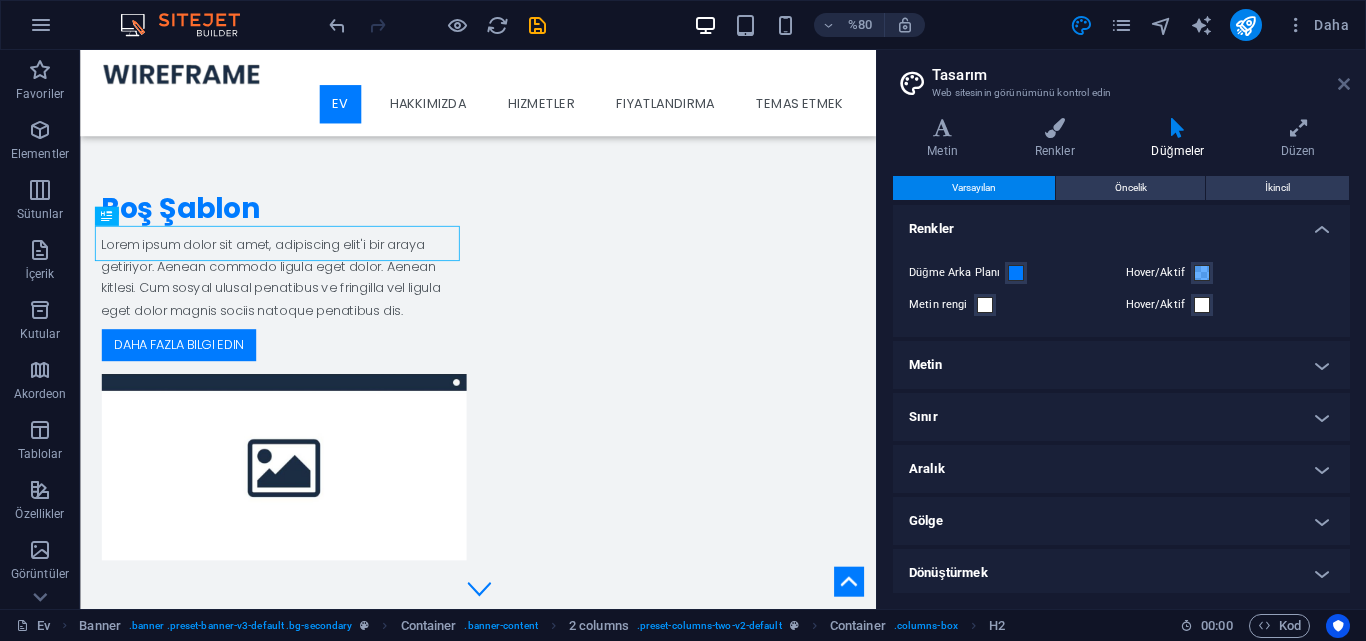 click at bounding box center [1344, 84] 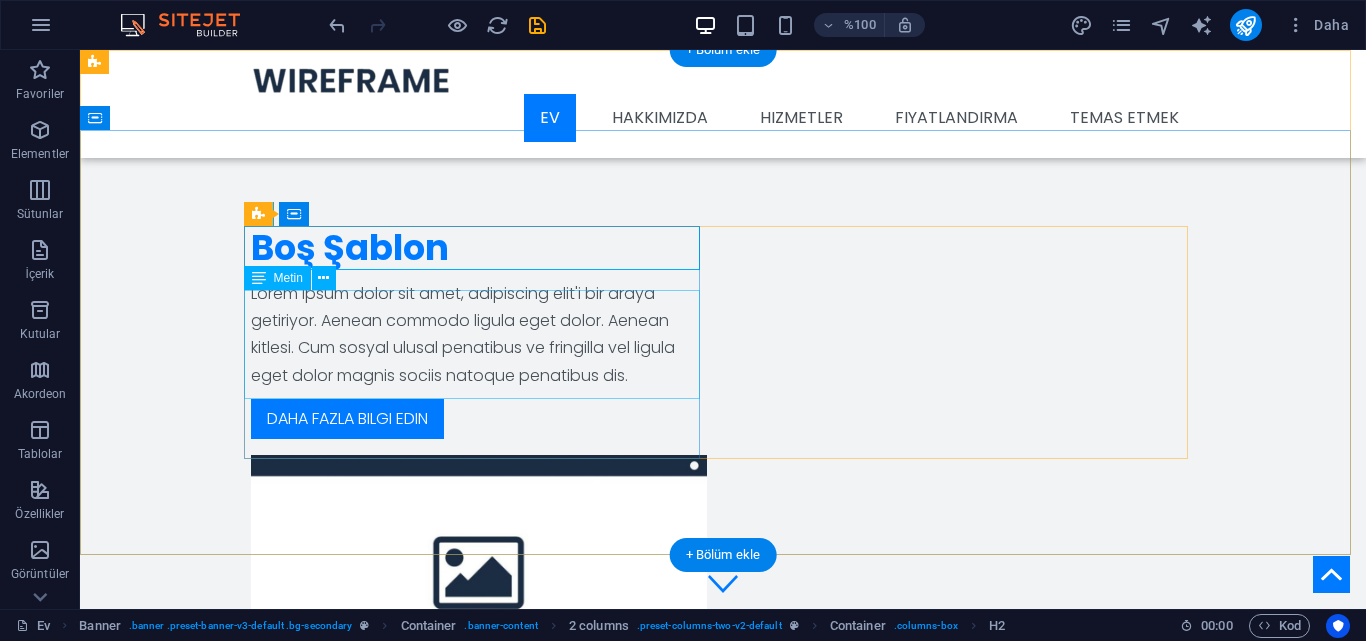 click on "Lorem ipsum dolor sit amet, adipiscing elit'i bir araya getiriyor. Aenean commodo ligula eget dolor. Aenean kitlesi. Cum sosyal ulusal penatibus ve fringilla vel ligula eget dolor magnis sociis natoque penatibus dis." at bounding box center [479, 334] 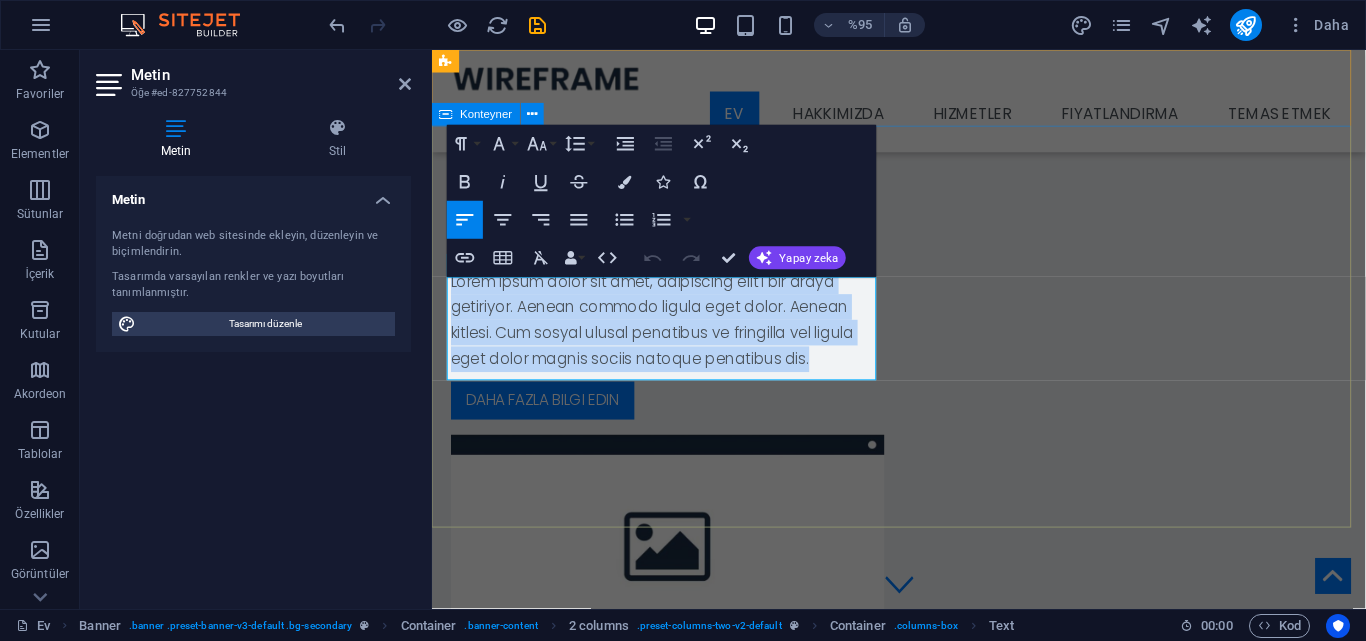 drag, startPoint x: 842, startPoint y: 384, endPoint x: 409, endPoint y: 262, distance: 449.85886 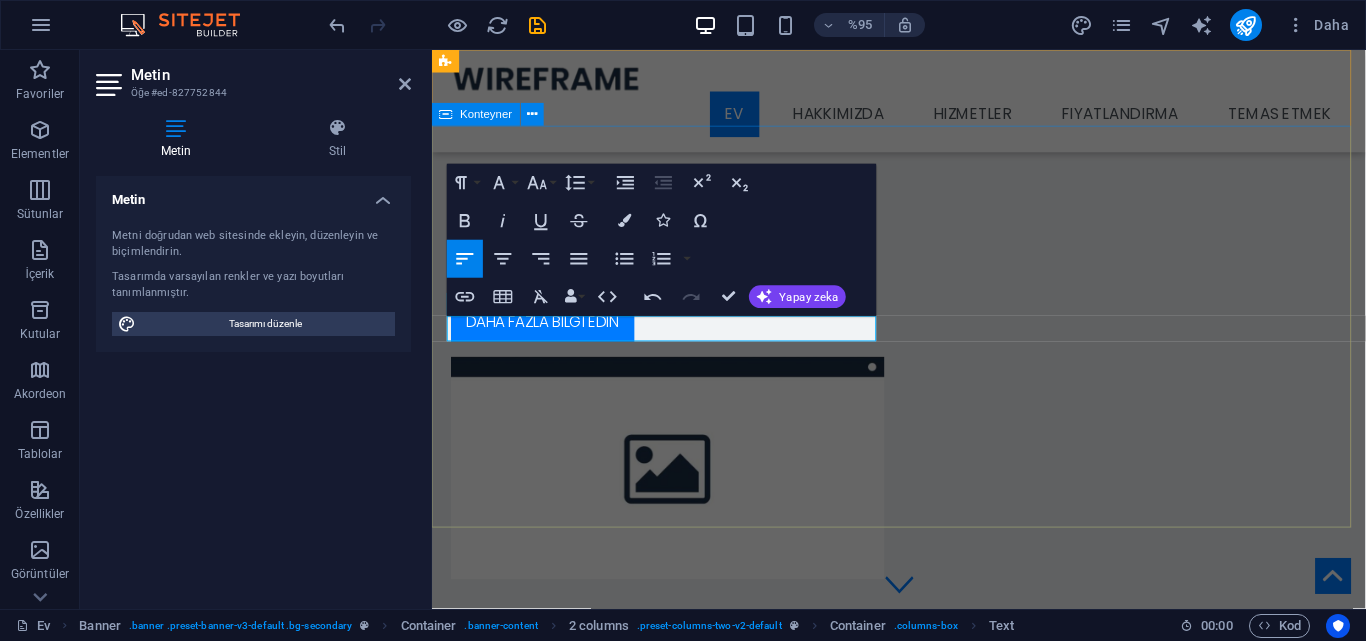 click on "Boş Şablon Daha fazla bilgi edin" at bounding box center (923, 416) 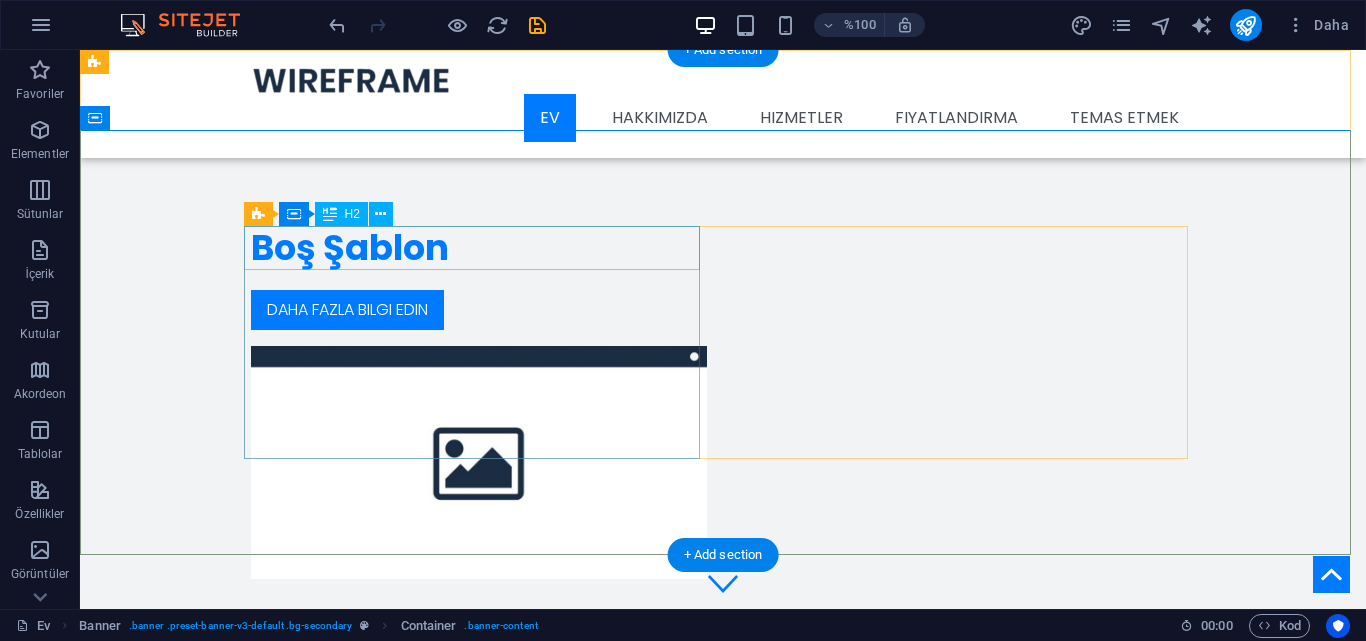 click on "Boş Şablon" at bounding box center [479, 248] 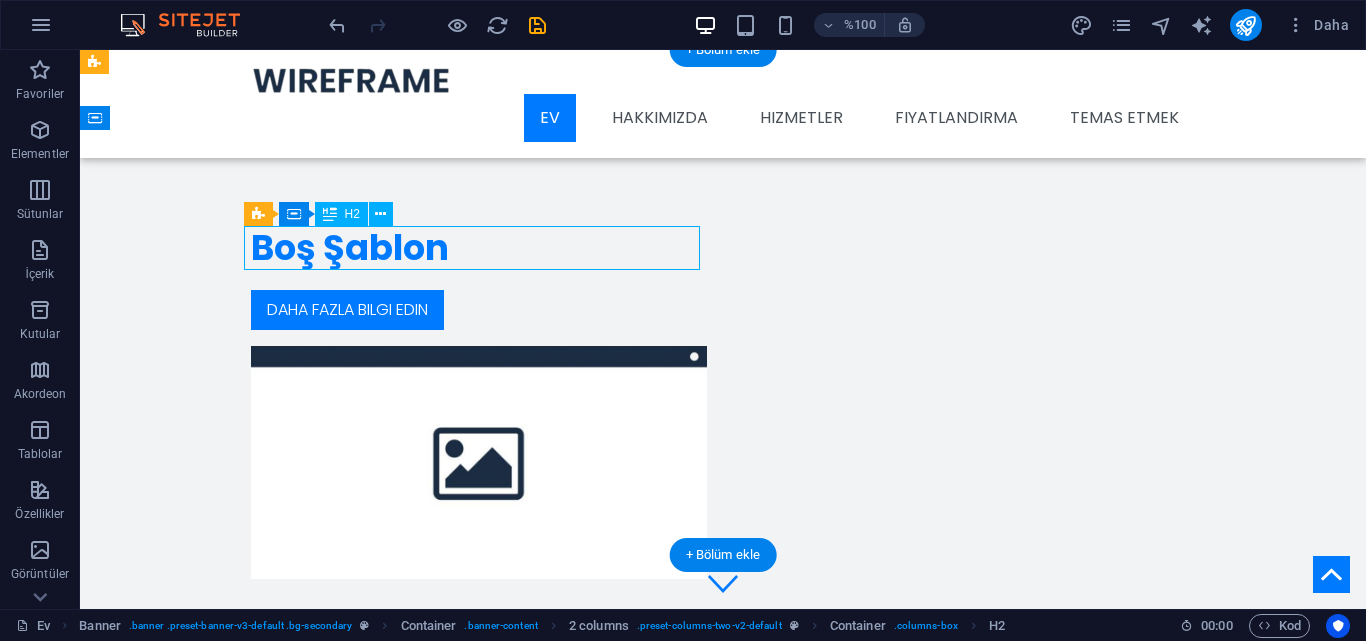 click on "Boş Şablon" at bounding box center (479, 248) 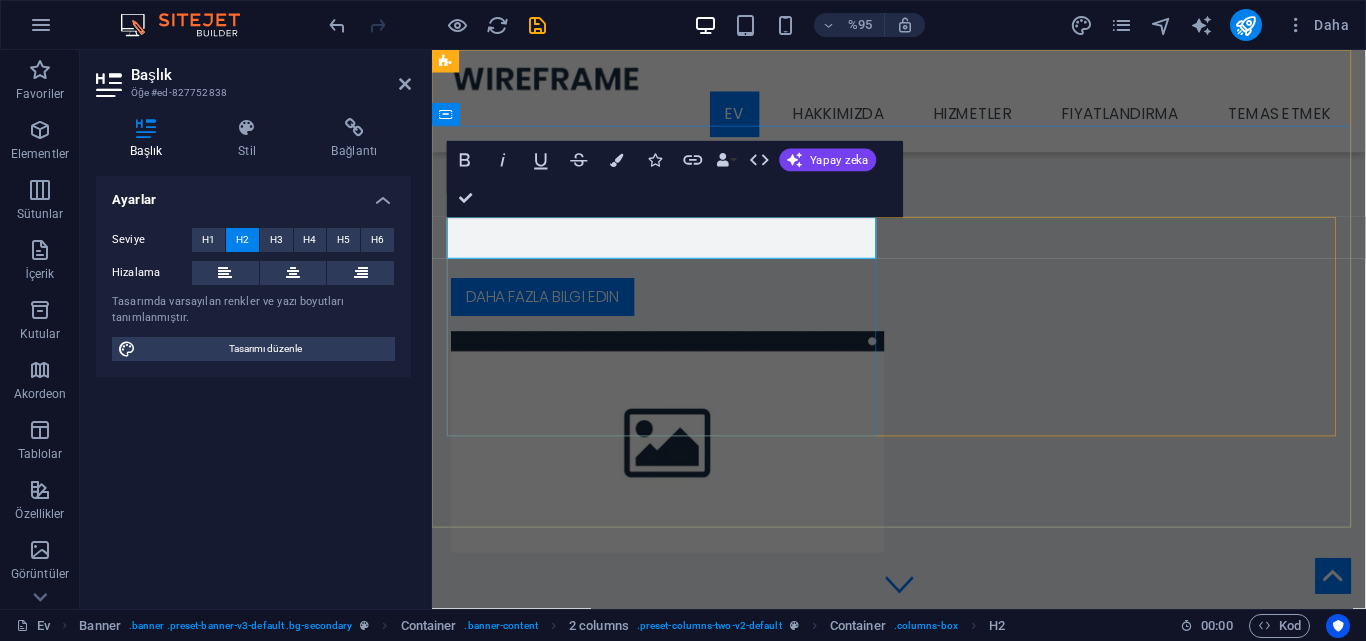 click on "​ Daha fazla bilgi edin" at bounding box center (680, 278) 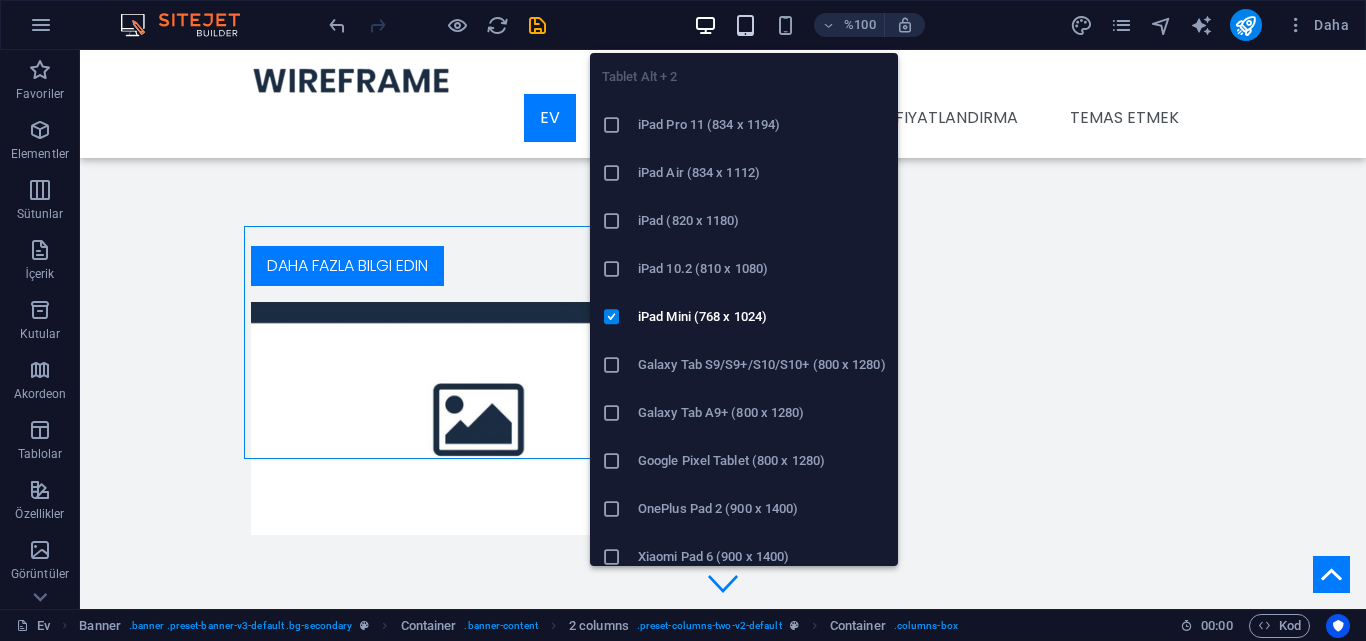 click at bounding box center [745, 25] 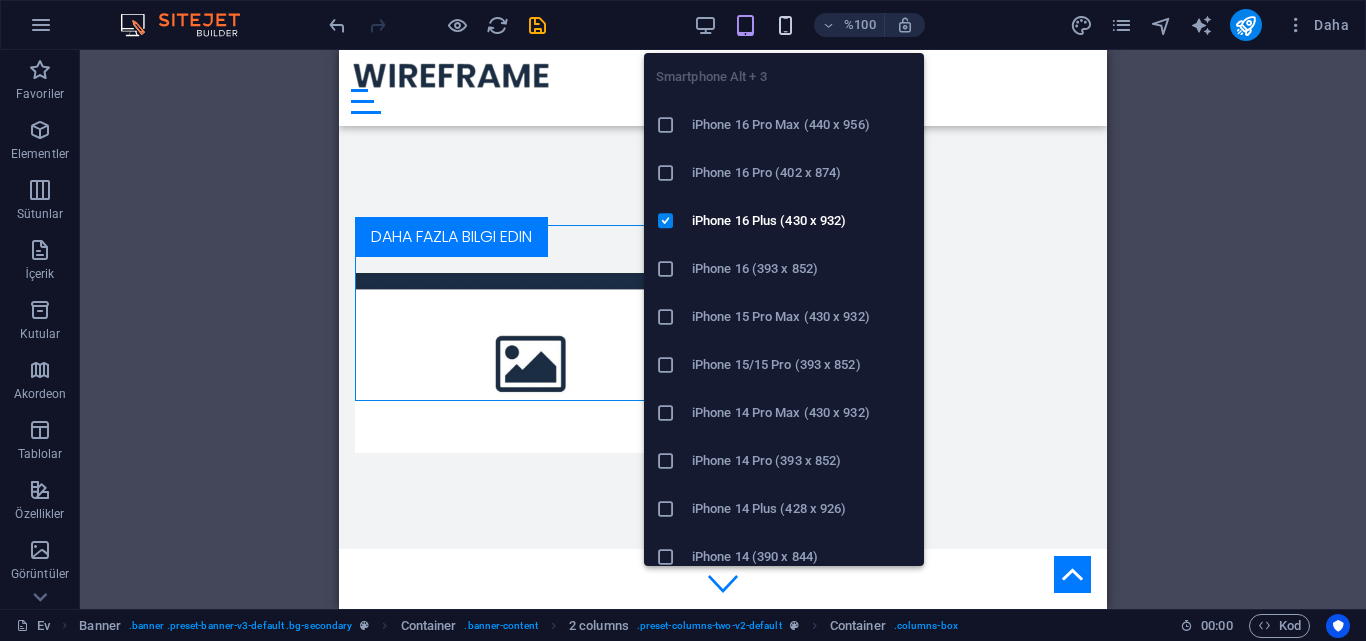 click at bounding box center (785, 25) 